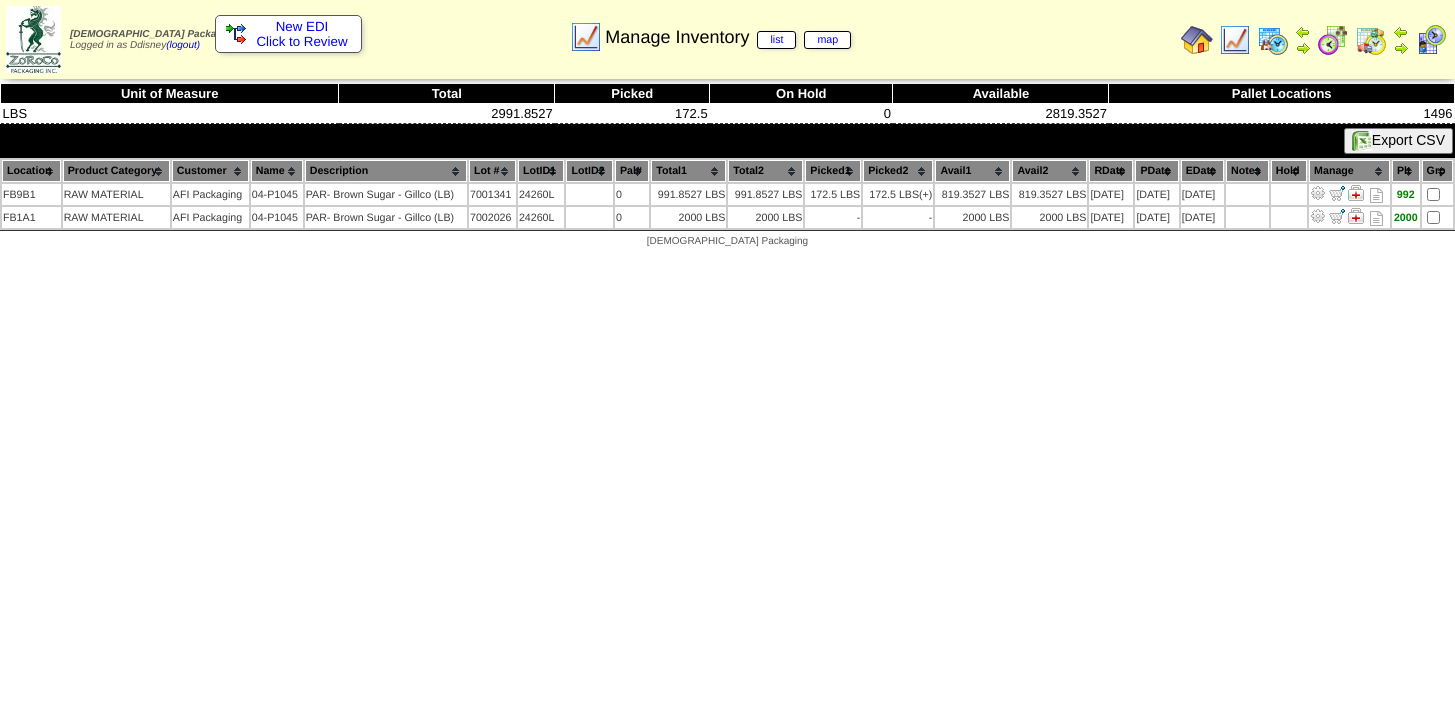 scroll, scrollTop: 0, scrollLeft: 0, axis: both 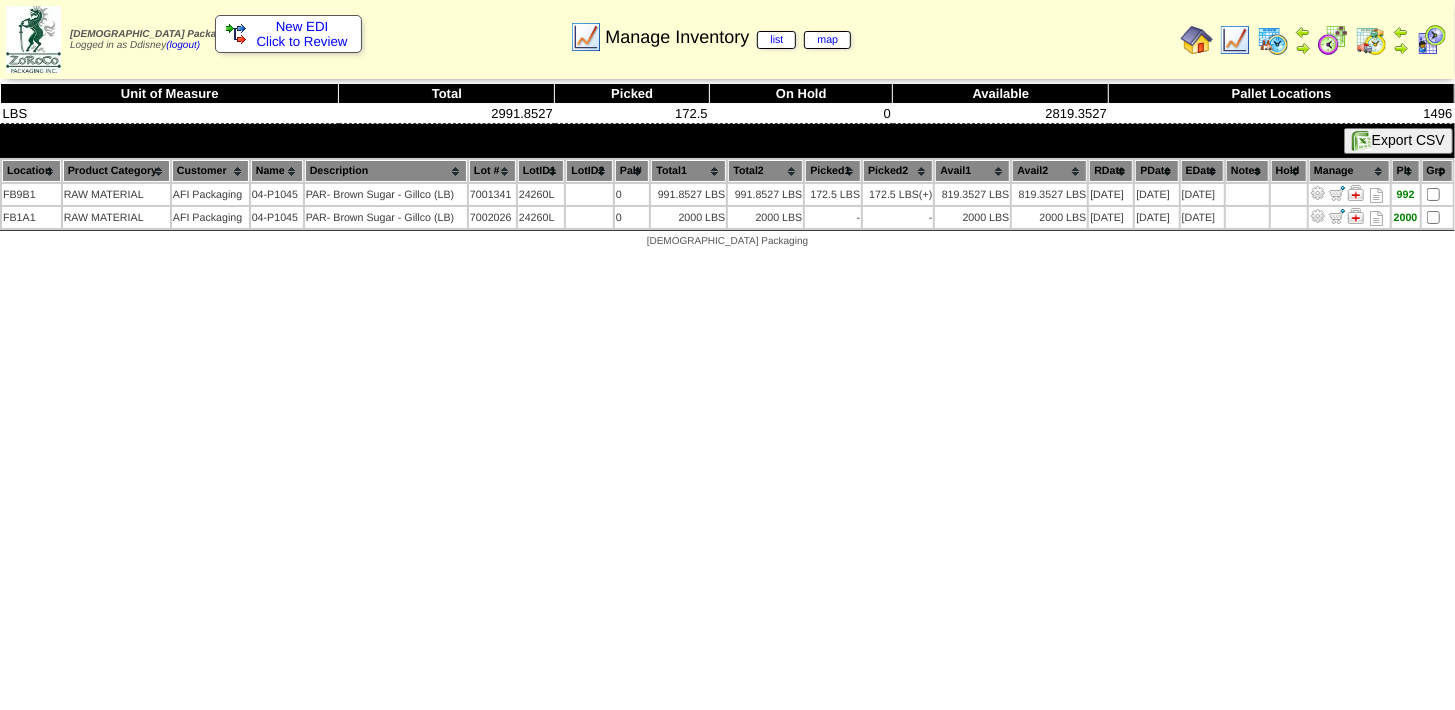 click on "New EDI" at bounding box center (302, 26) 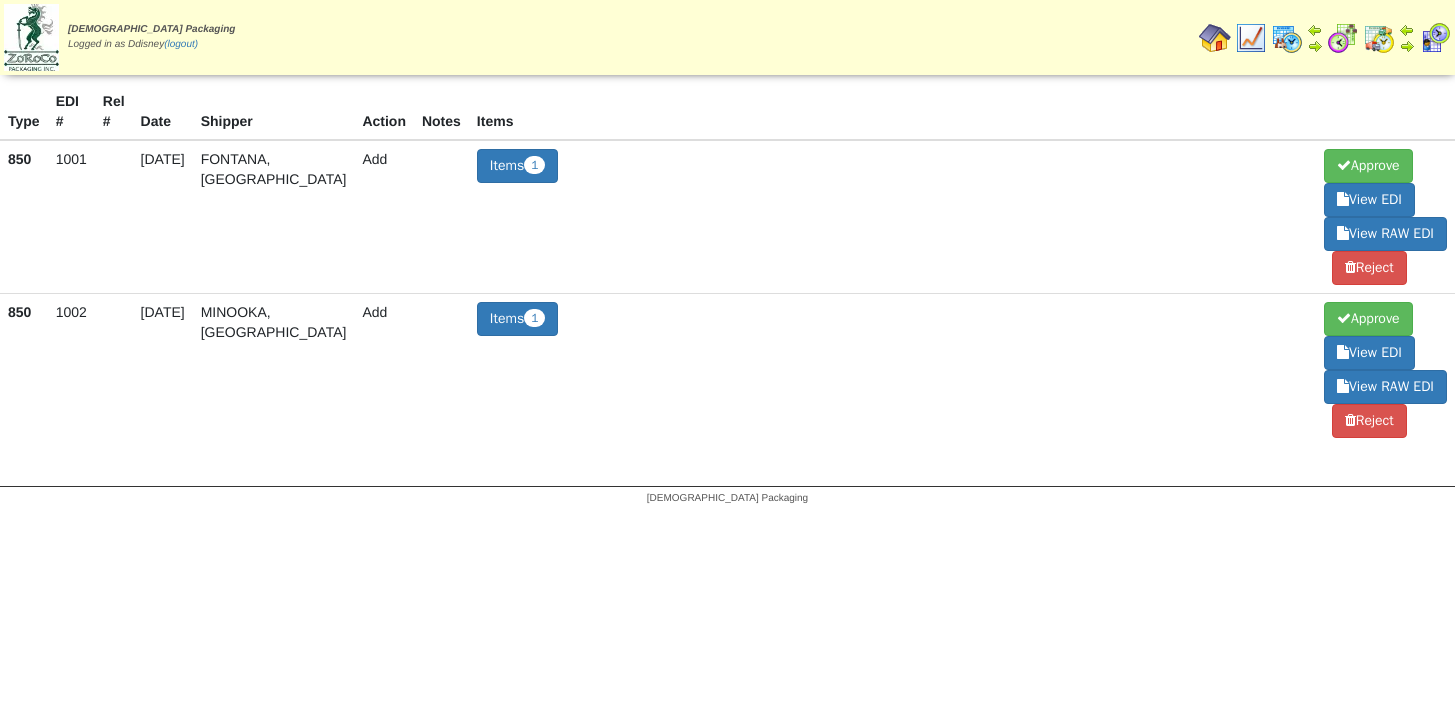 scroll, scrollTop: 0, scrollLeft: 0, axis: both 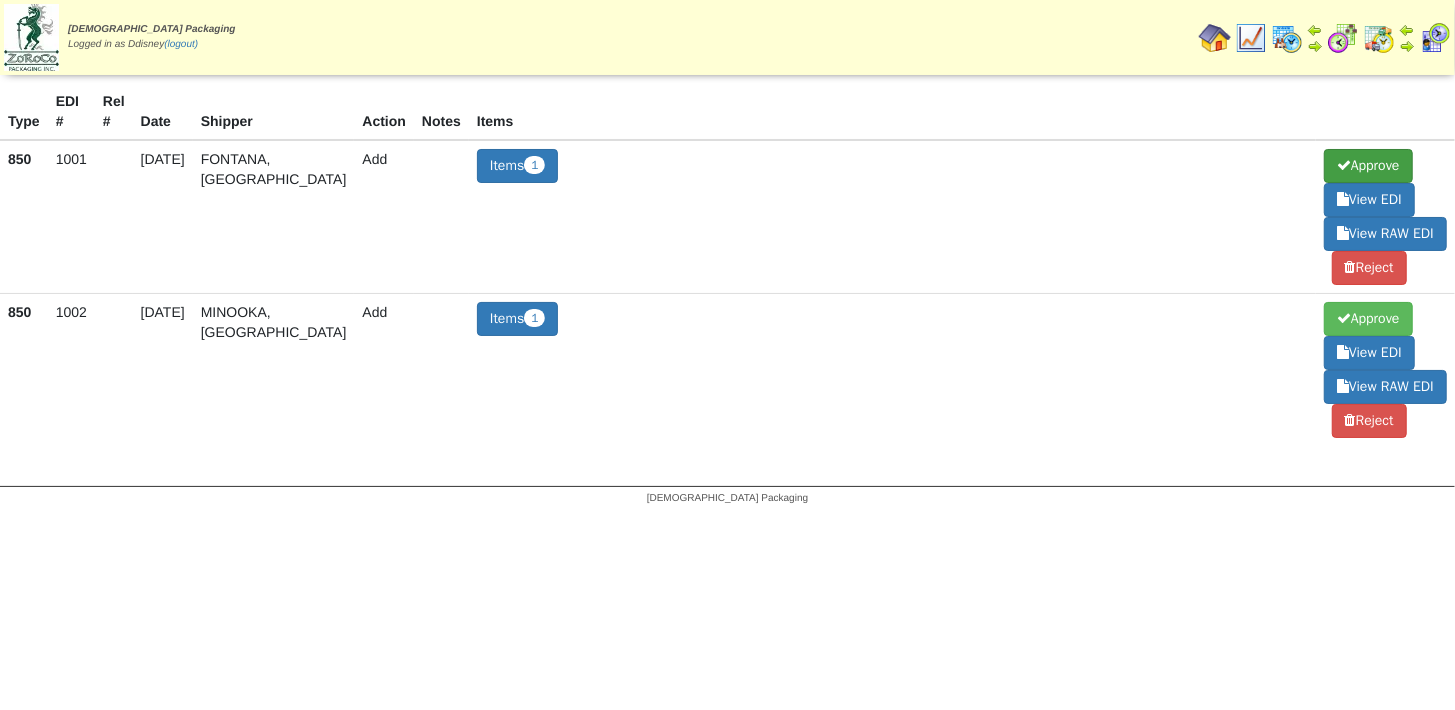 click on "Approve" at bounding box center [1368, 166] 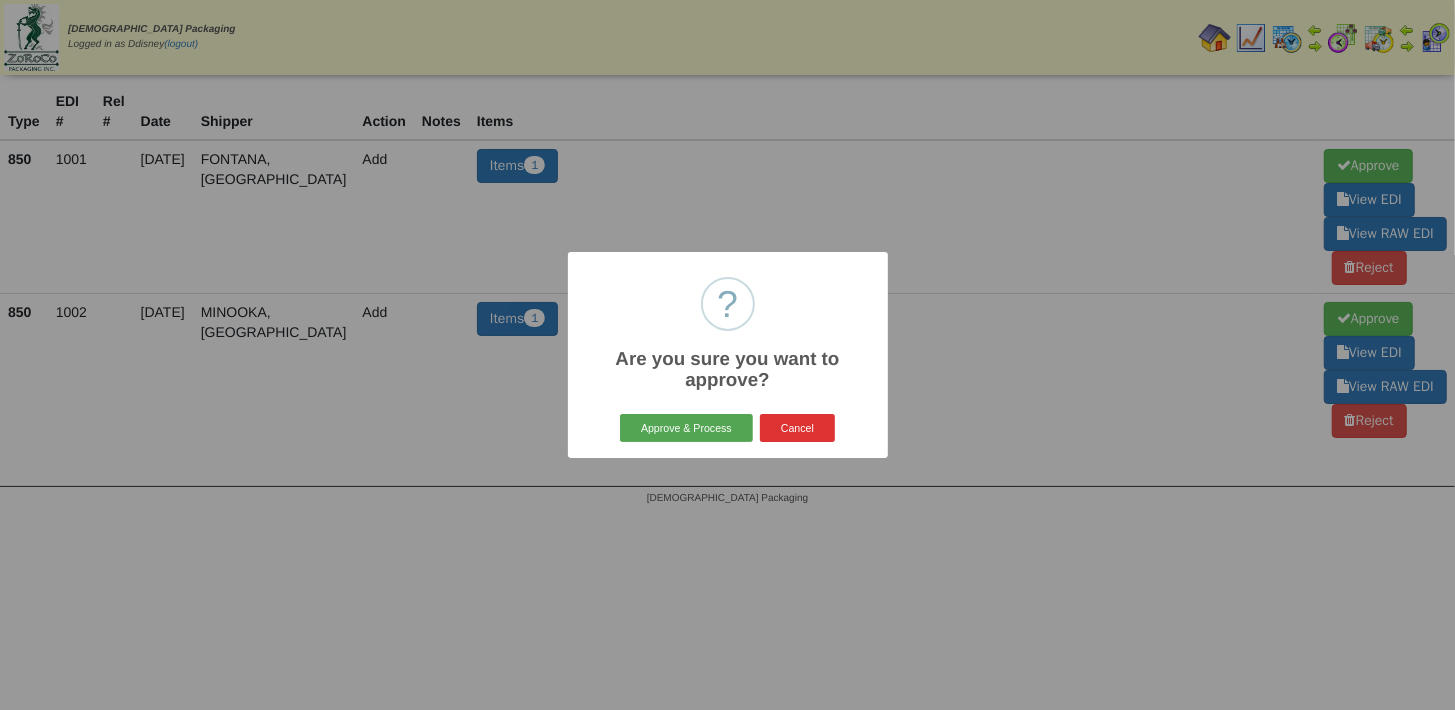 click on "Approve & Process" at bounding box center (686, 428) 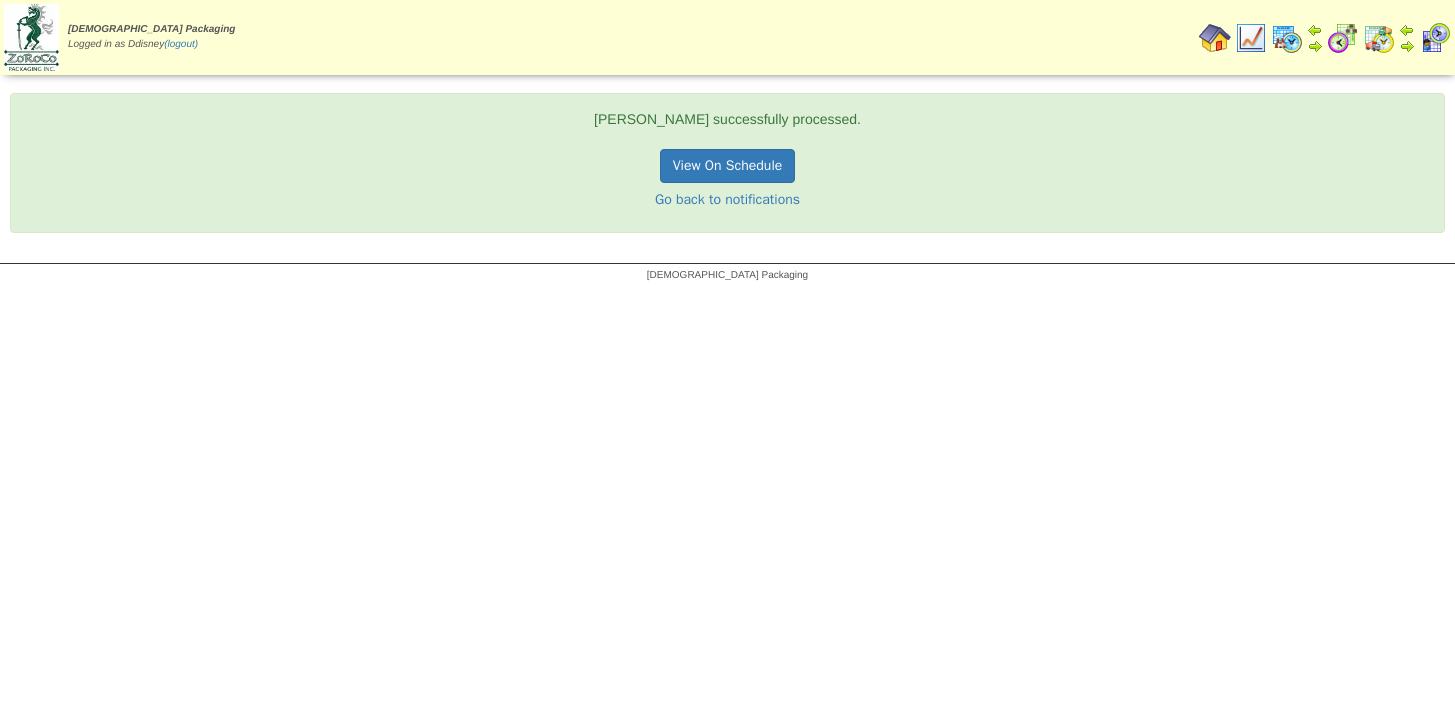 scroll, scrollTop: 0, scrollLeft: 0, axis: both 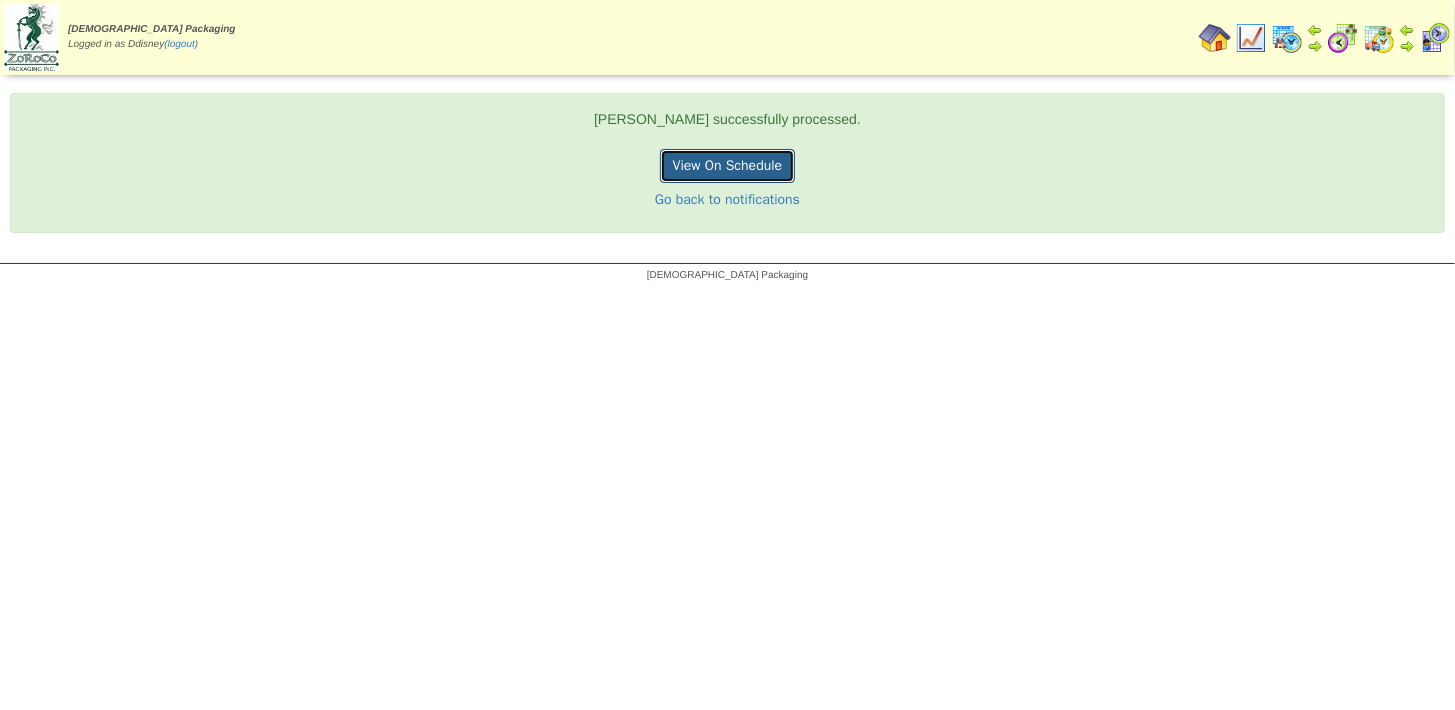 click on "View On Schedule" at bounding box center (728, 166) 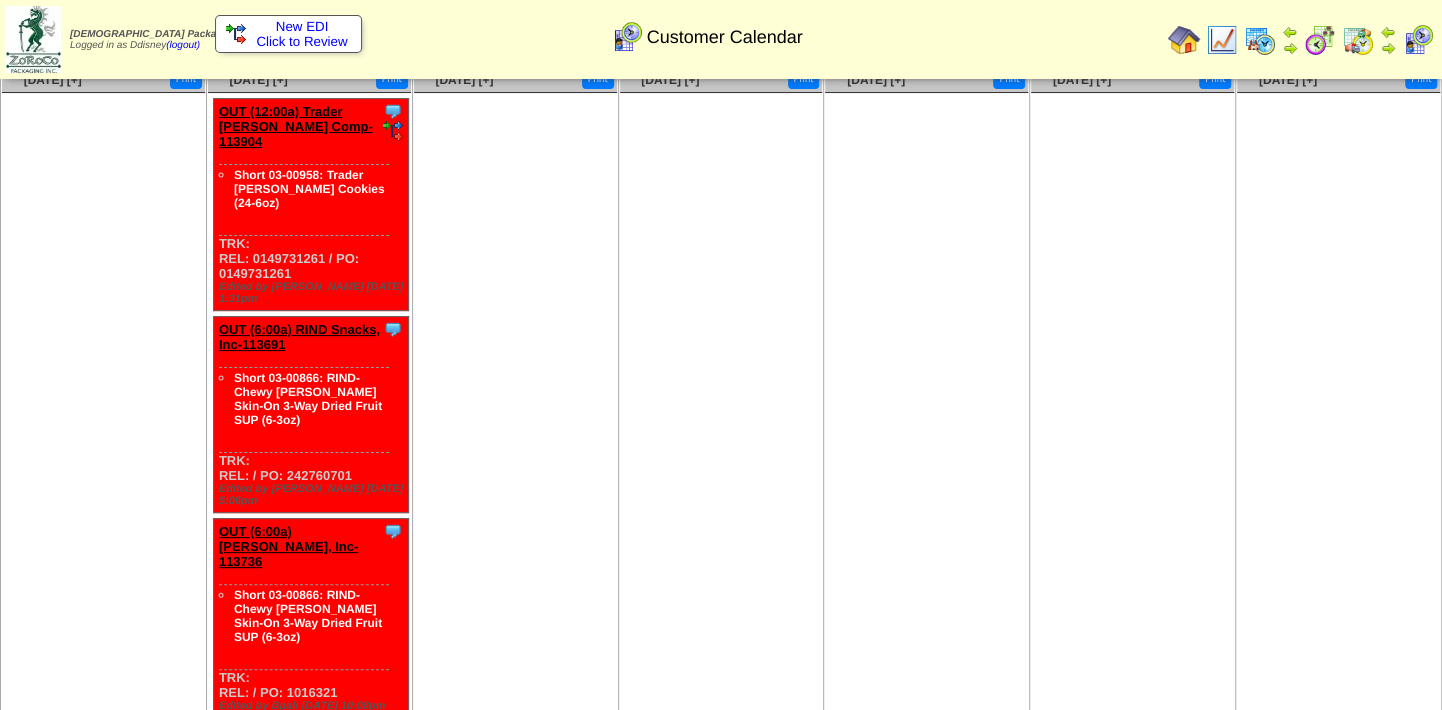 scroll, scrollTop: 0, scrollLeft: 0, axis: both 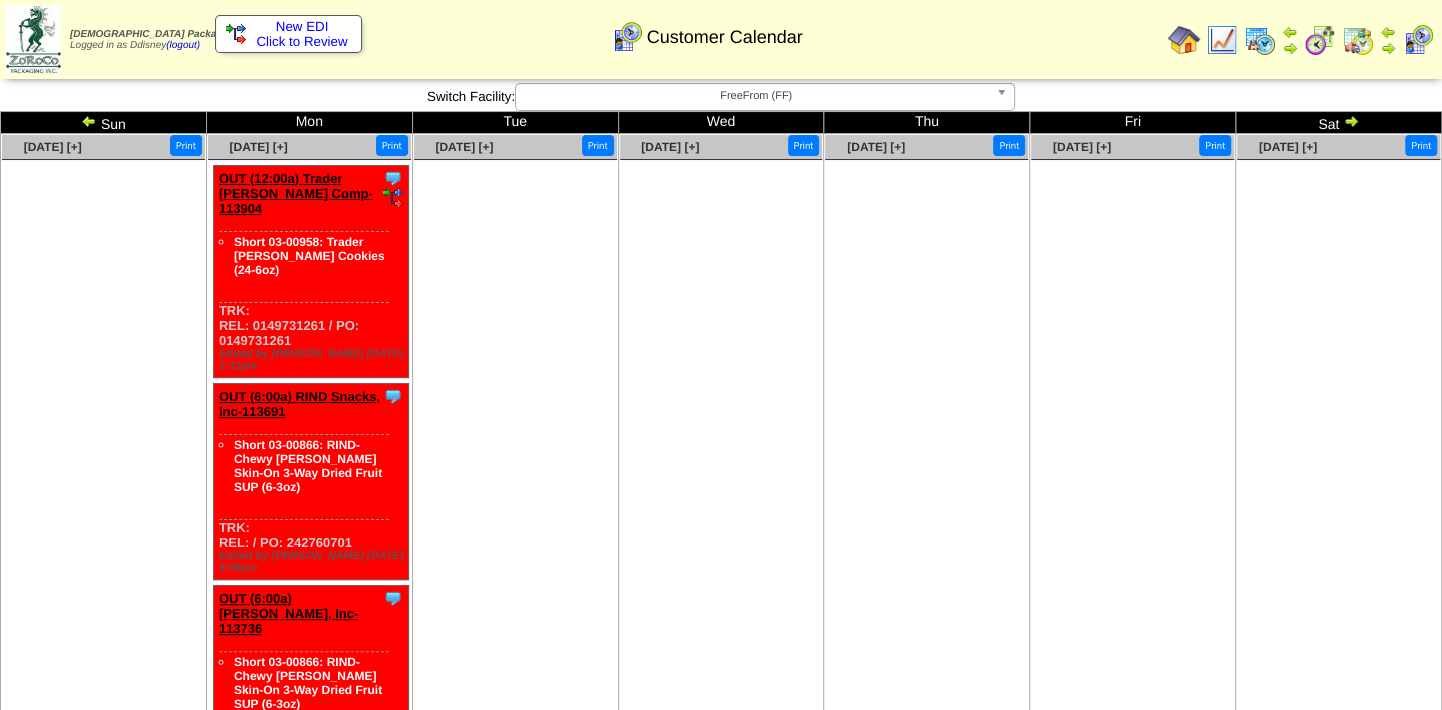 click at bounding box center [89, 121] 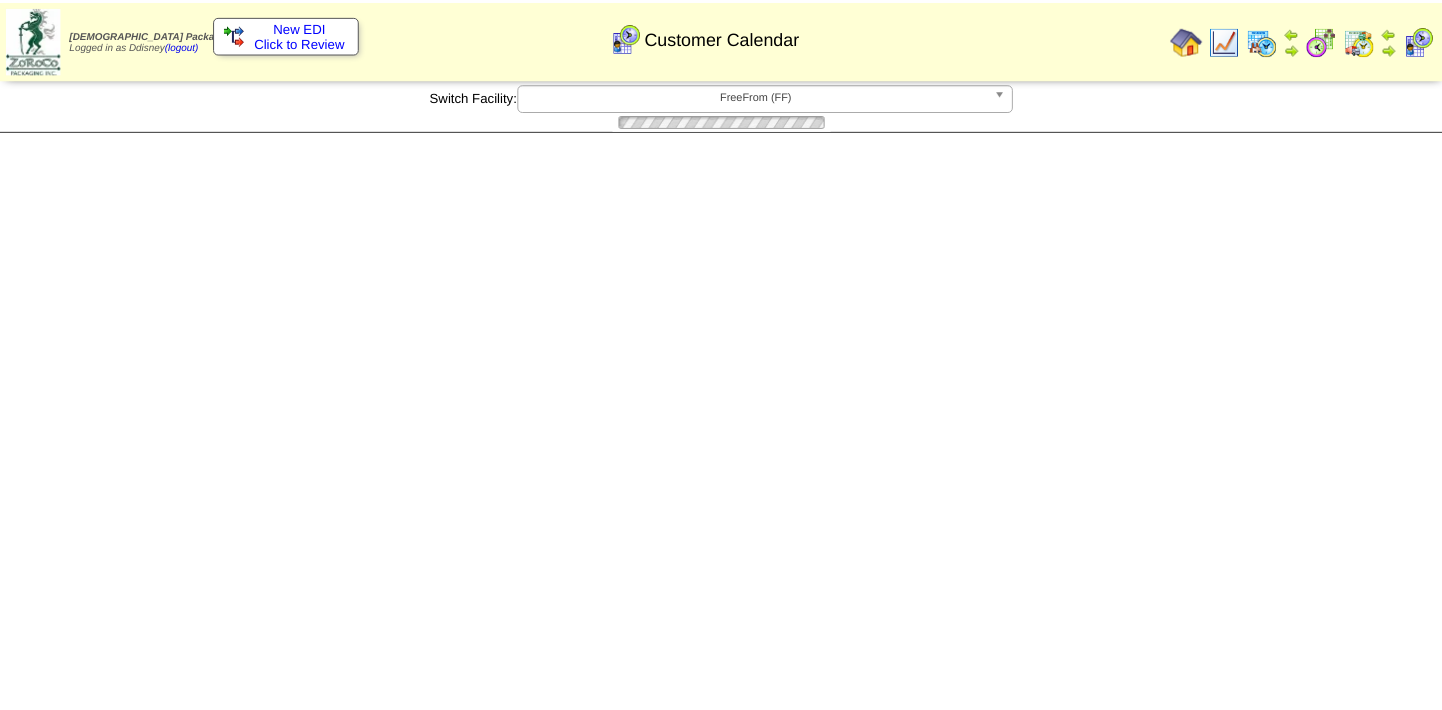 scroll, scrollTop: 0, scrollLeft: 0, axis: both 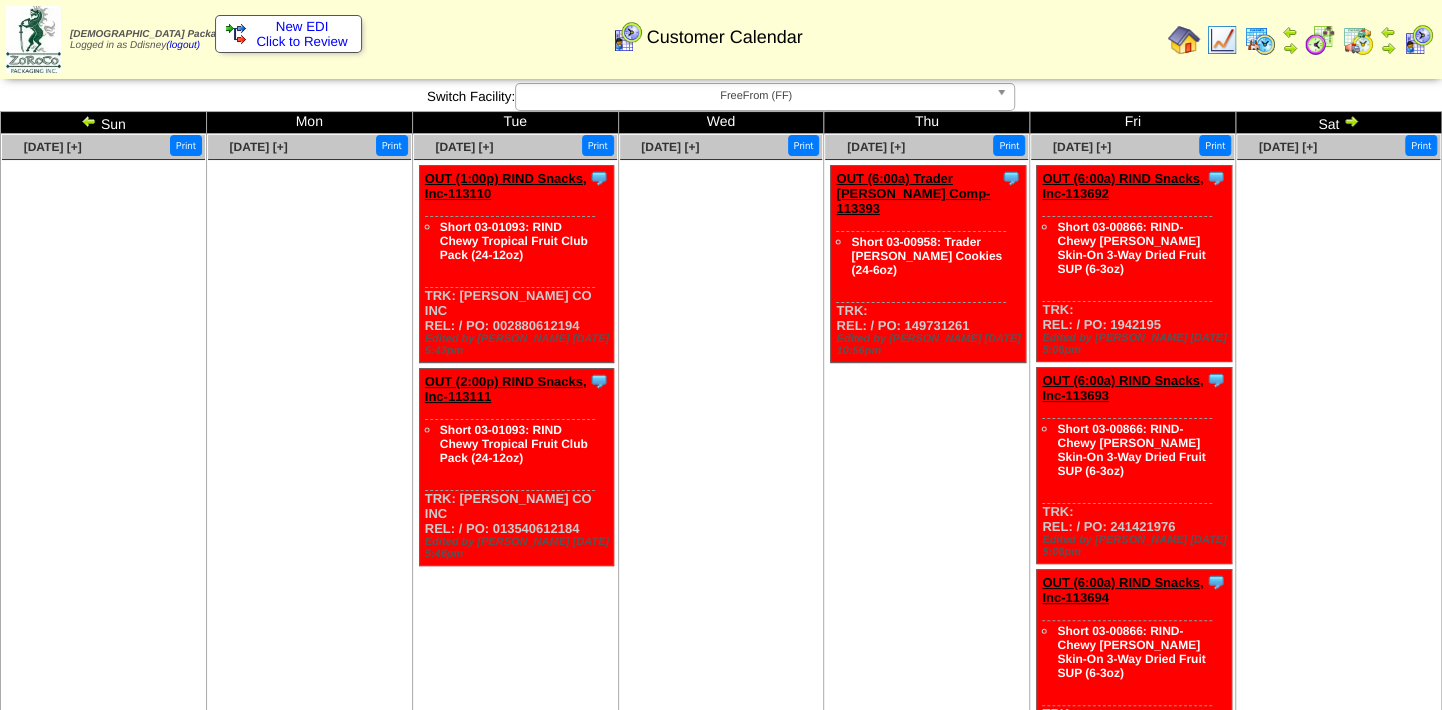 click at bounding box center (1351, 121) 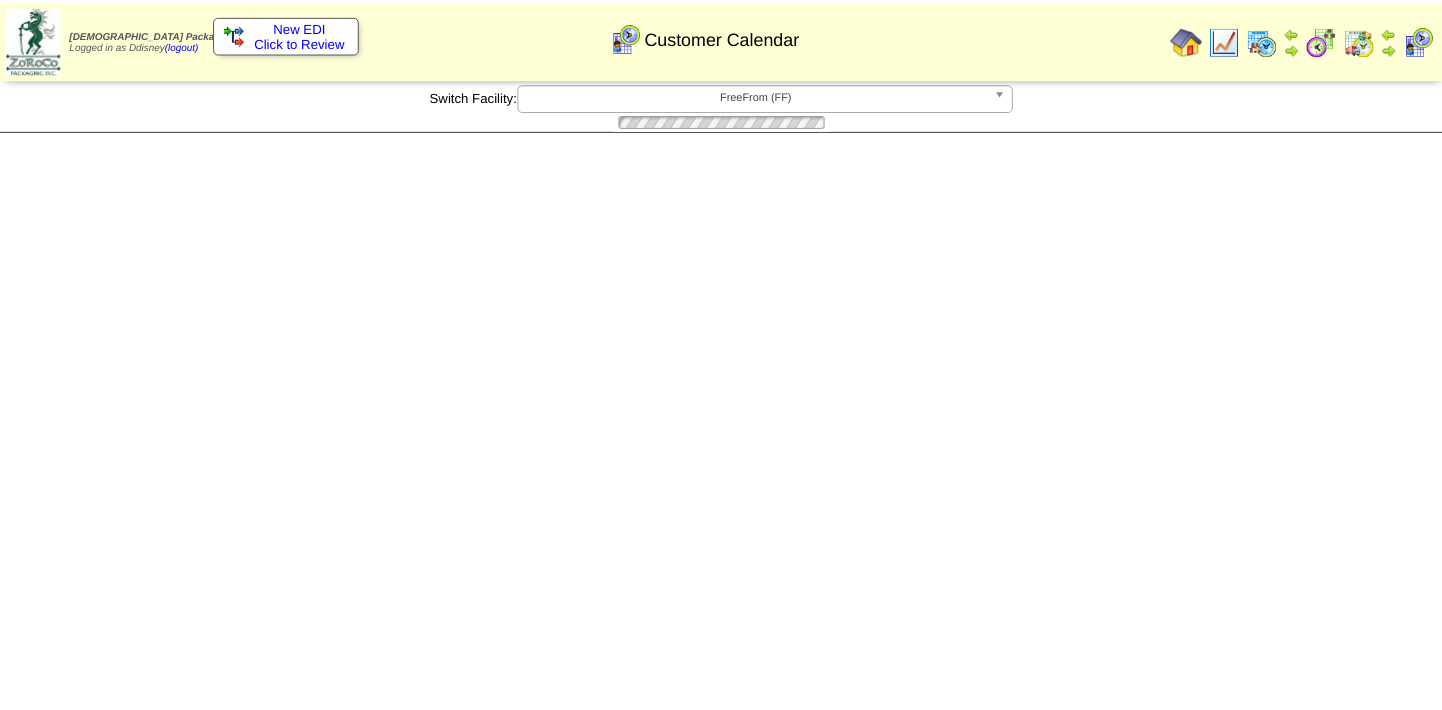 scroll, scrollTop: 0, scrollLeft: 0, axis: both 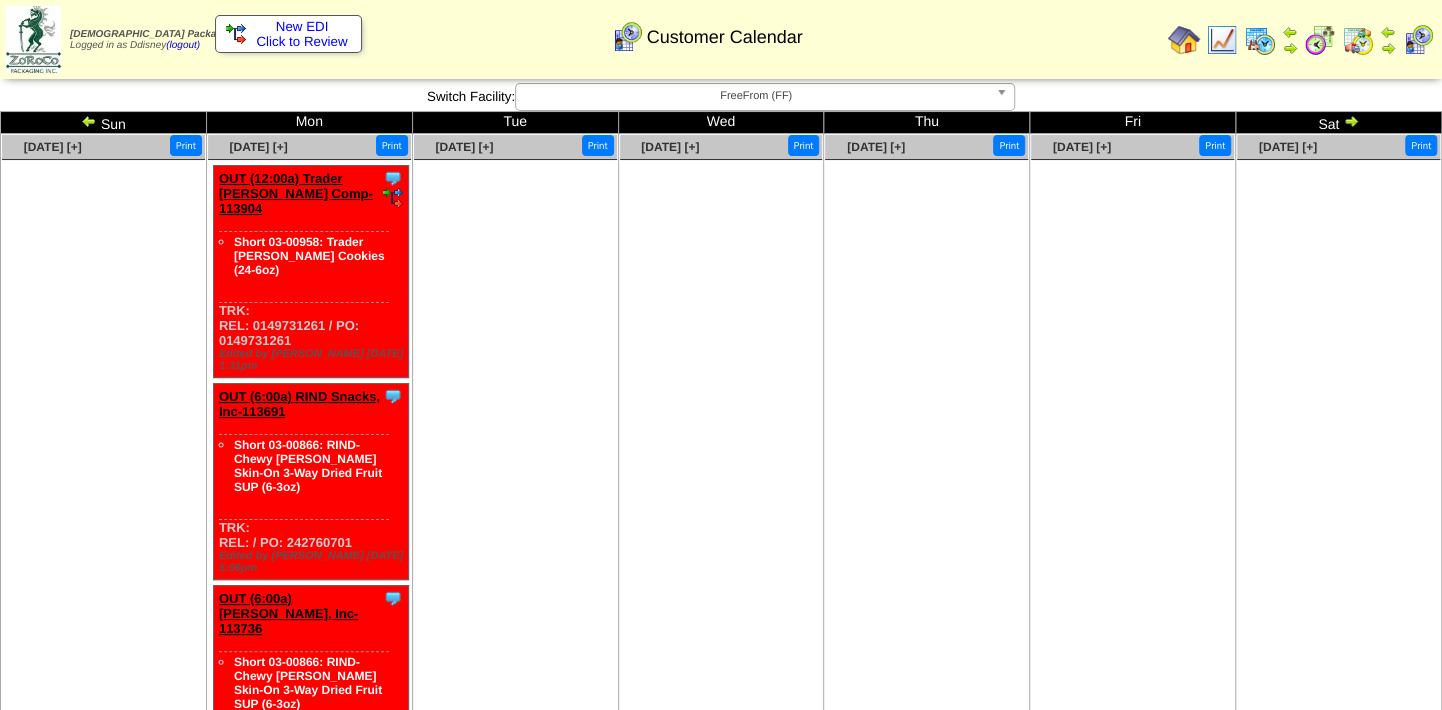 click at bounding box center [89, 121] 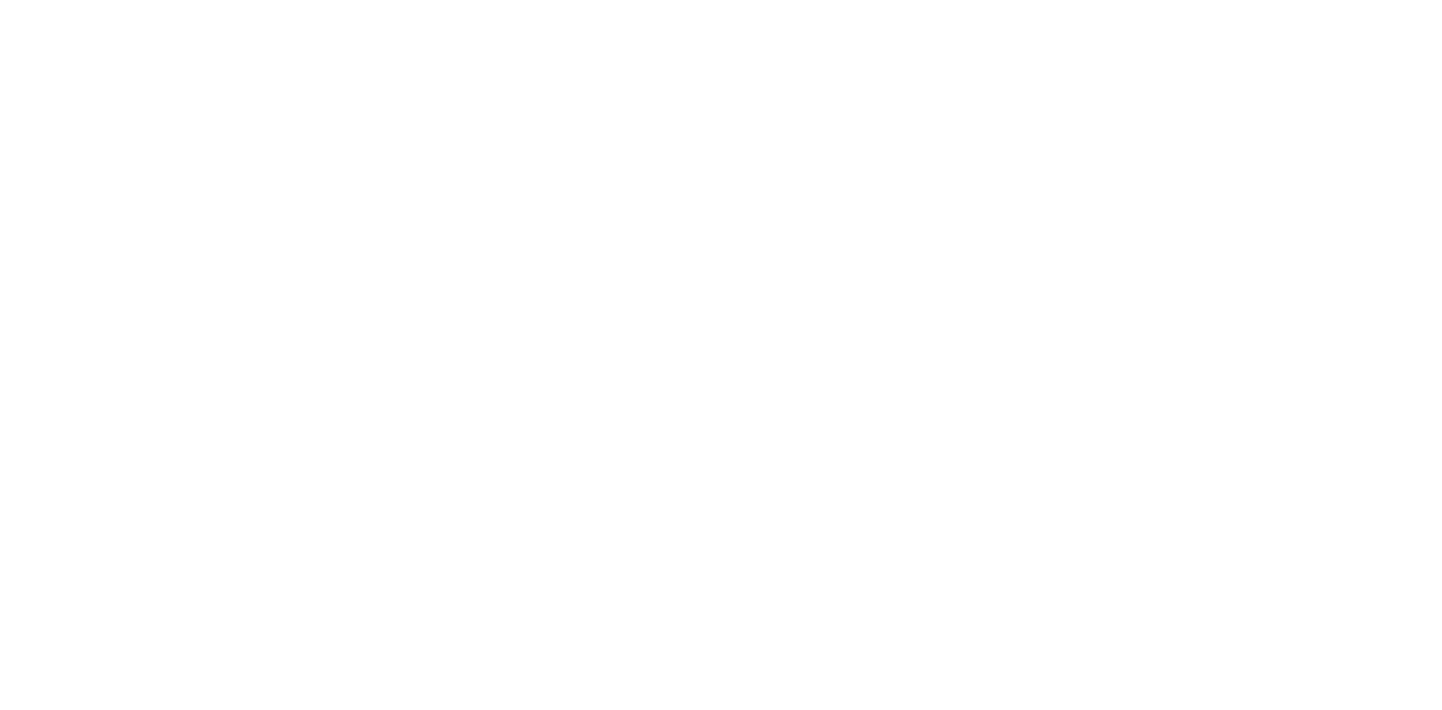 scroll, scrollTop: 0, scrollLeft: 0, axis: both 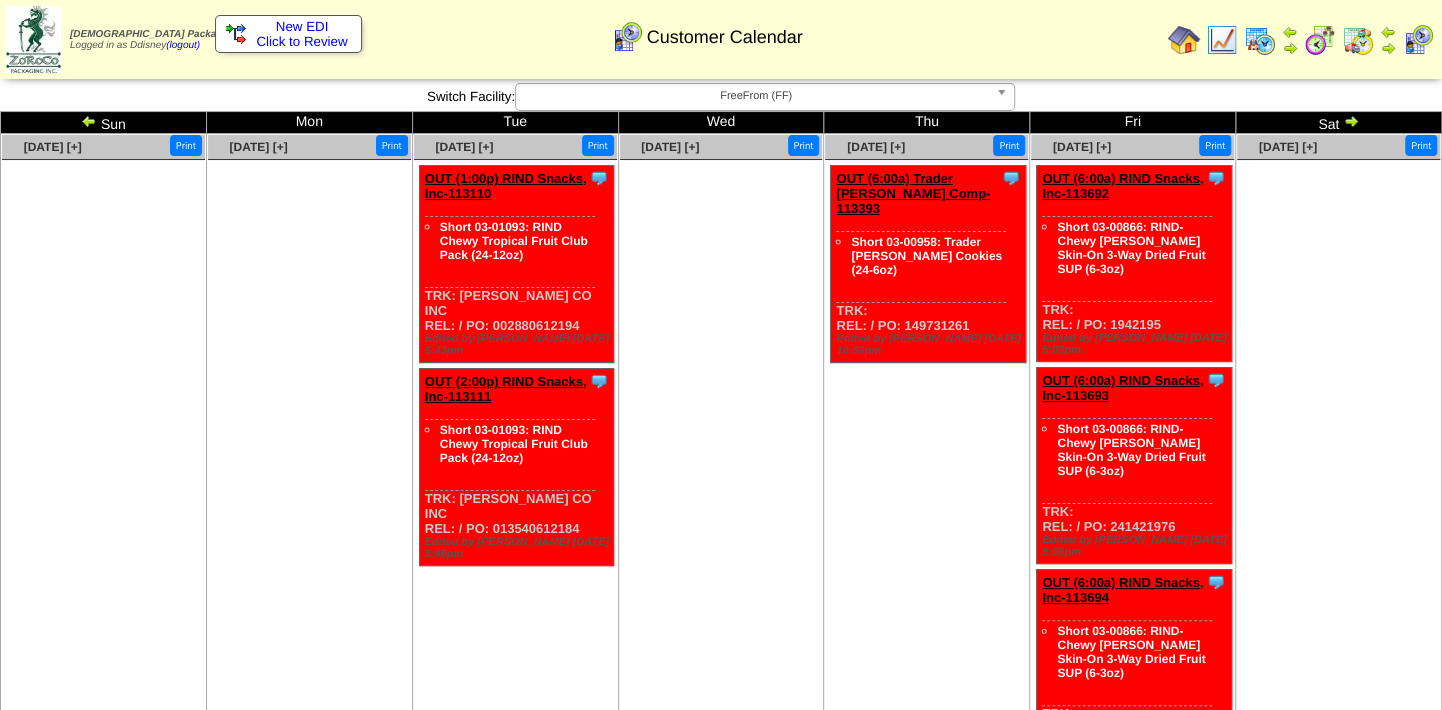 click on "OUT
(6:00a)
Trader Joes Comp-113393" at bounding box center [913, 193] 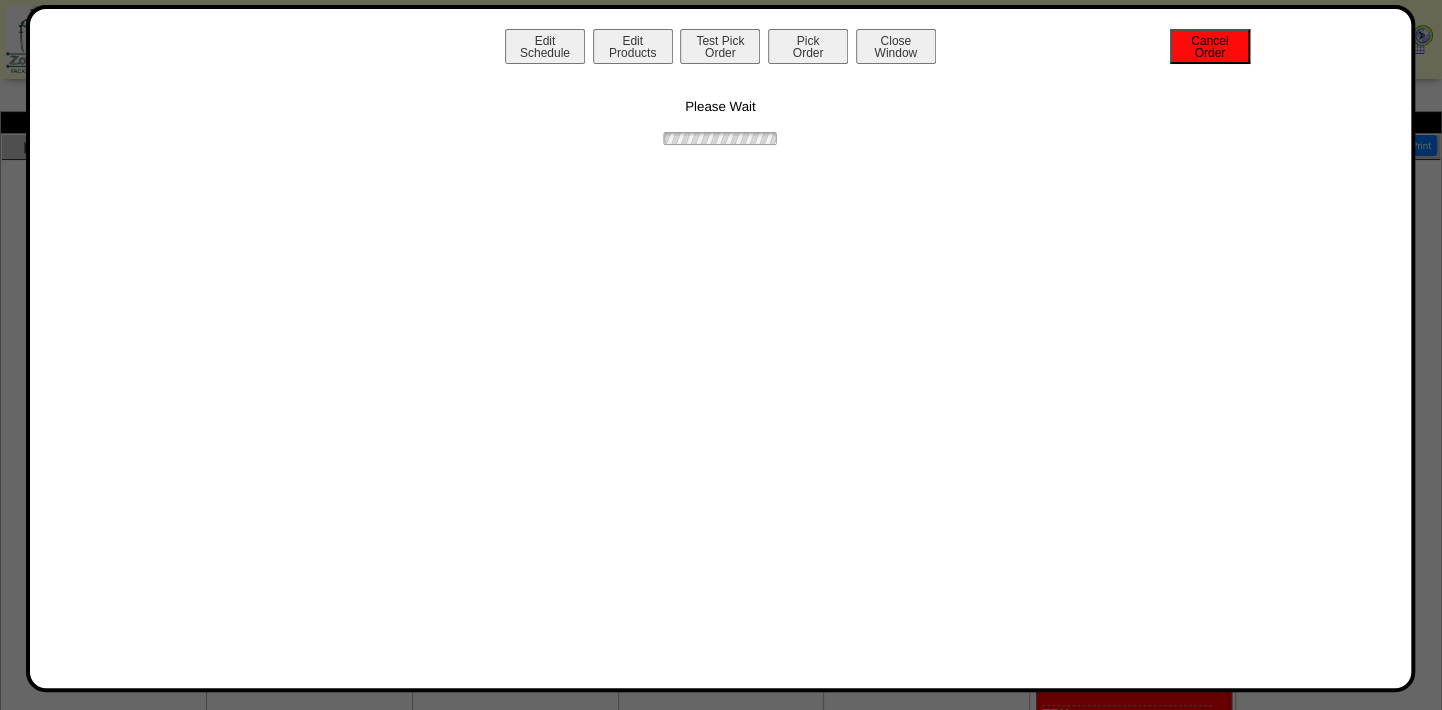 click on "Cancel Order" at bounding box center [1210, 46] 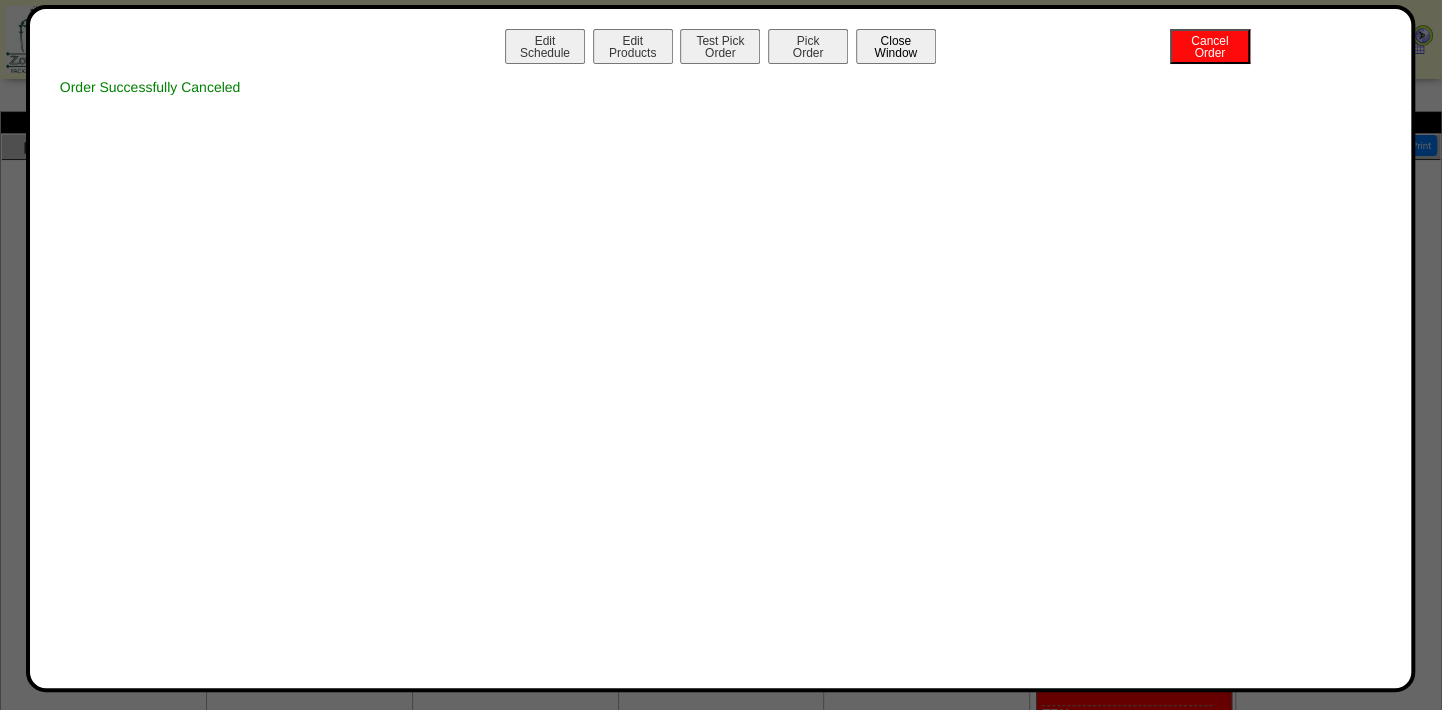 click on "Close Window" at bounding box center [896, 46] 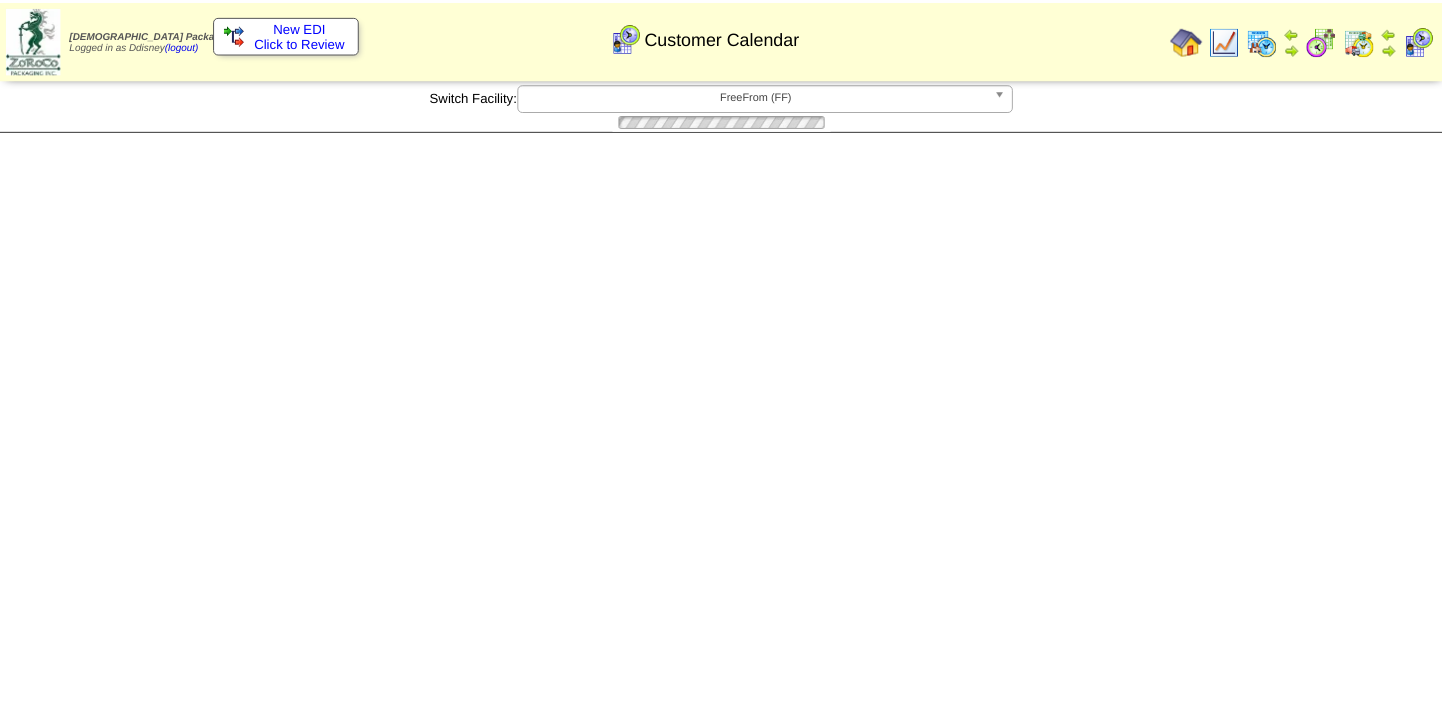 scroll, scrollTop: 0, scrollLeft: 0, axis: both 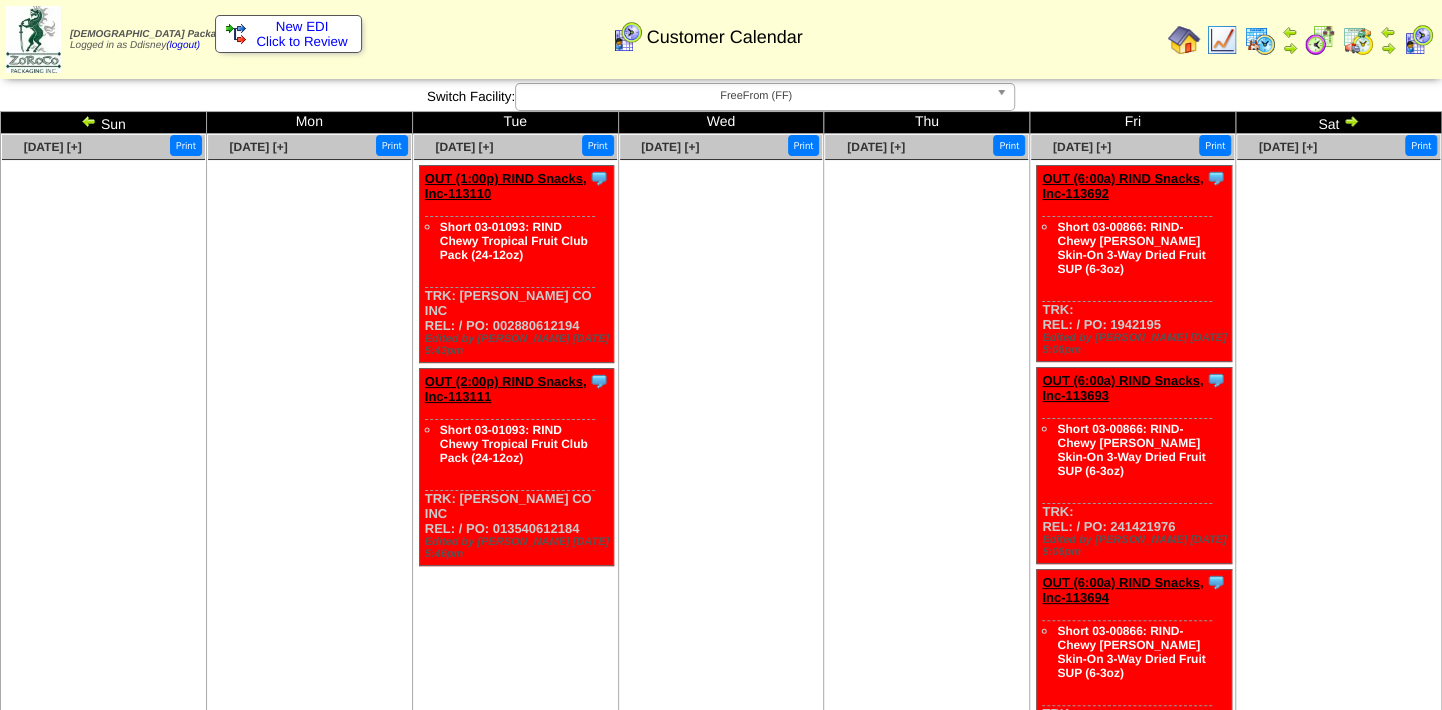 click on "Click to Review" at bounding box center [288, 41] 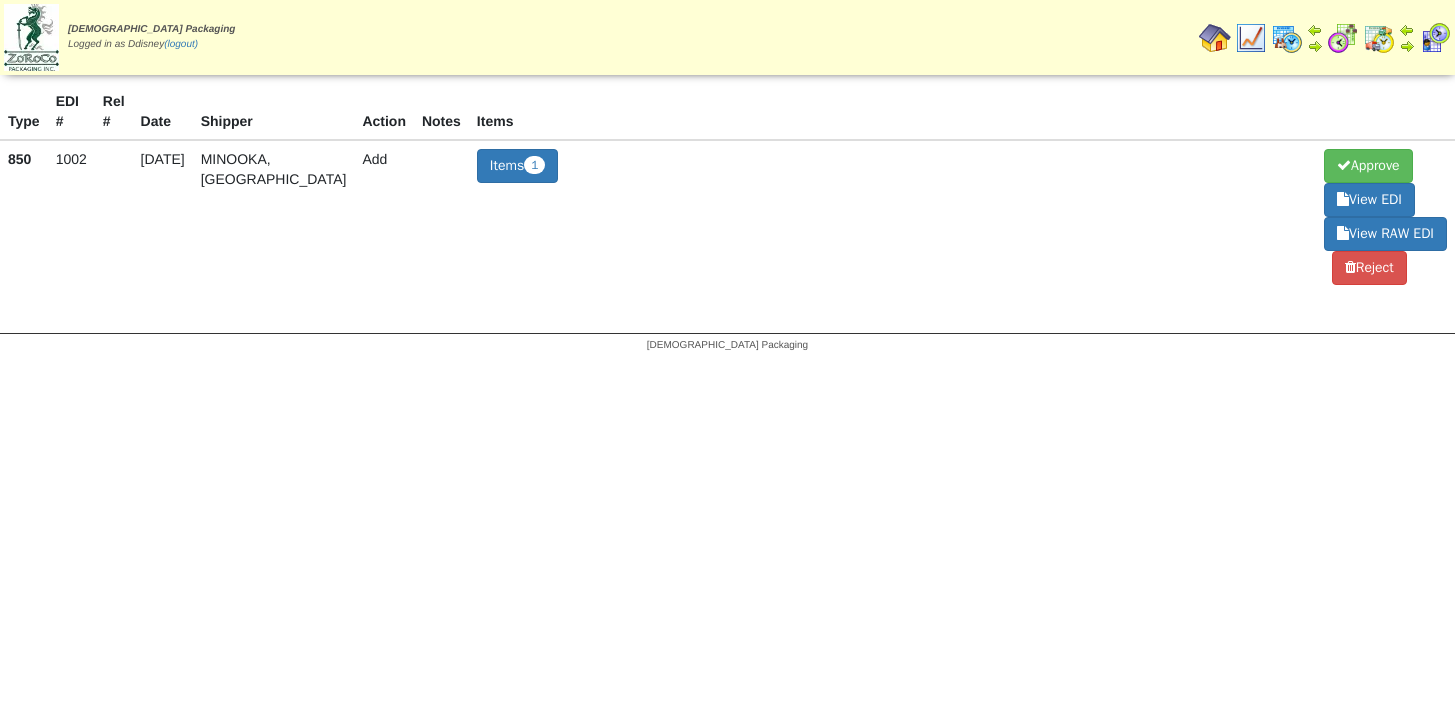 scroll, scrollTop: 0, scrollLeft: 0, axis: both 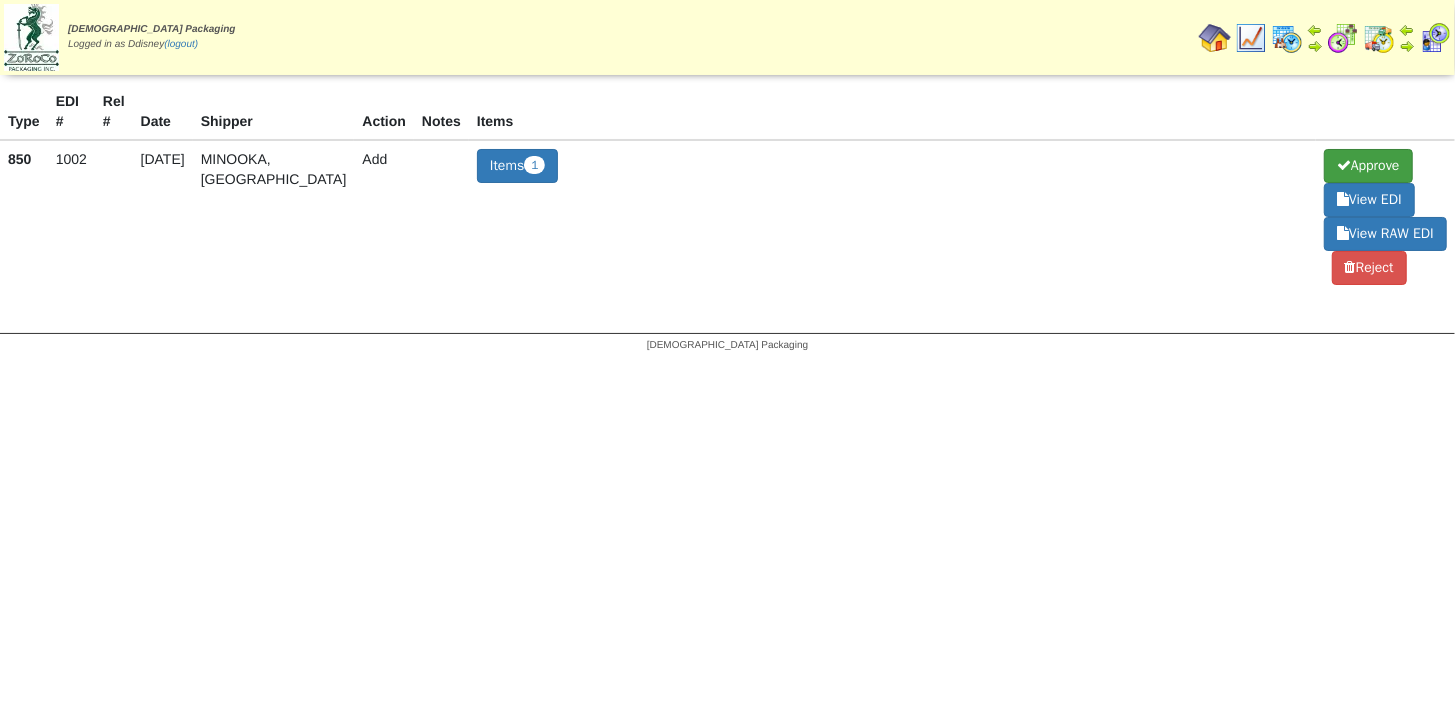 click on "Approve" at bounding box center (1368, 166) 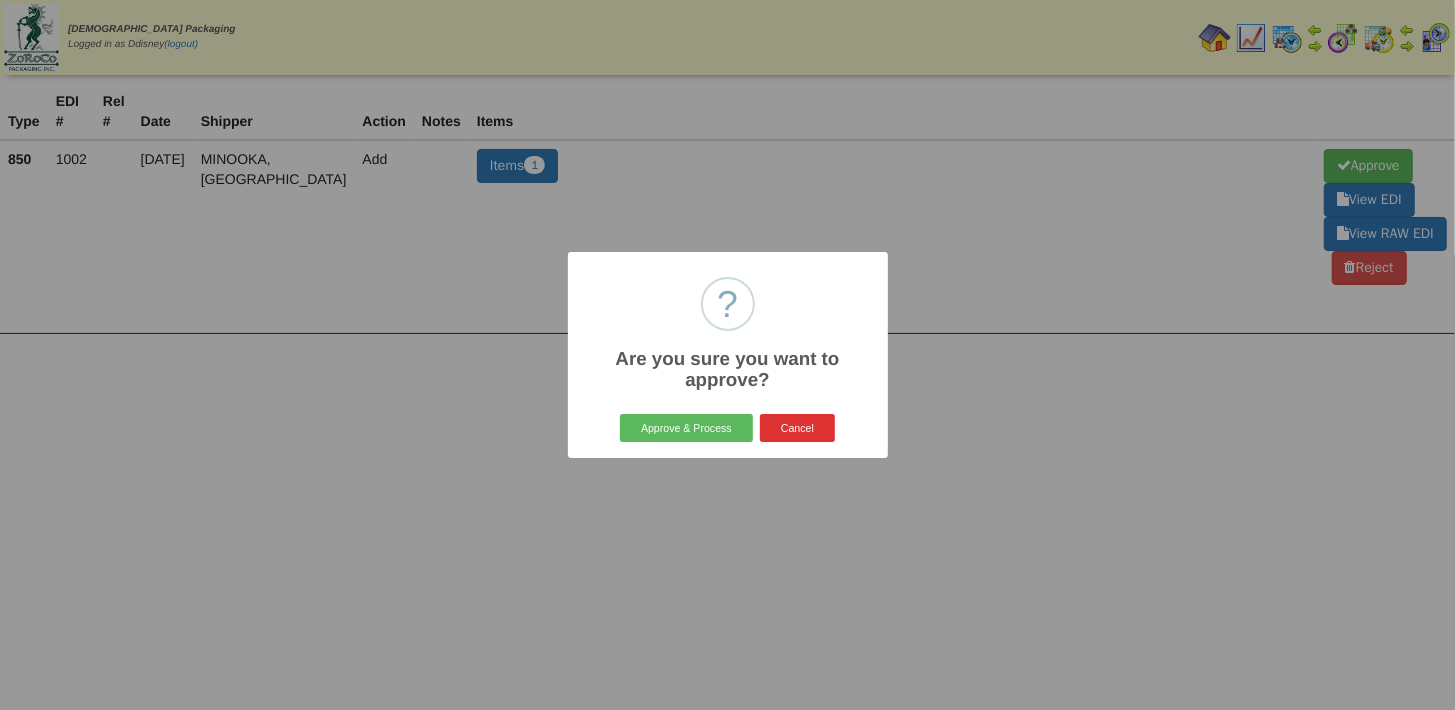 click on "Approve & Process" at bounding box center [686, 428] 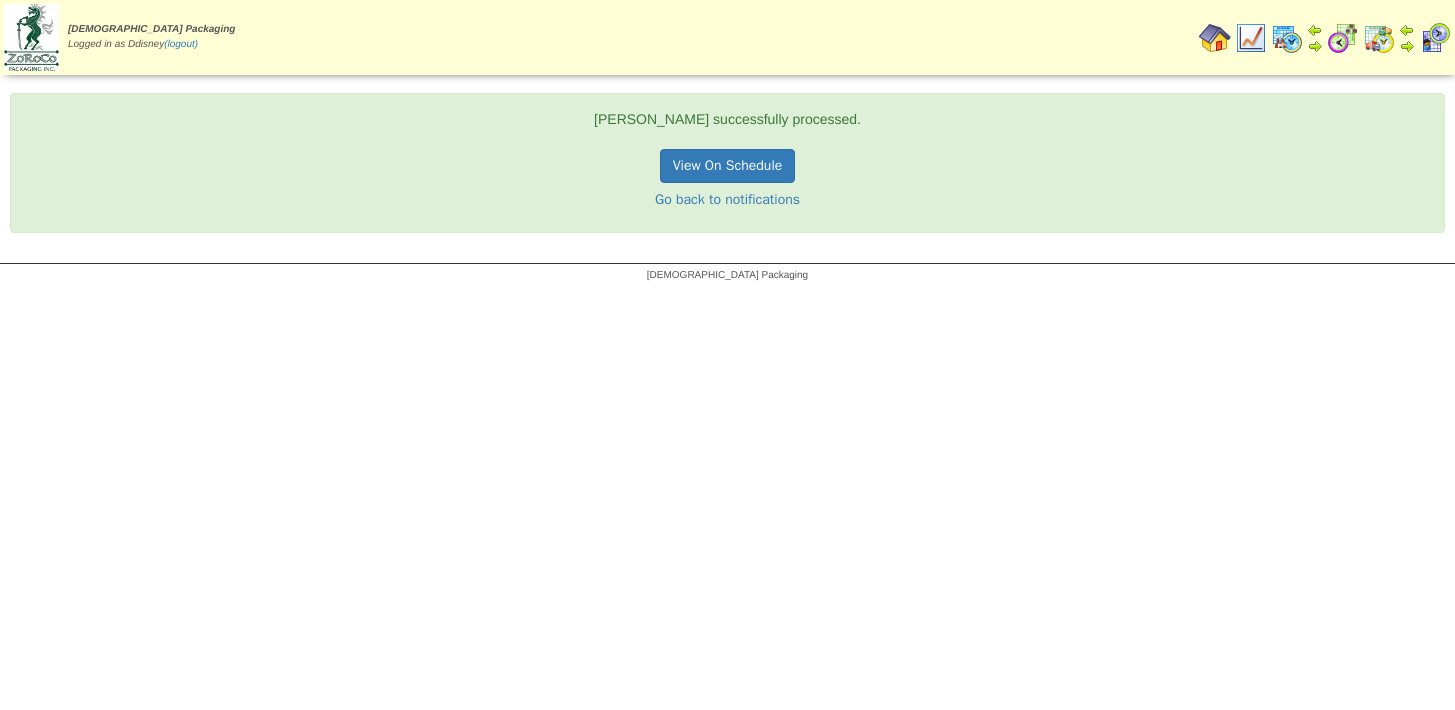 scroll, scrollTop: 0, scrollLeft: 0, axis: both 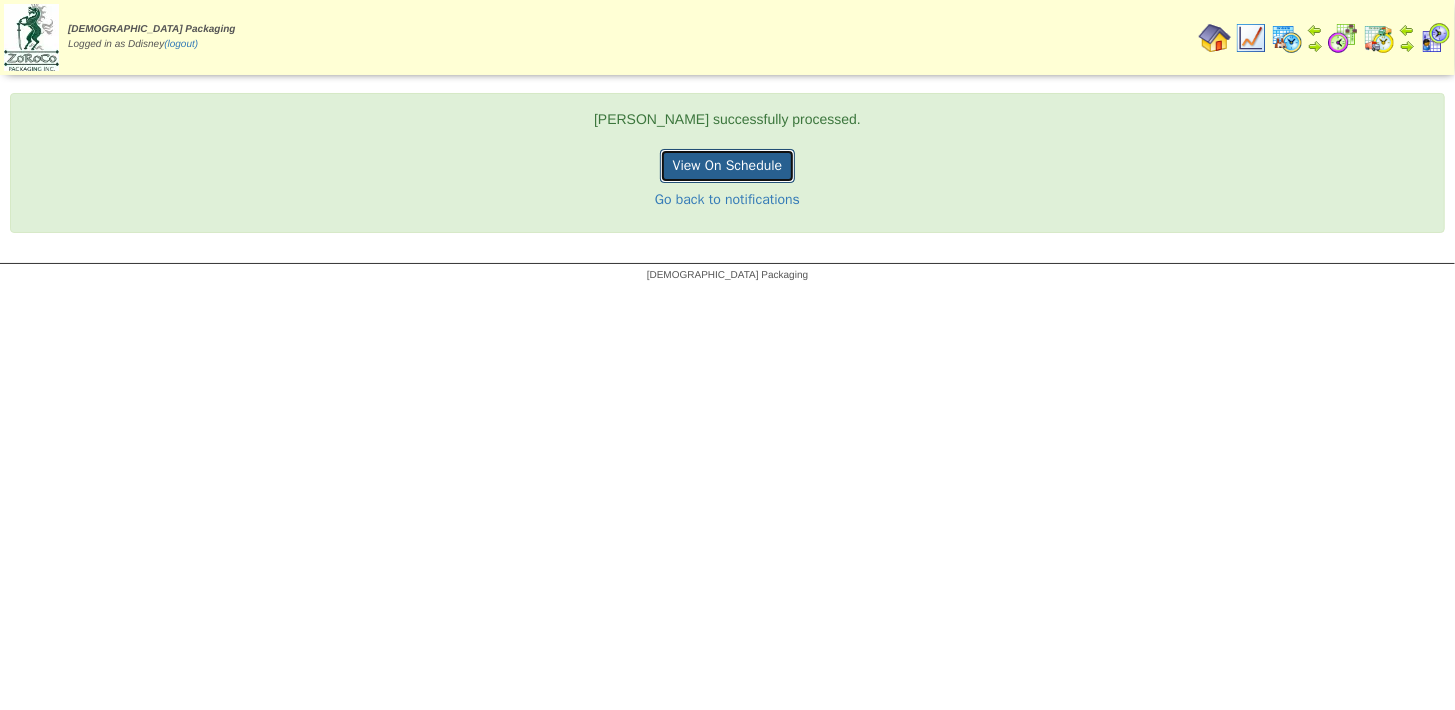 click on "View On Schedule" at bounding box center (728, 166) 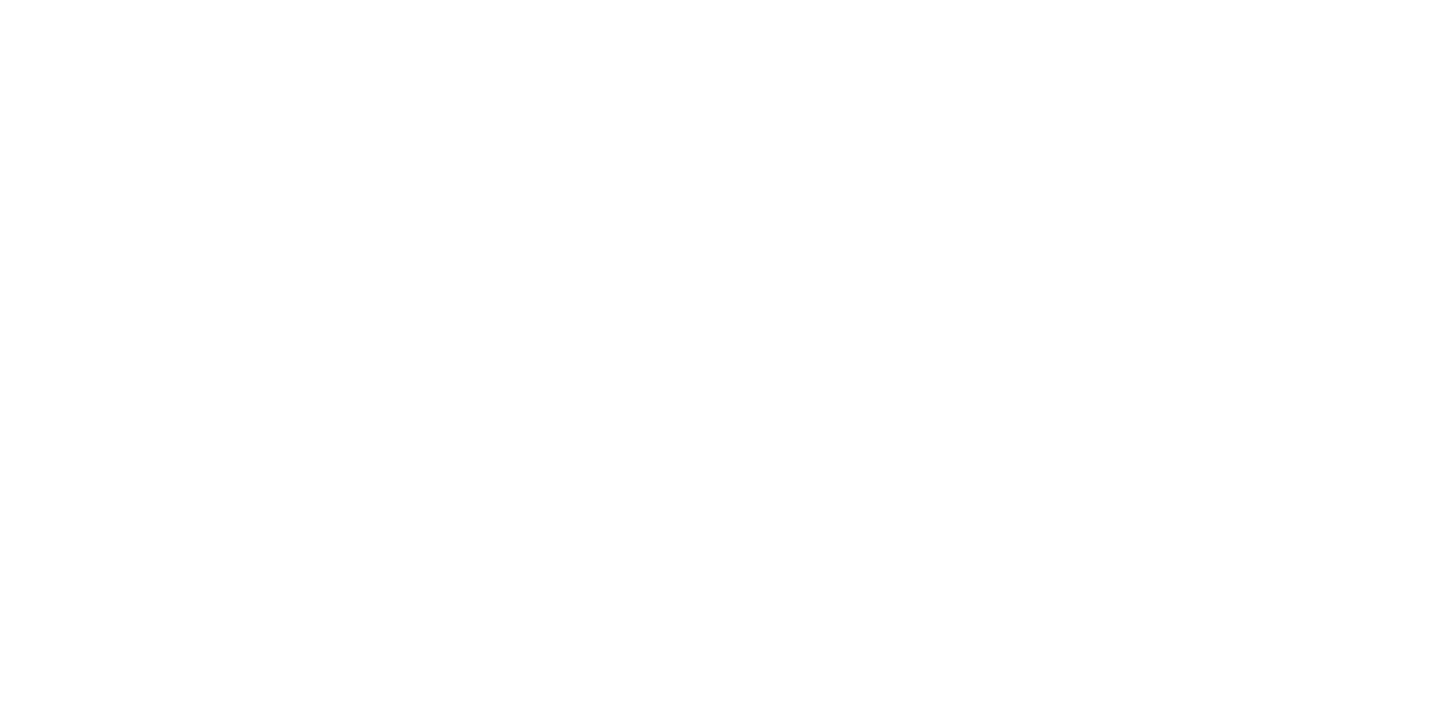 scroll, scrollTop: 0, scrollLeft: 0, axis: both 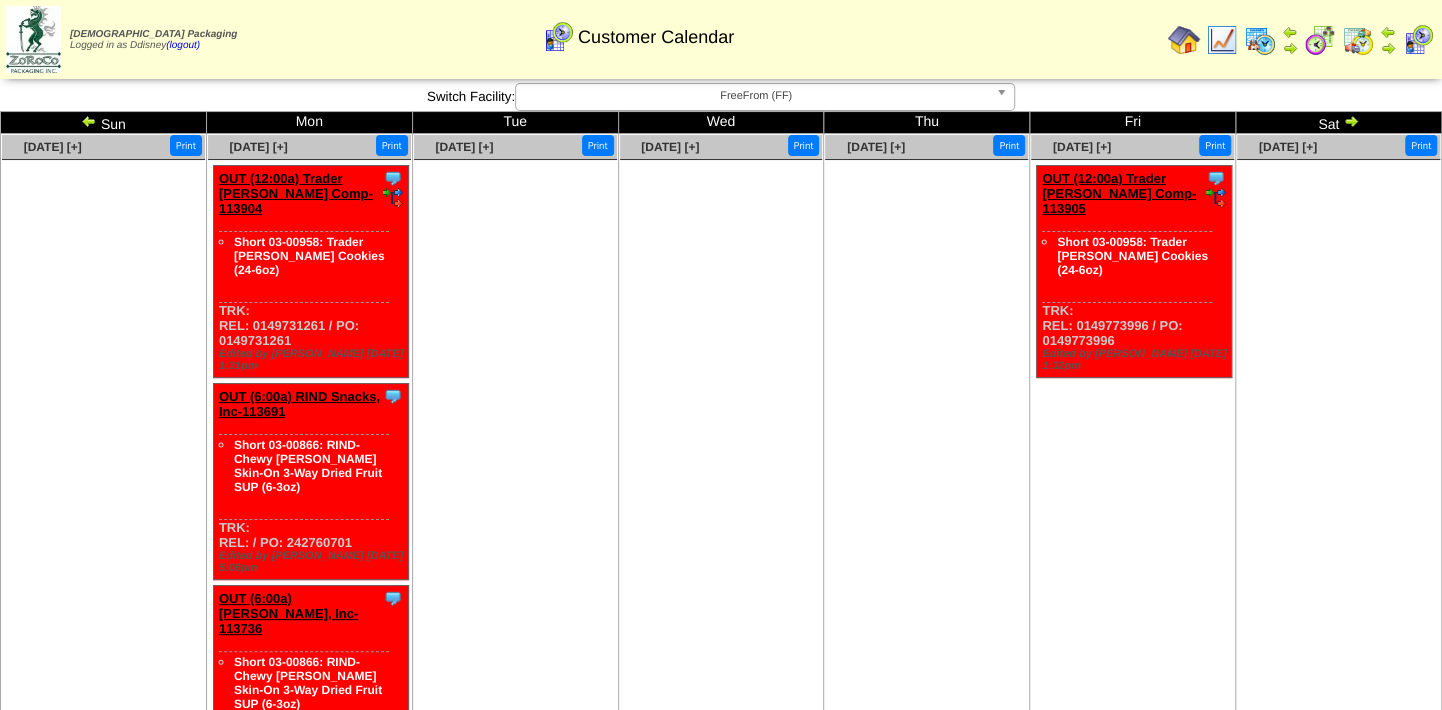 click on "OUT
(12:00a)
Trader [PERSON_NAME] Comp-113905" at bounding box center (1119, 193) 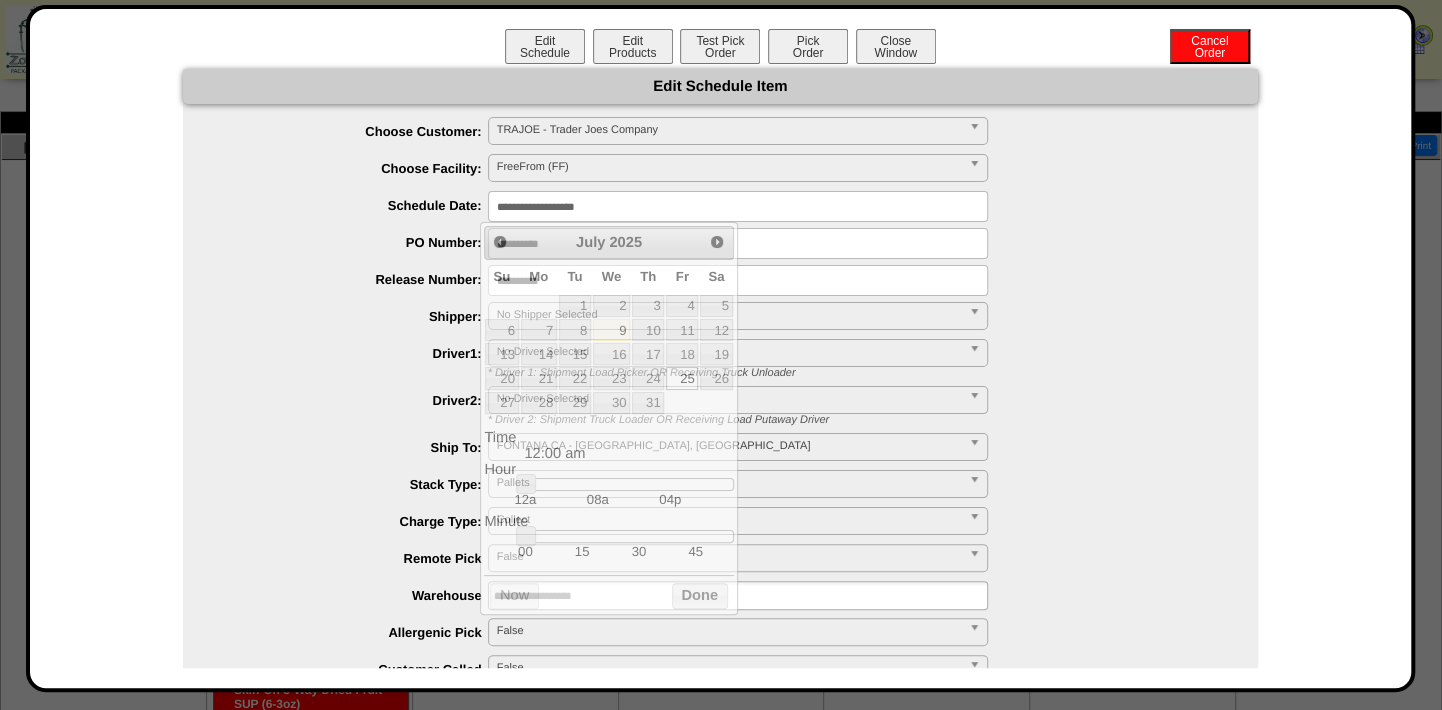 click on "**********" at bounding box center [738, 206] 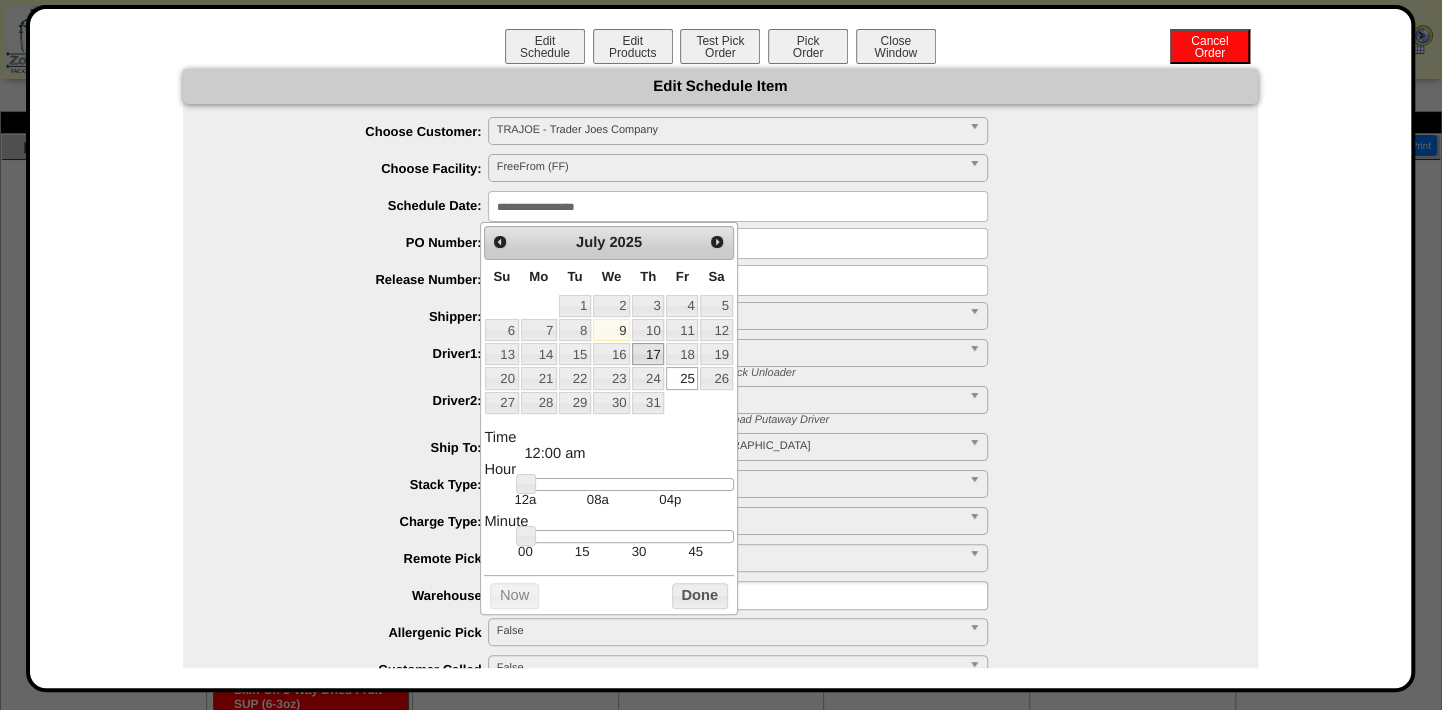 click on "17" at bounding box center [648, 354] 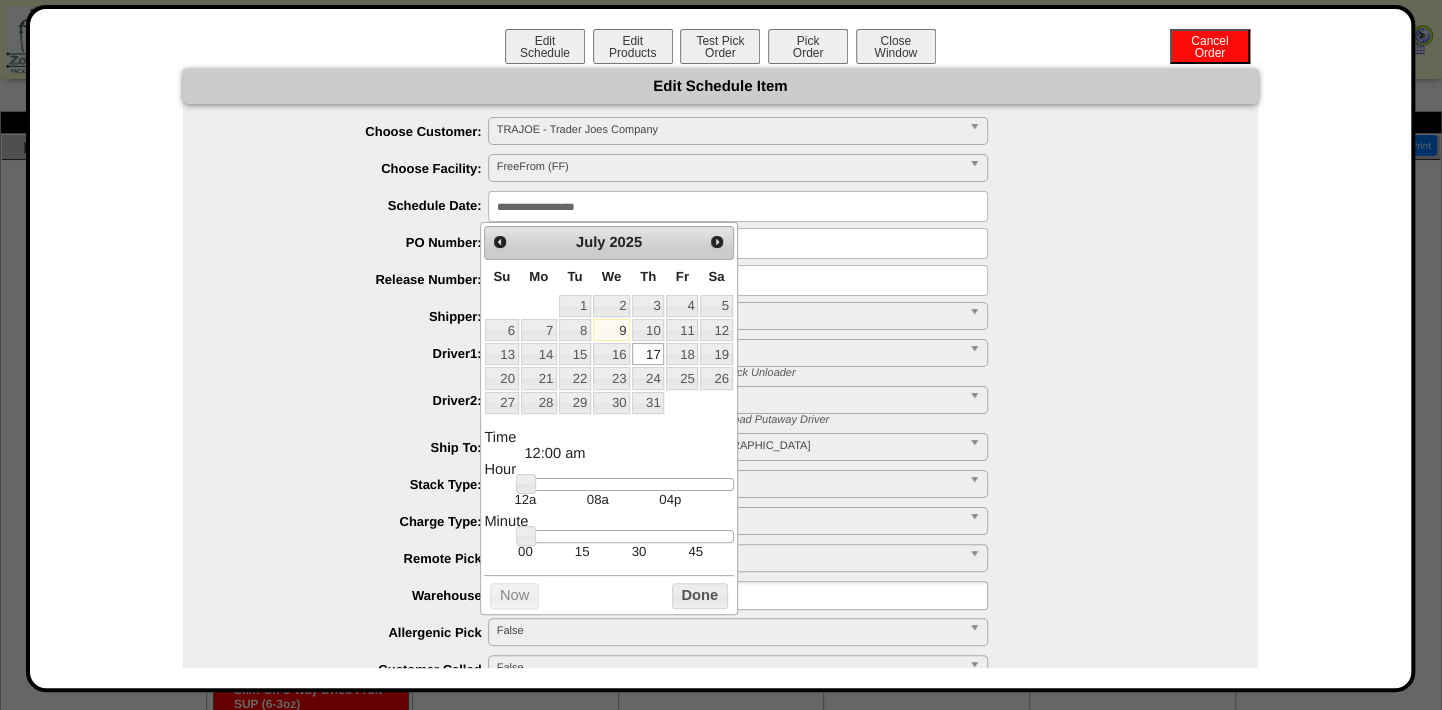 click on "**********" at bounding box center (740, 317) 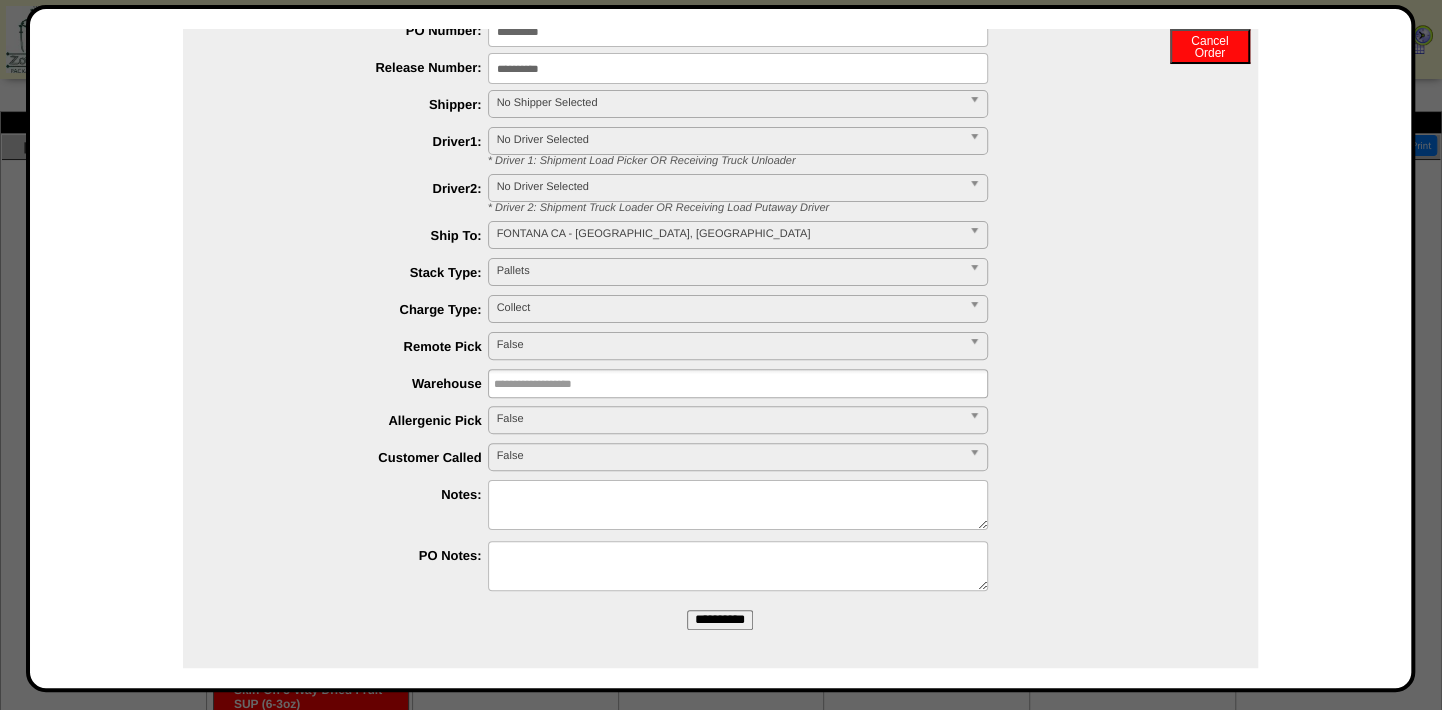 scroll, scrollTop: 220, scrollLeft: 0, axis: vertical 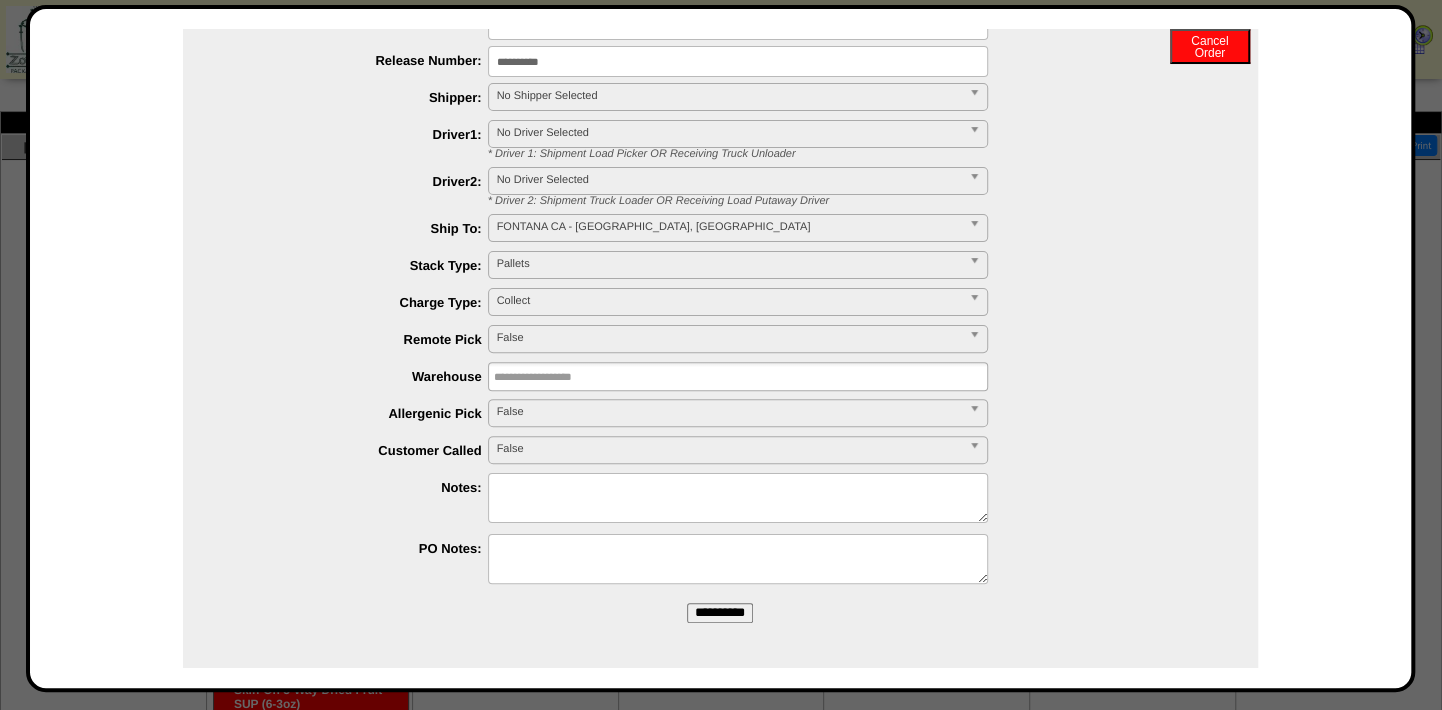 click on "**********" at bounding box center (720, 613) 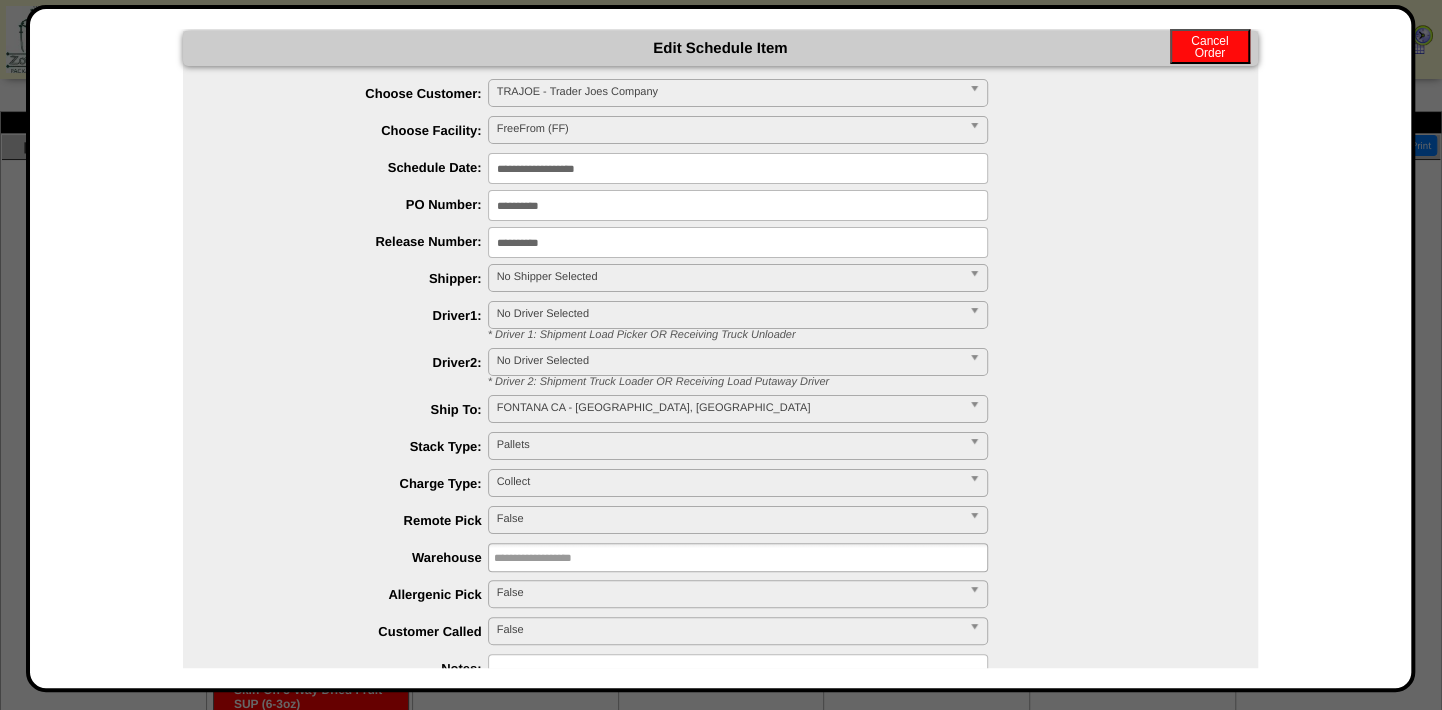 scroll, scrollTop: 220, scrollLeft: 0, axis: vertical 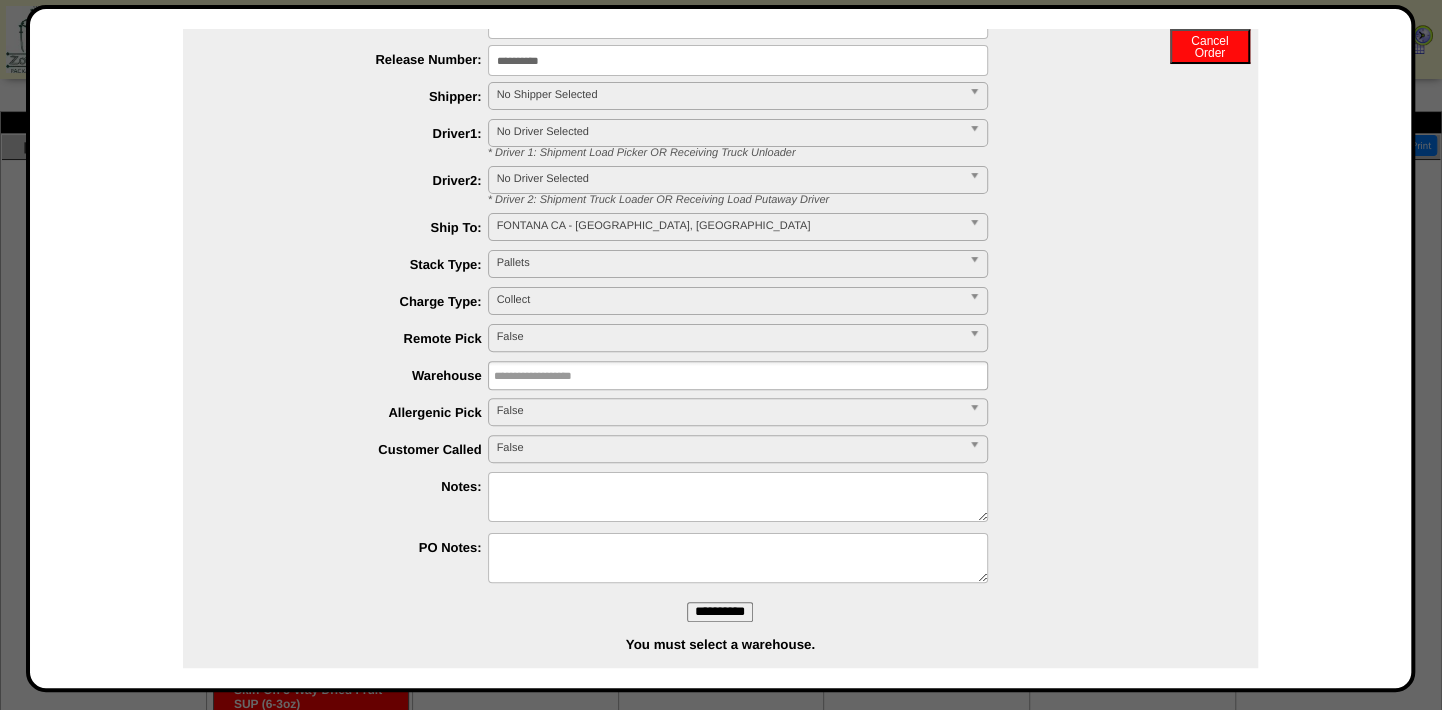 type 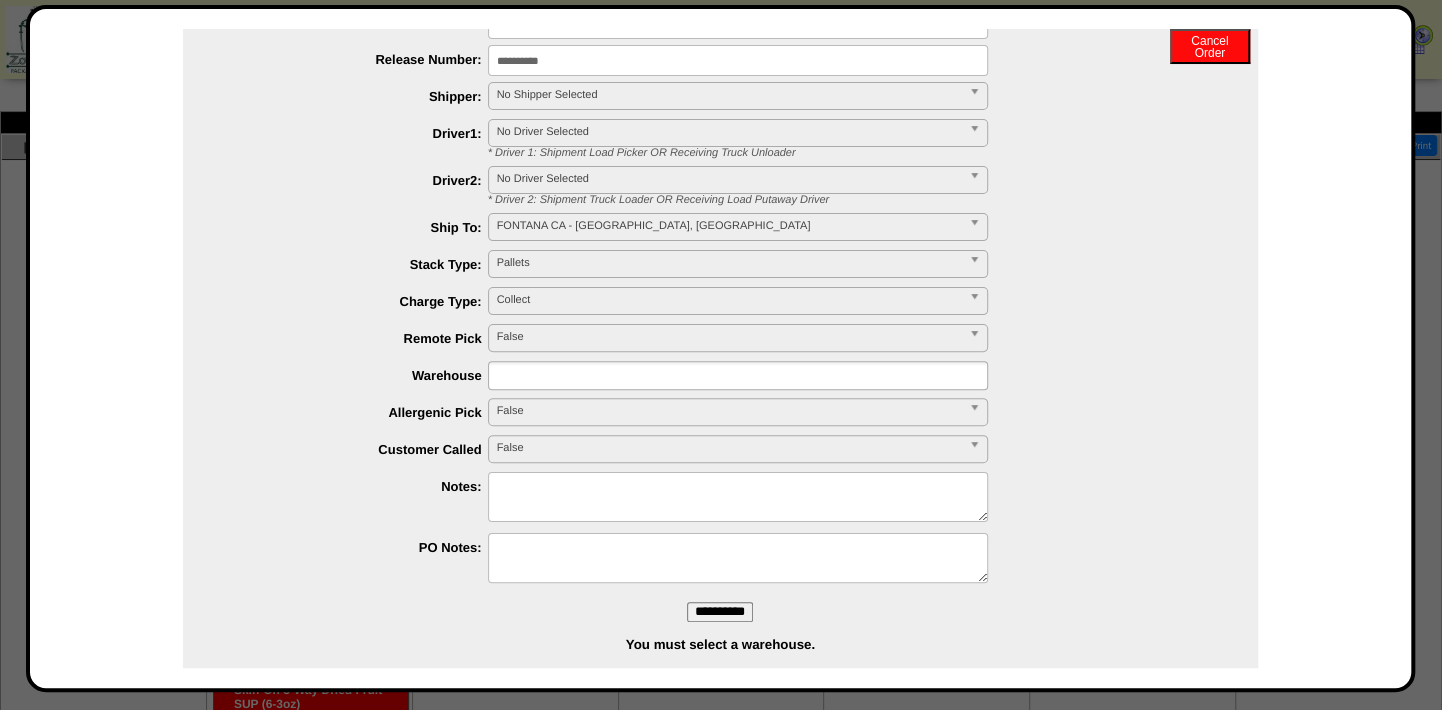 click at bounding box center [558, 375] 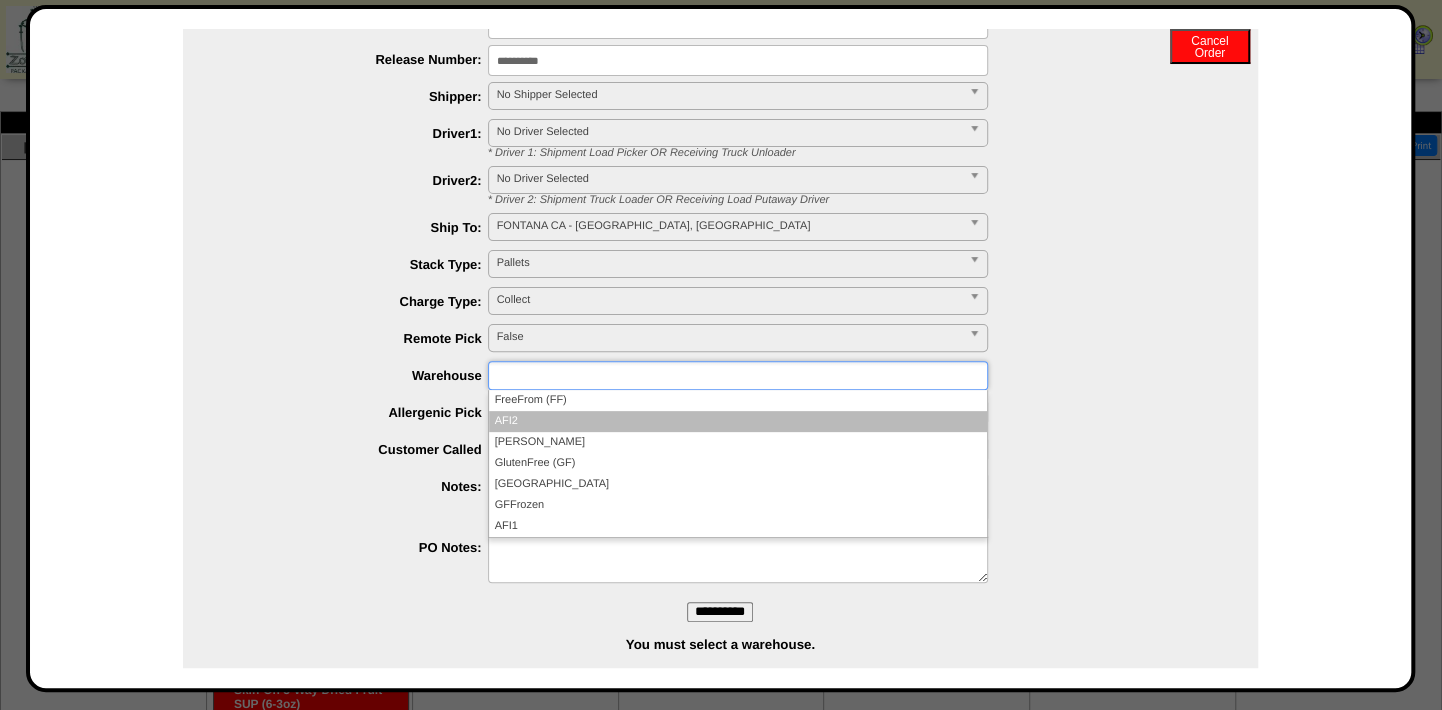 click on "AFI2" at bounding box center (738, 421) 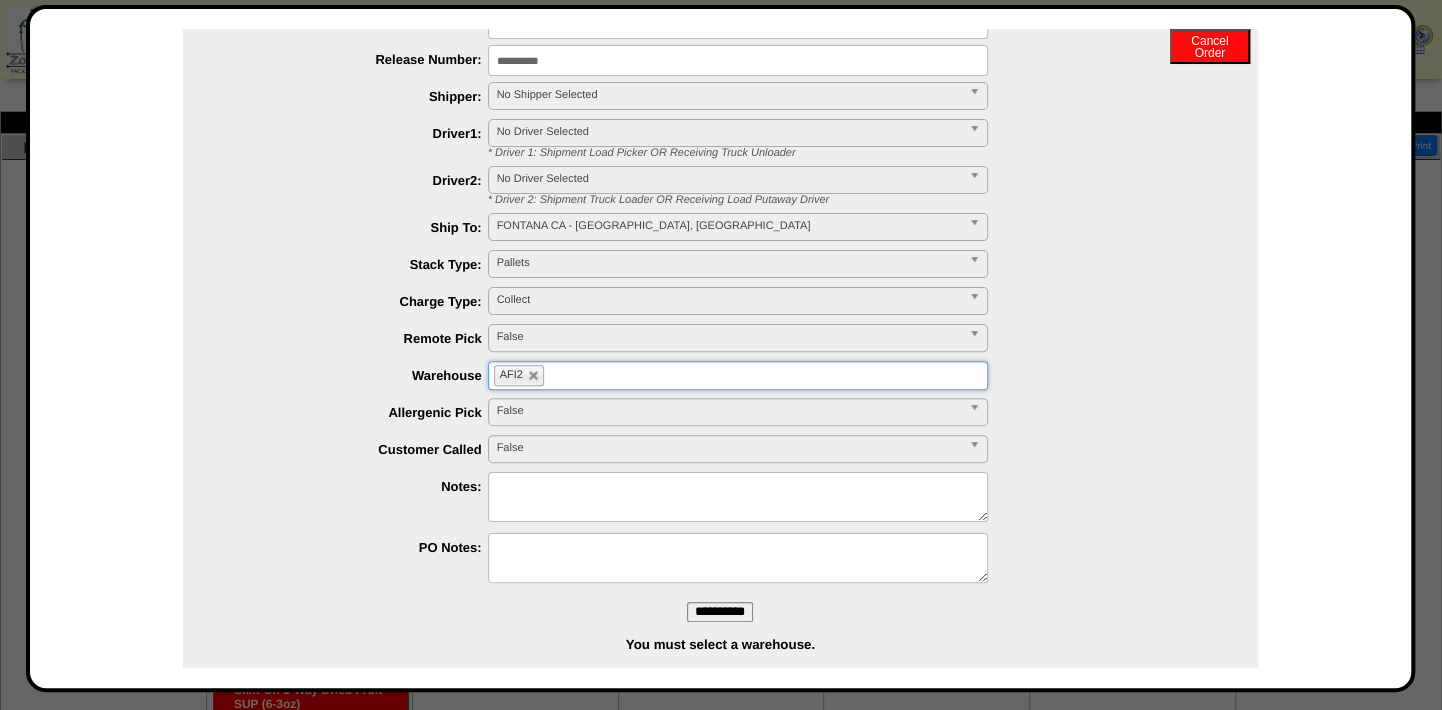 click on "**********" at bounding box center (720, 612) 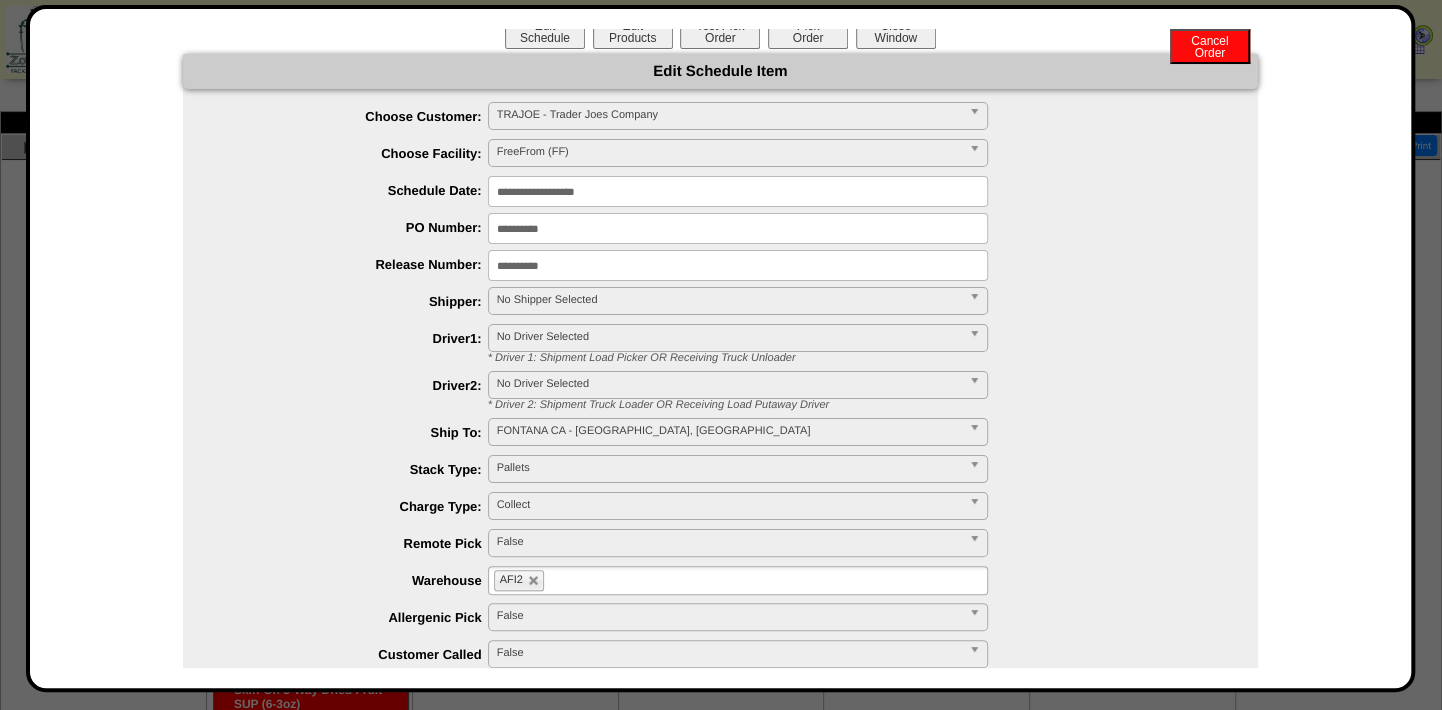 scroll, scrollTop: 0, scrollLeft: 0, axis: both 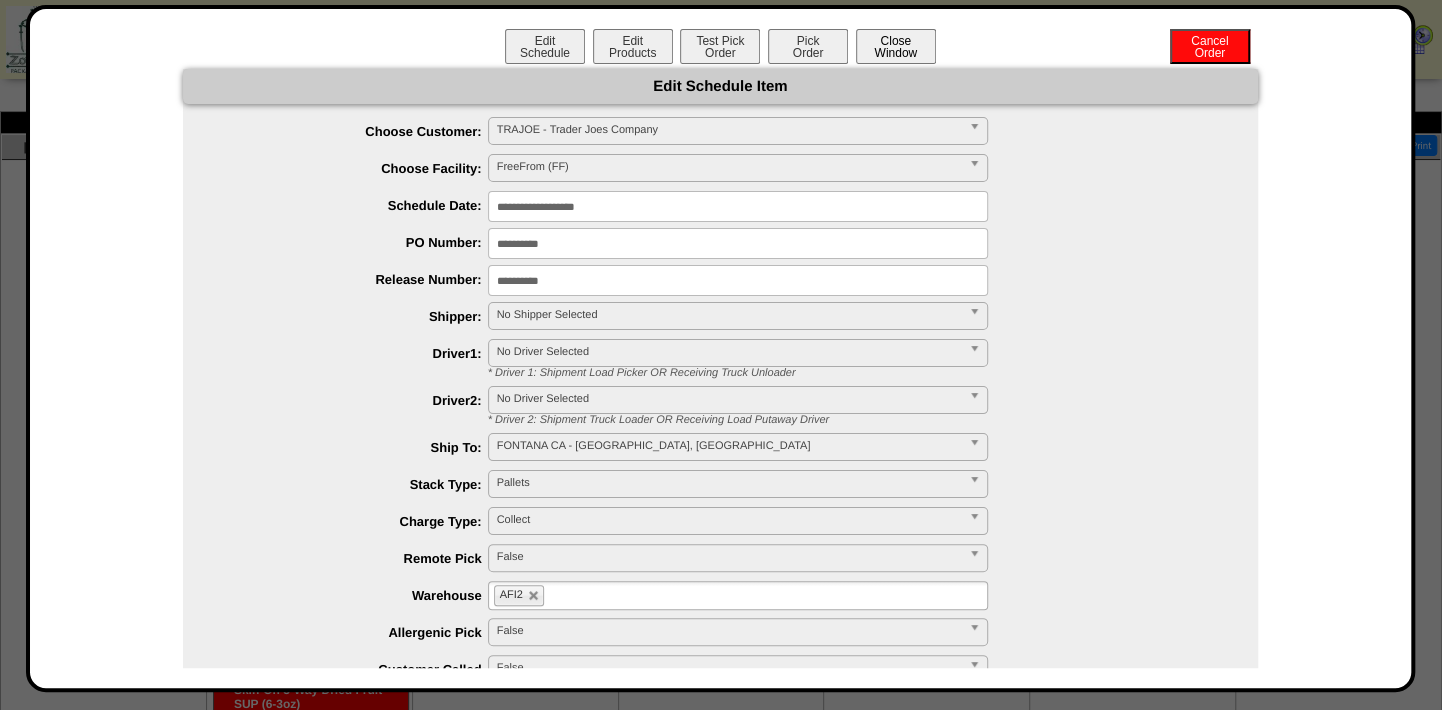 click on "Close Window" at bounding box center [896, 46] 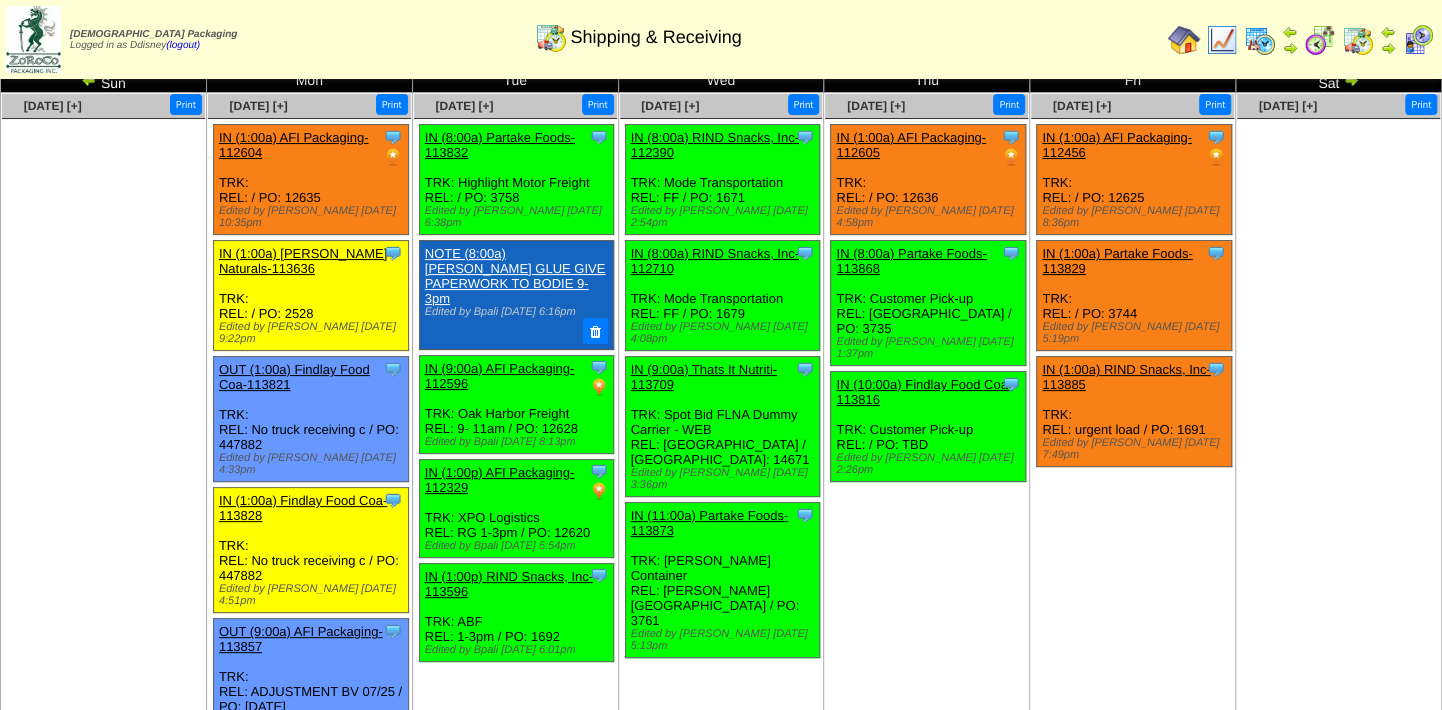 scroll, scrollTop: 0, scrollLeft: 0, axis: both 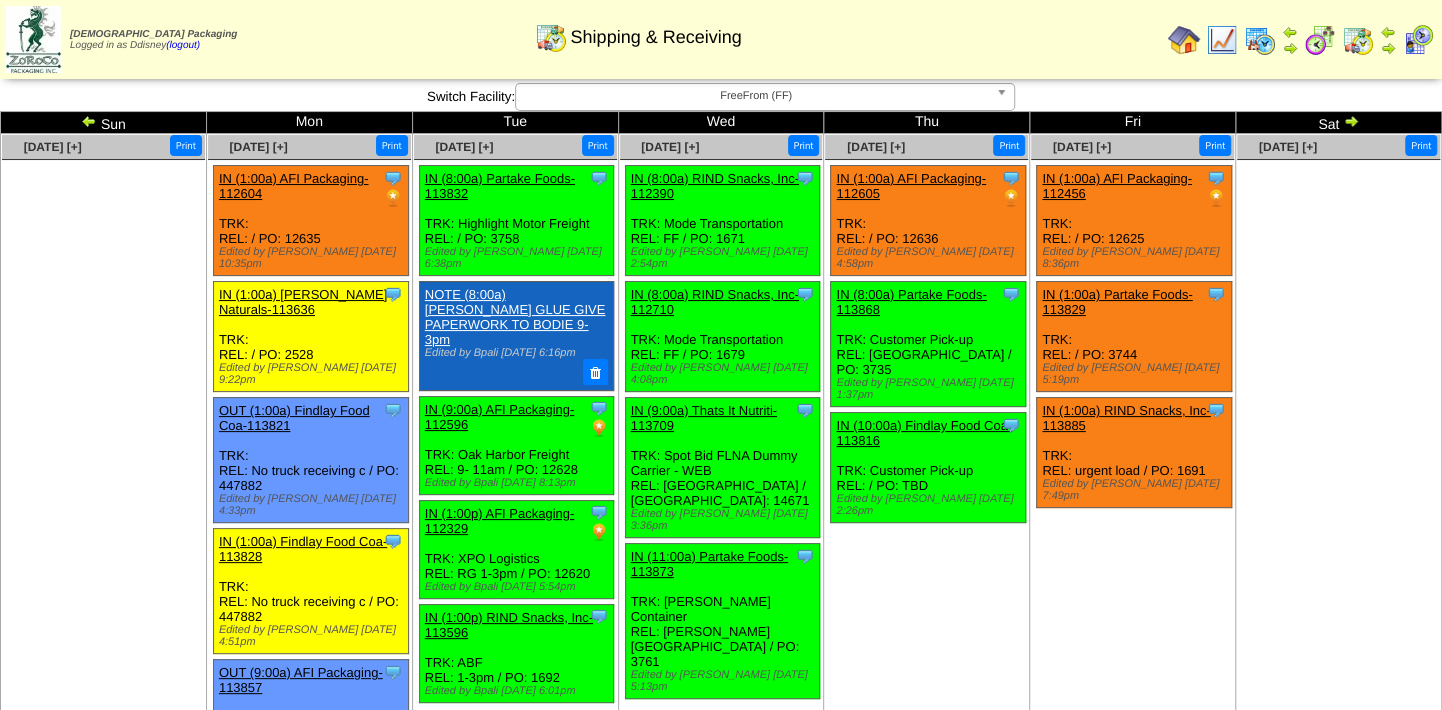 click at bounding box center (1351, 121) 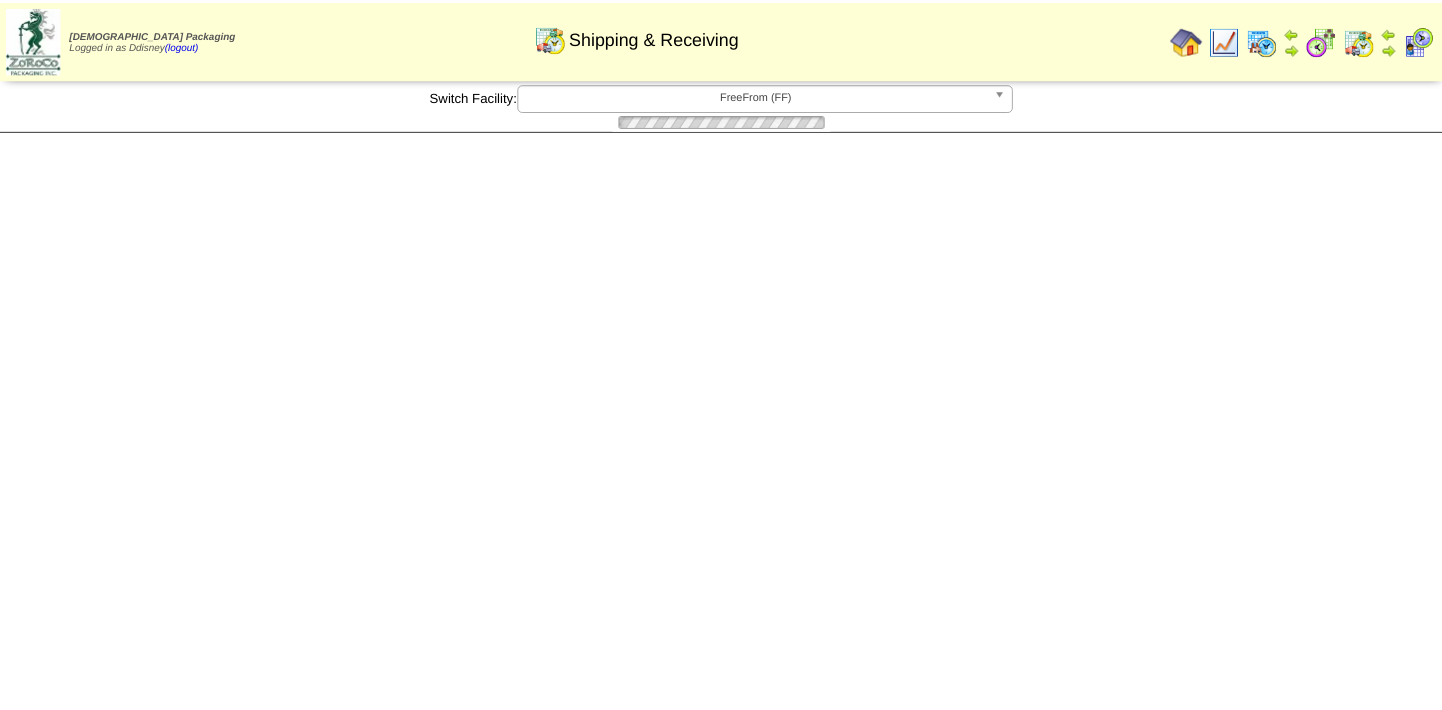 scroll, scrollTop: 0, scrollLeft: 0, axis: both 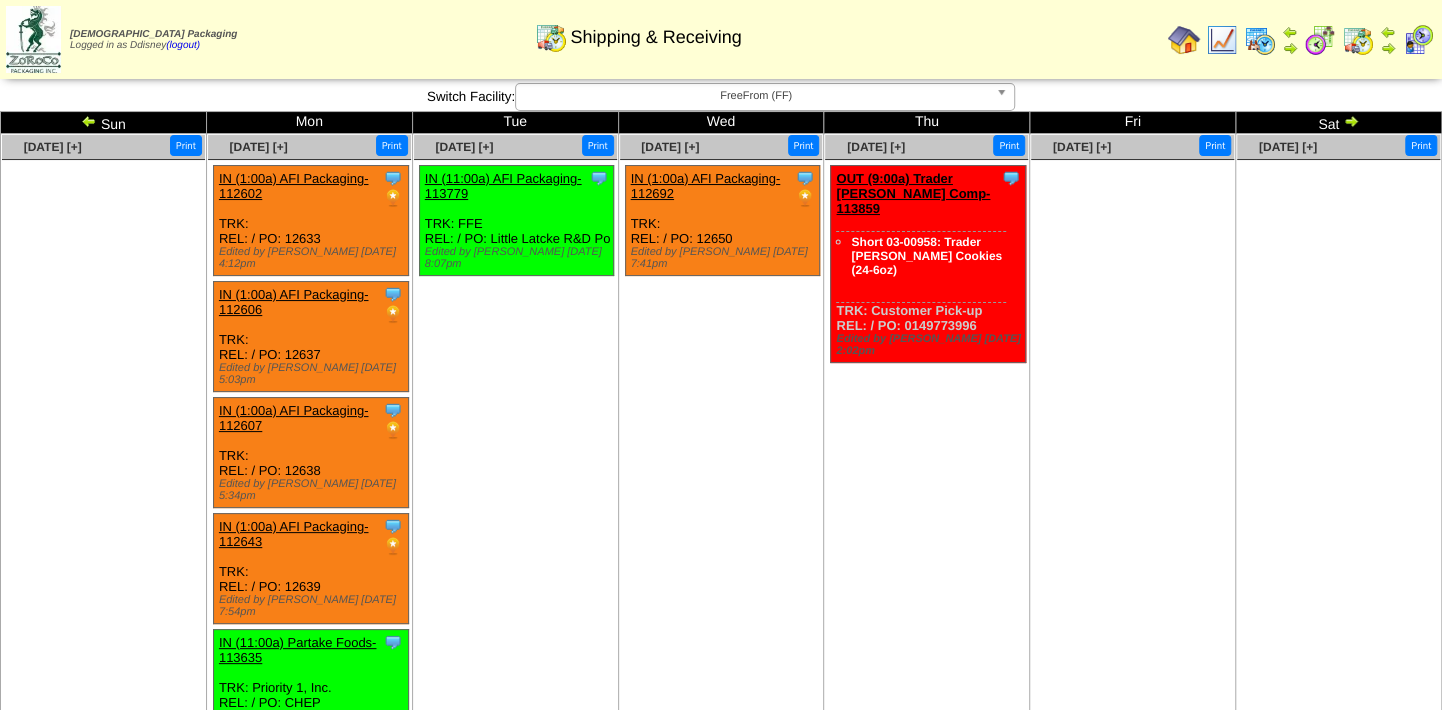click at bounding box center [89, 121] 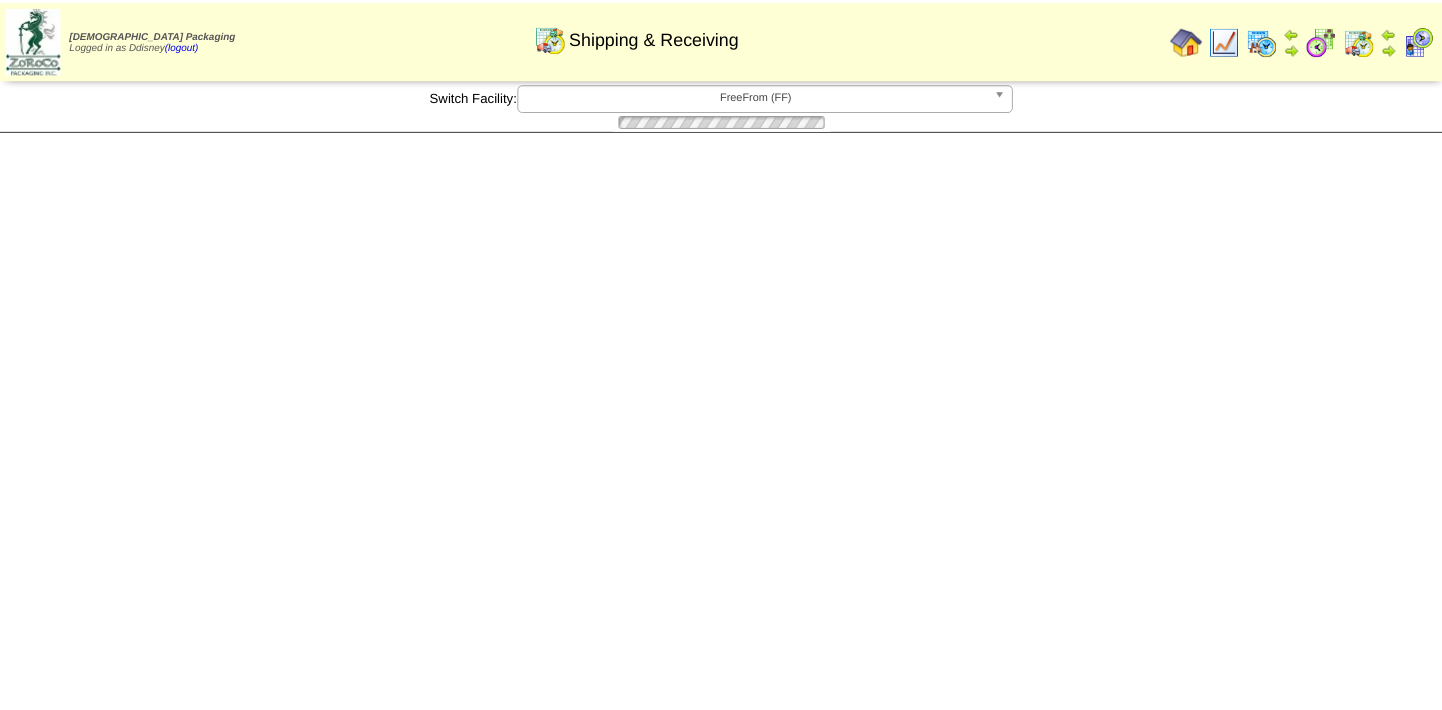 scroll, scrollTop: 0, scrollLeft: 0, axis: both 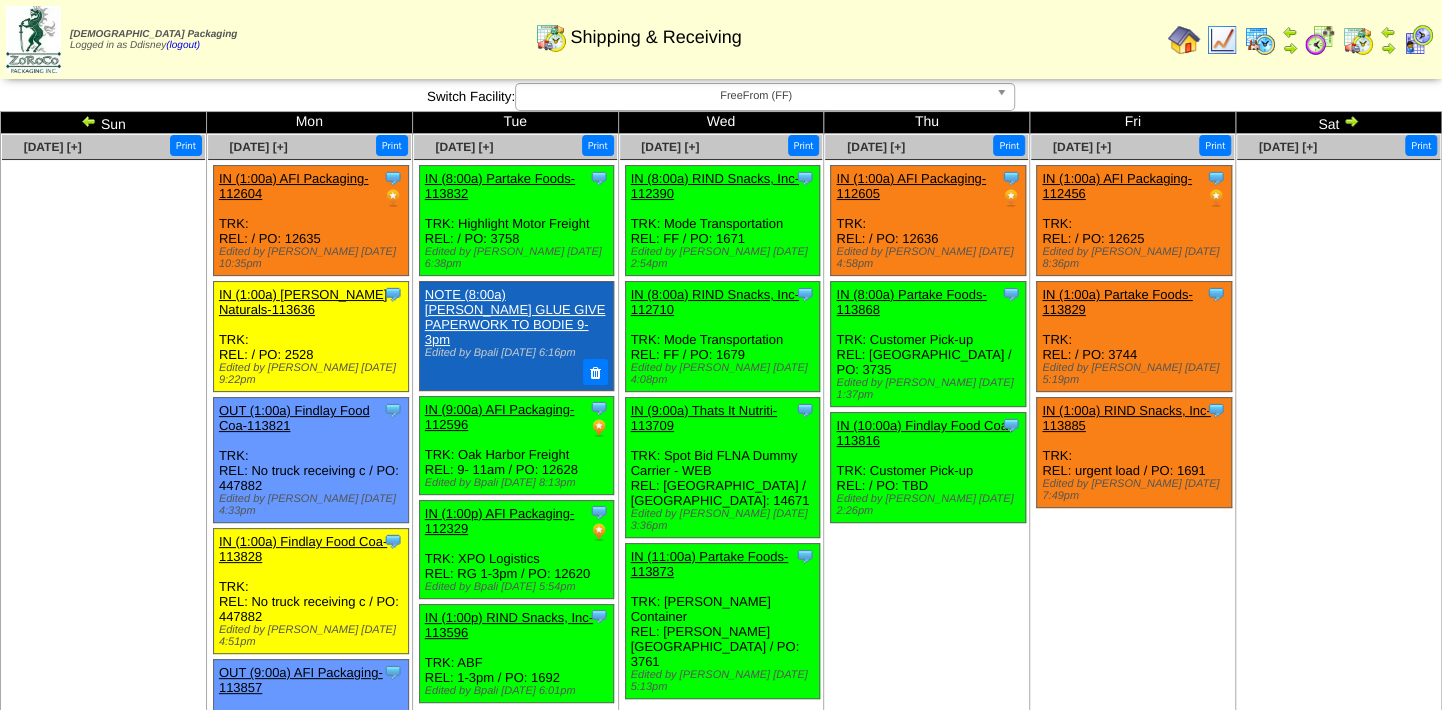 click at bounding box center [89, 121] 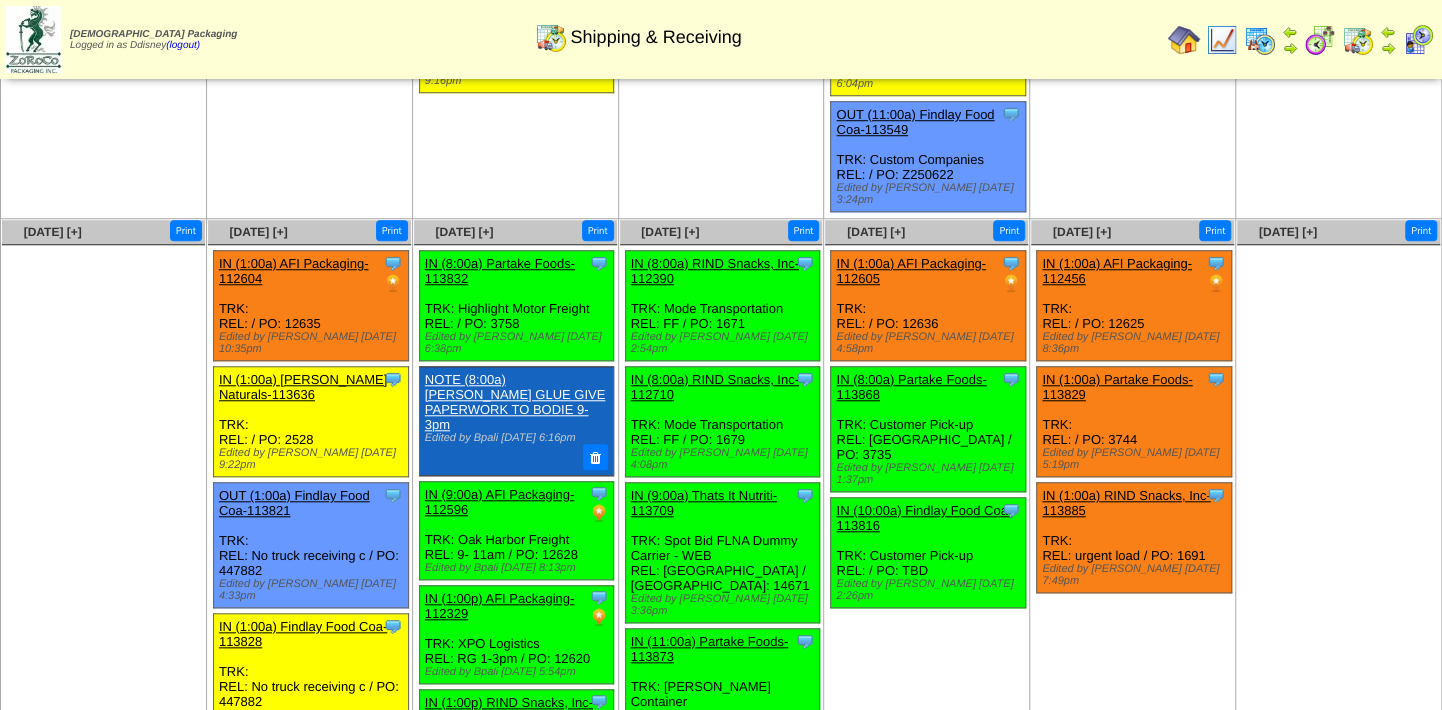 scroll, scrollTop: 818, scrollLeft: 0, axis: vertical 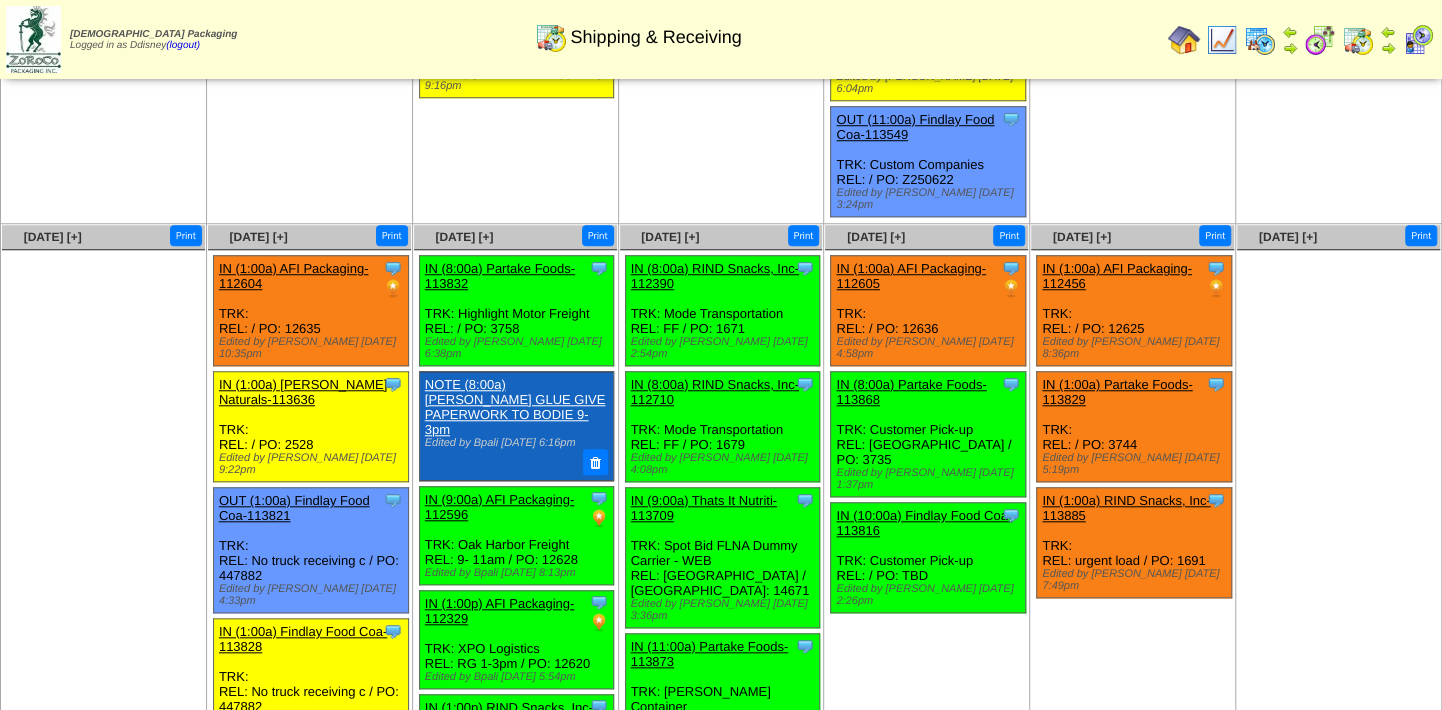 click at bounding box center [1184, 40] 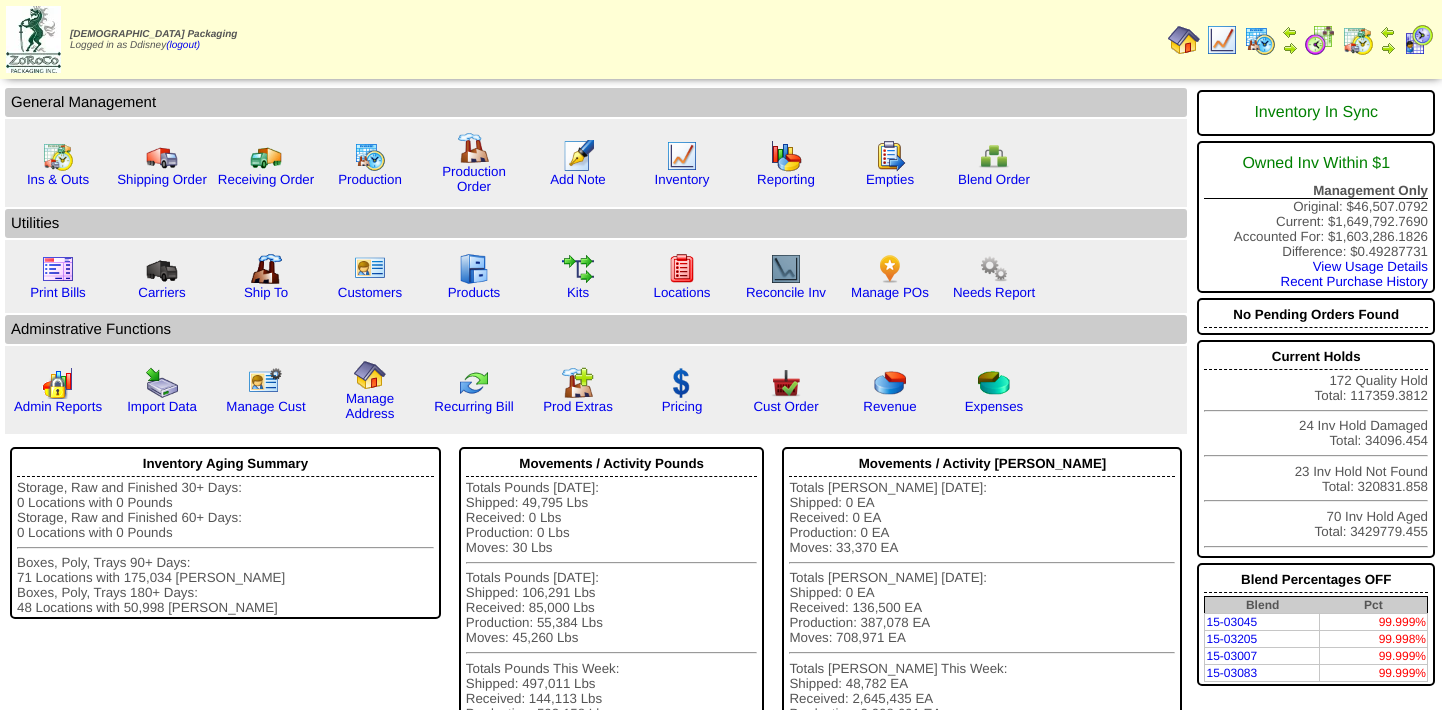 scroll, scrollTop: 0, scrollLeft: 0, axis: both 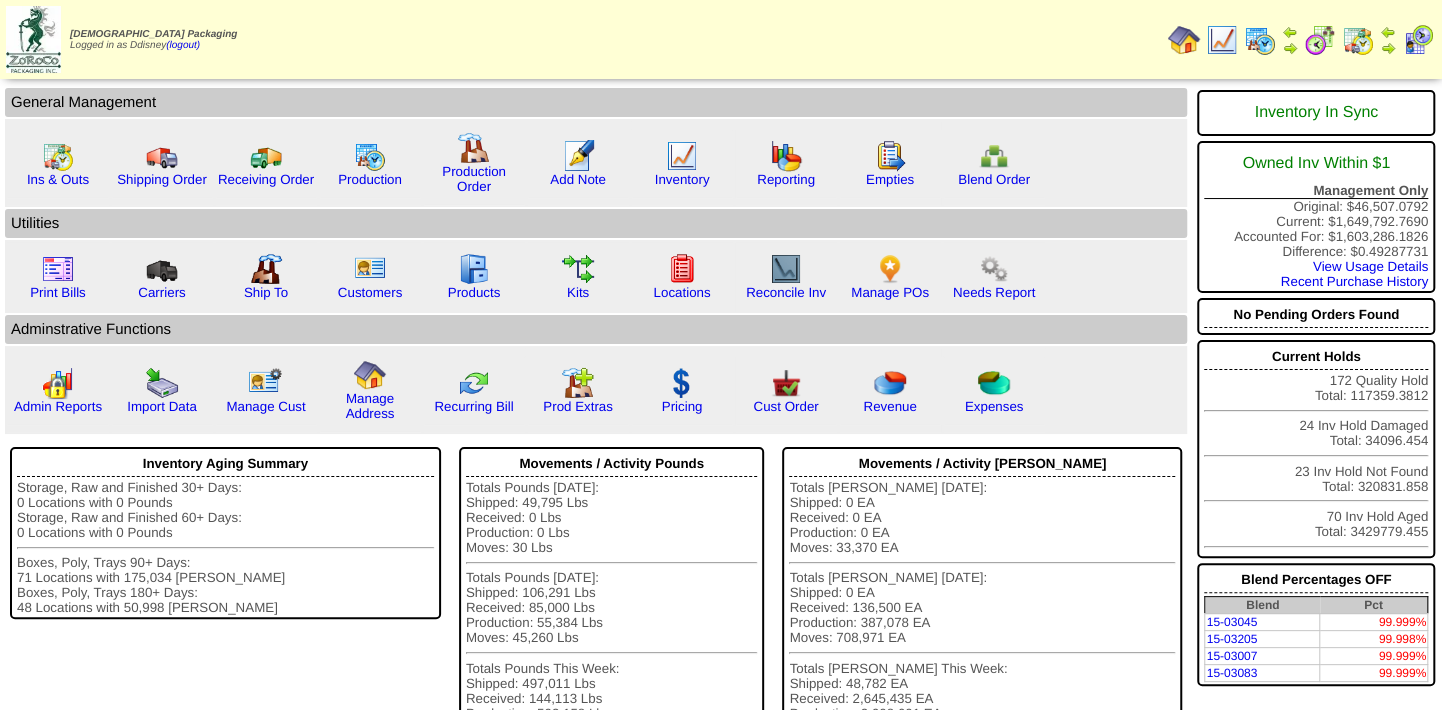 click at bounding box center [1418, 40] 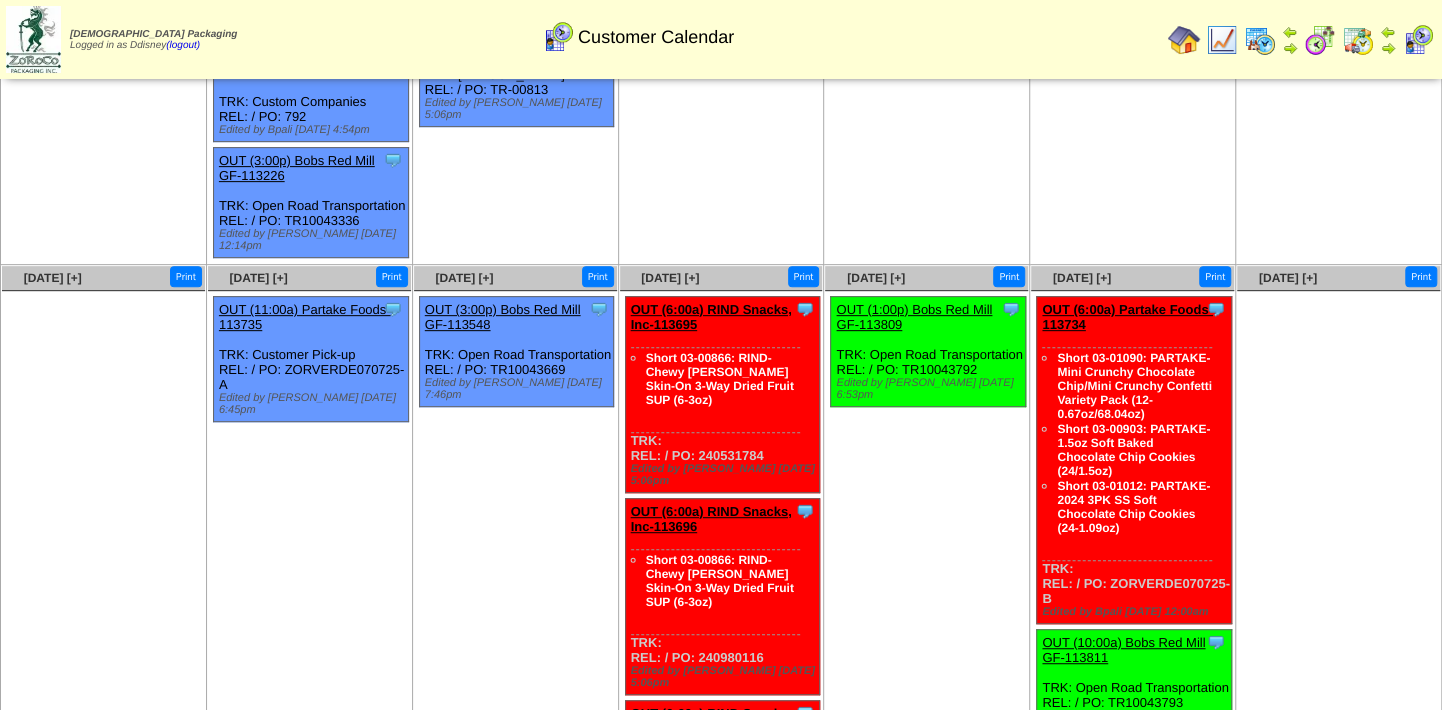 scroll, scrollTop: 363, scrollLeft: 0, axis: vertical 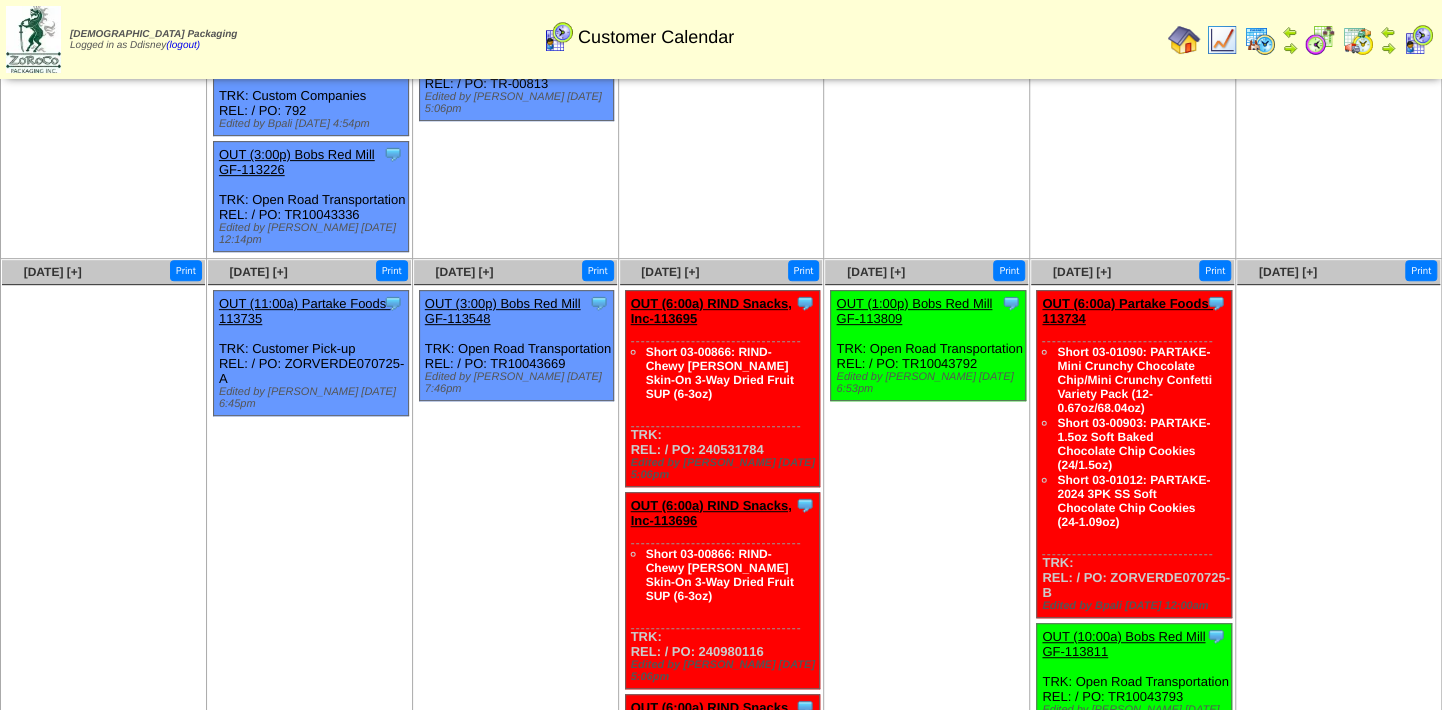 click at bounding box center [1338, 435] 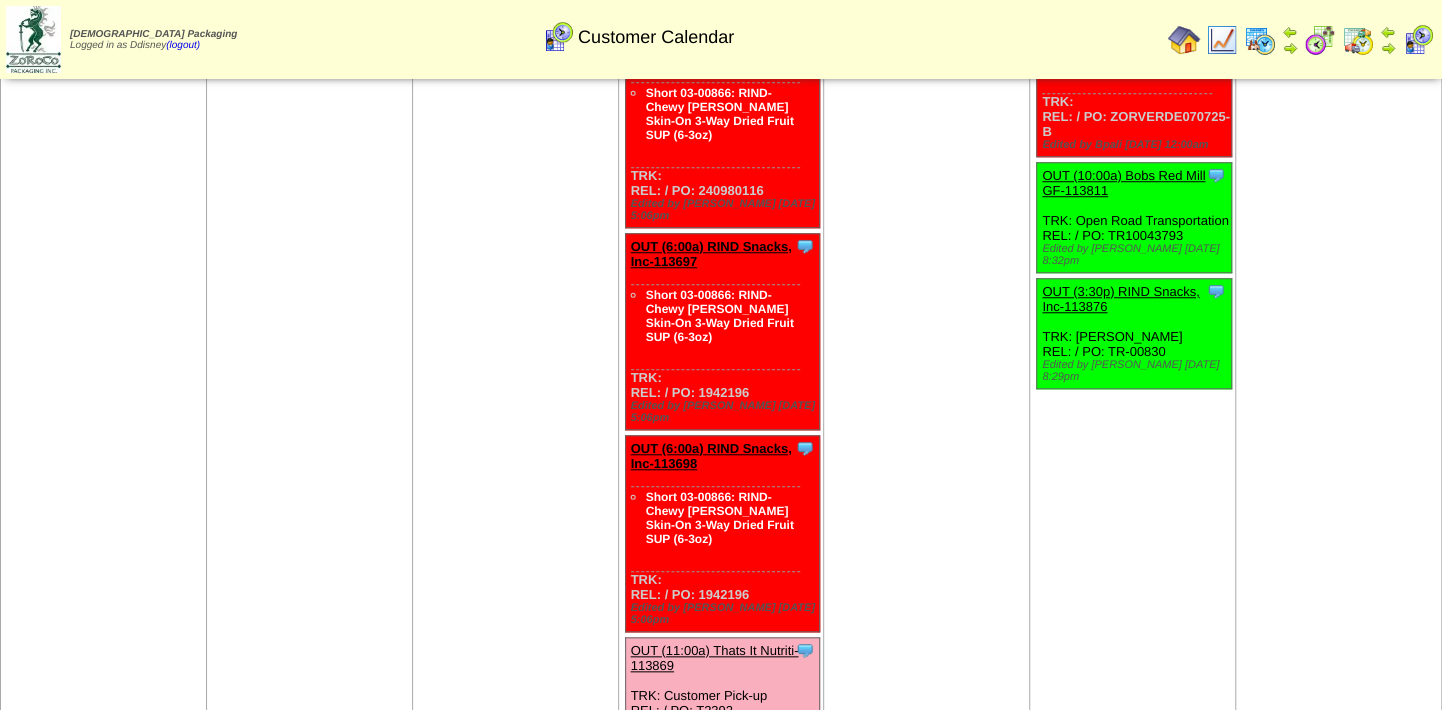 click on "OUT
(6:00a)
RIND Snacks, Inc-113697" at bounding box center [711, 254] 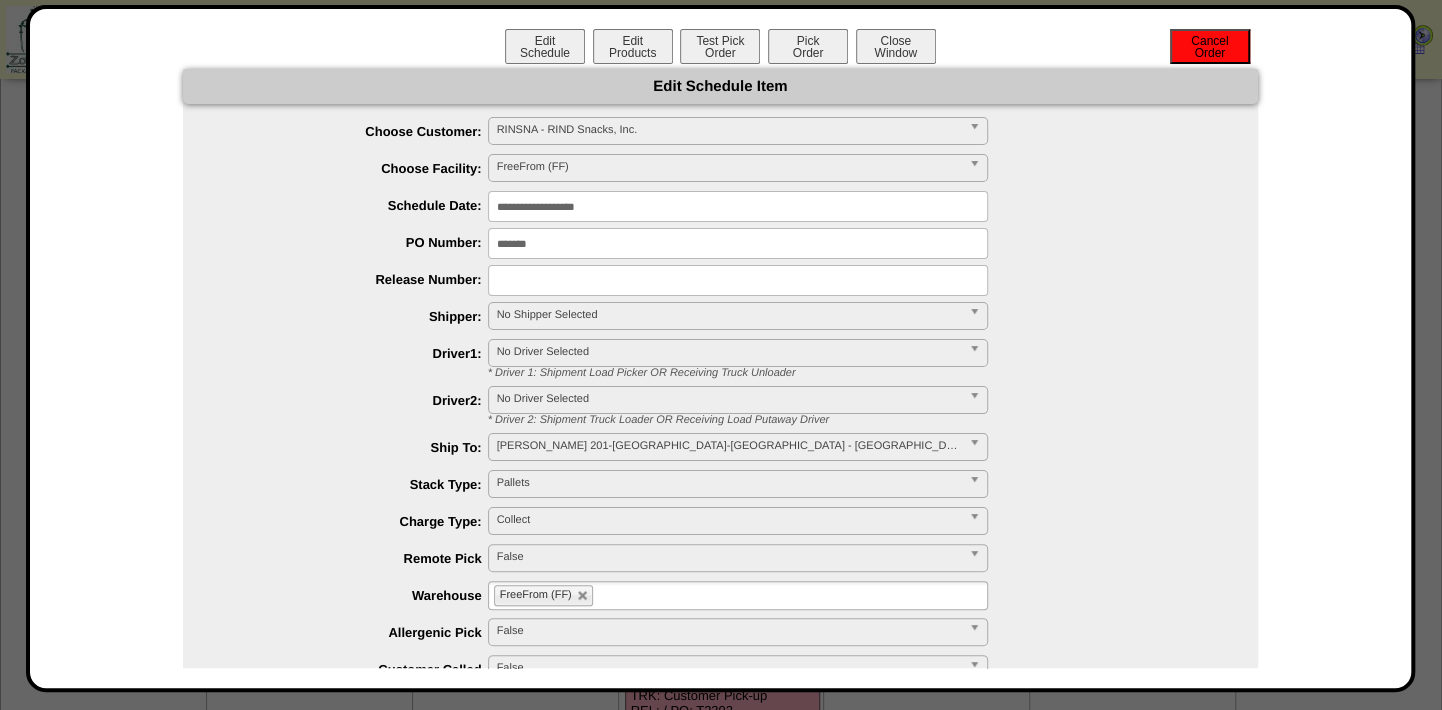 click on "Cancel Order" at bounding box center (1210, 46) 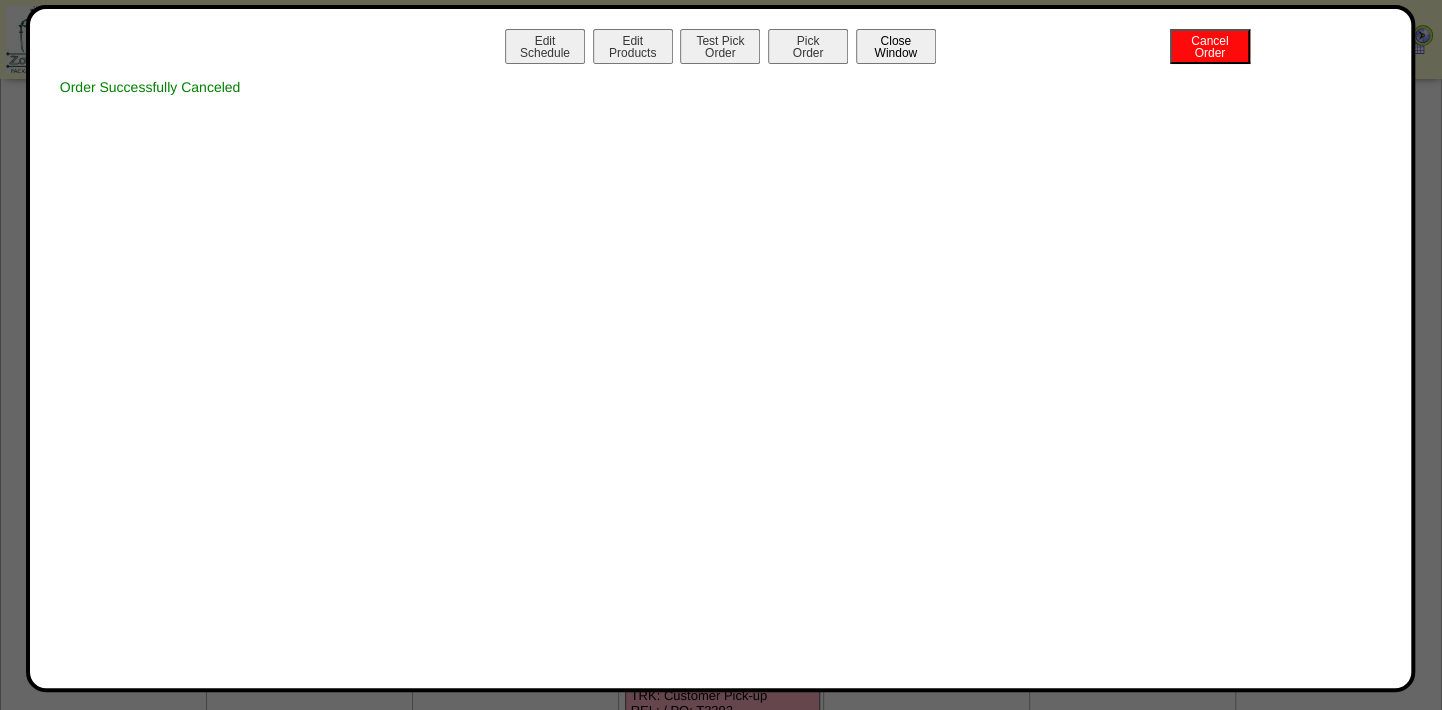drag, startPoint x: 895, startPoint y: 43, endPoint x: 903, endPoint y: 51, distance: 11.313708 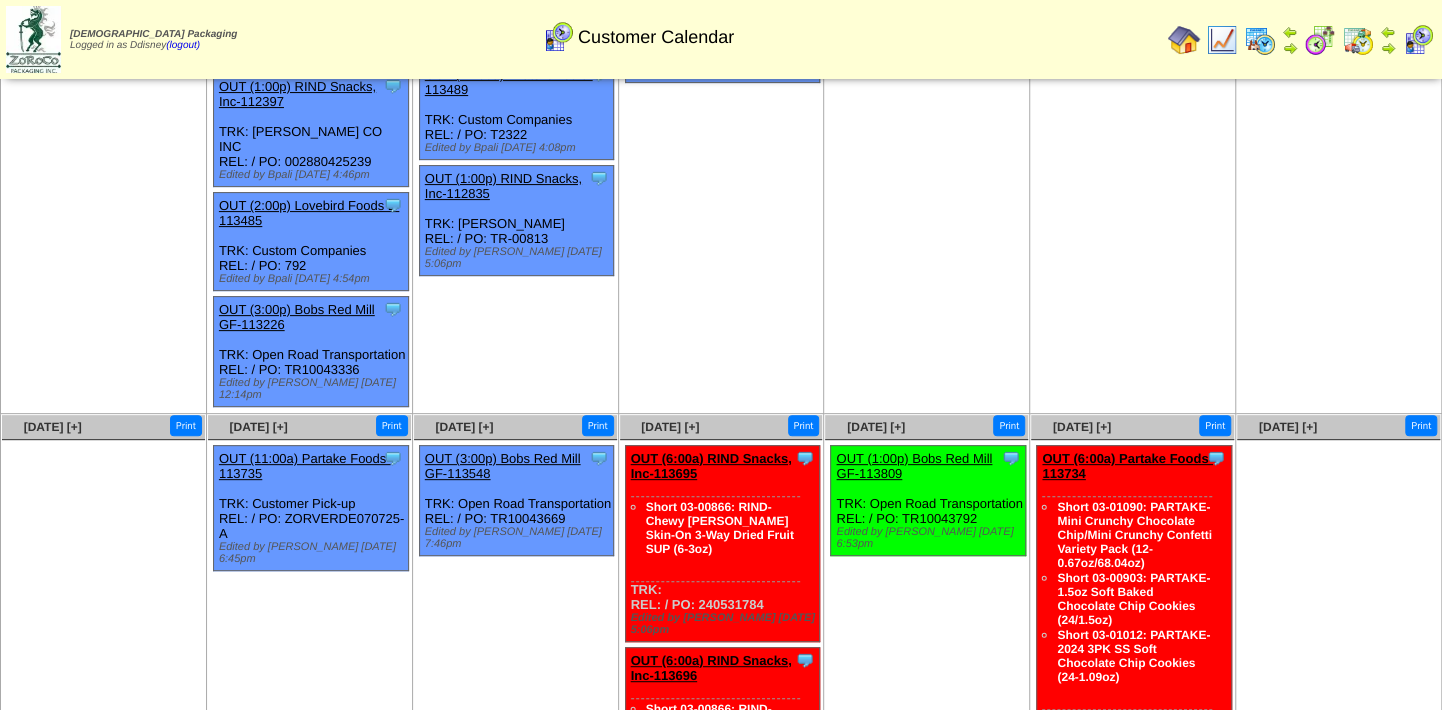 scroll, scrollTop: 0, scrollLeft: 0, axis: both 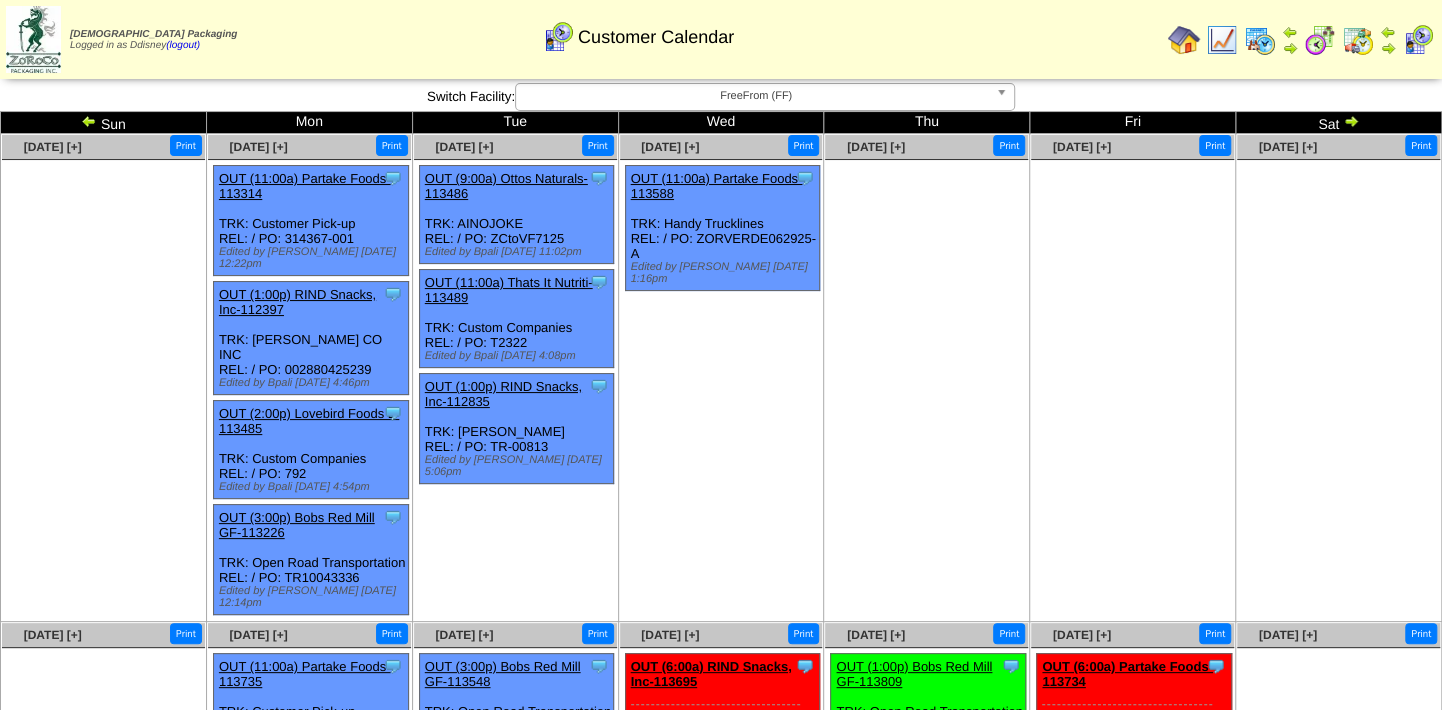 click at bounding box center [1358, 40] 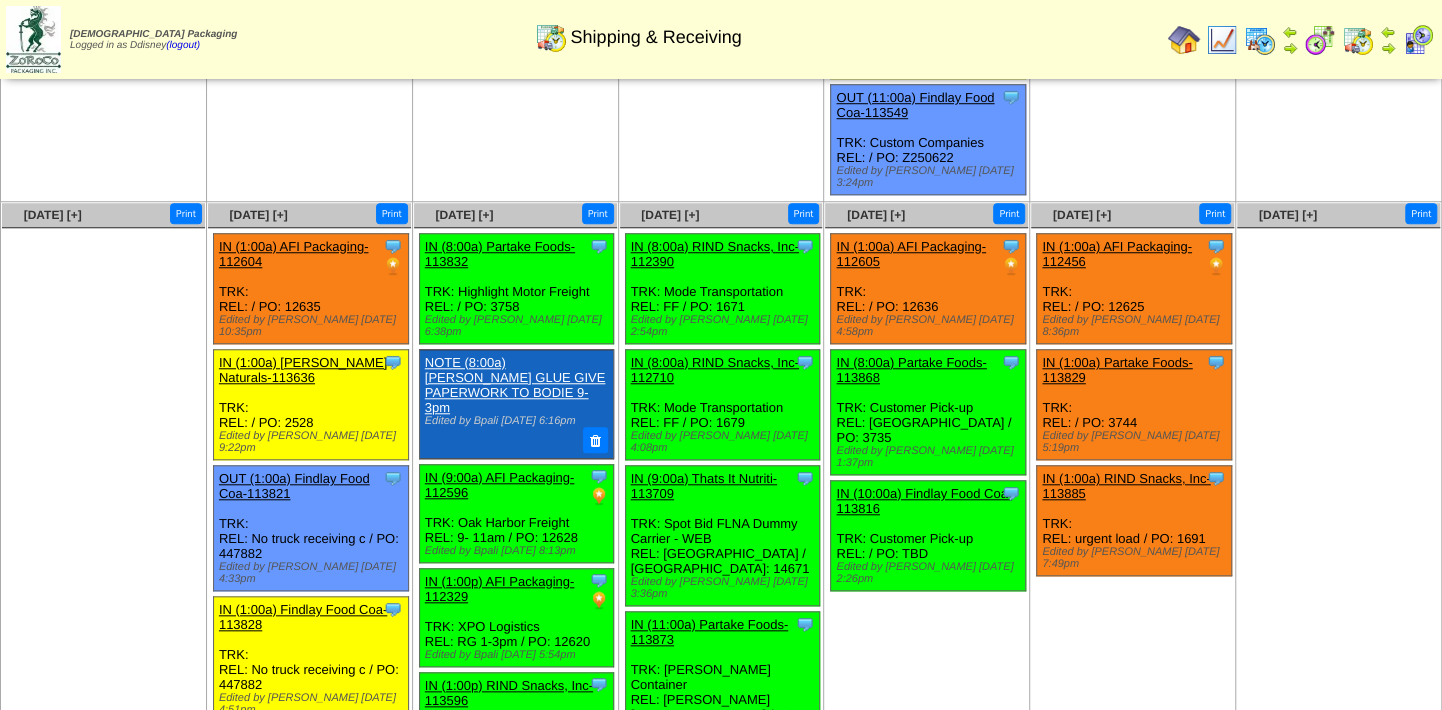 scroll, scrollTop: 749, scrollLeft: 0, axis: vertical 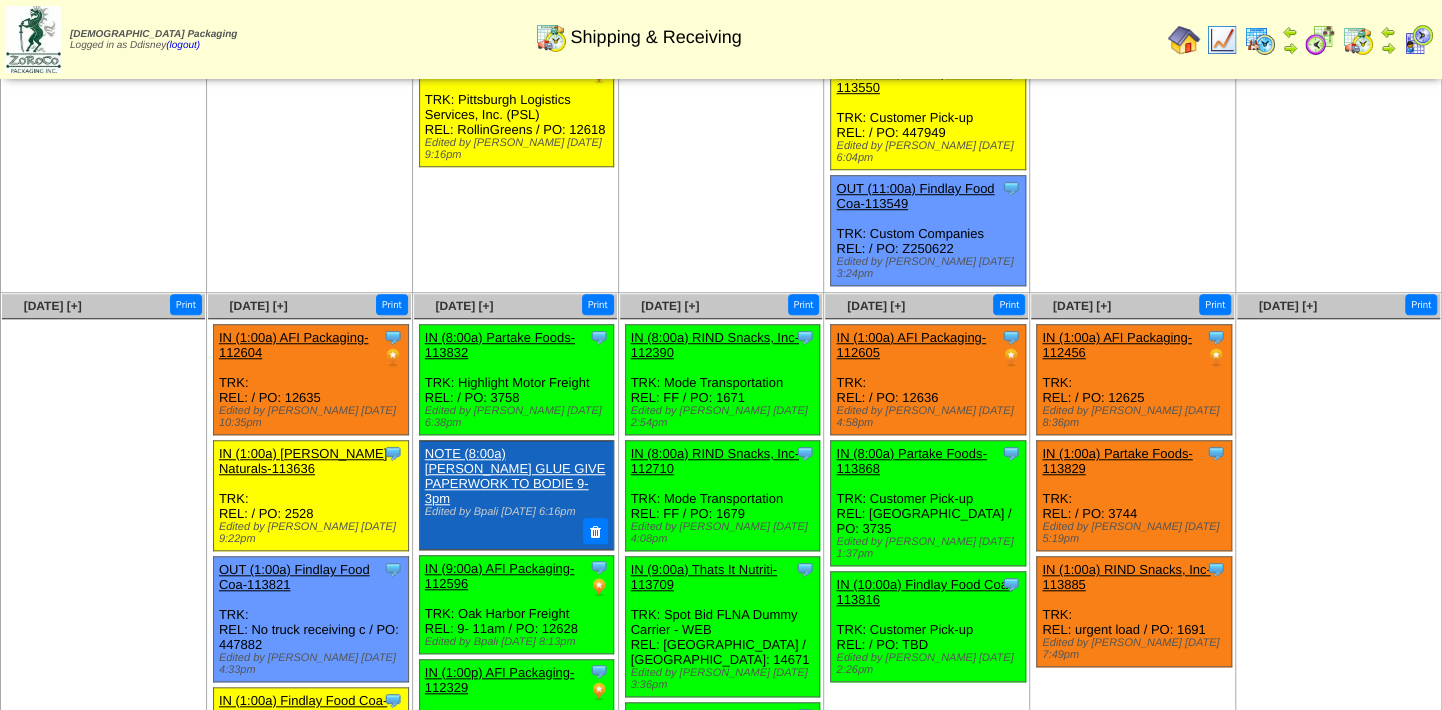 click on "IN
(1:00a)
RIND Snacks, Inc-113885" at bounding box center [1126, 577] 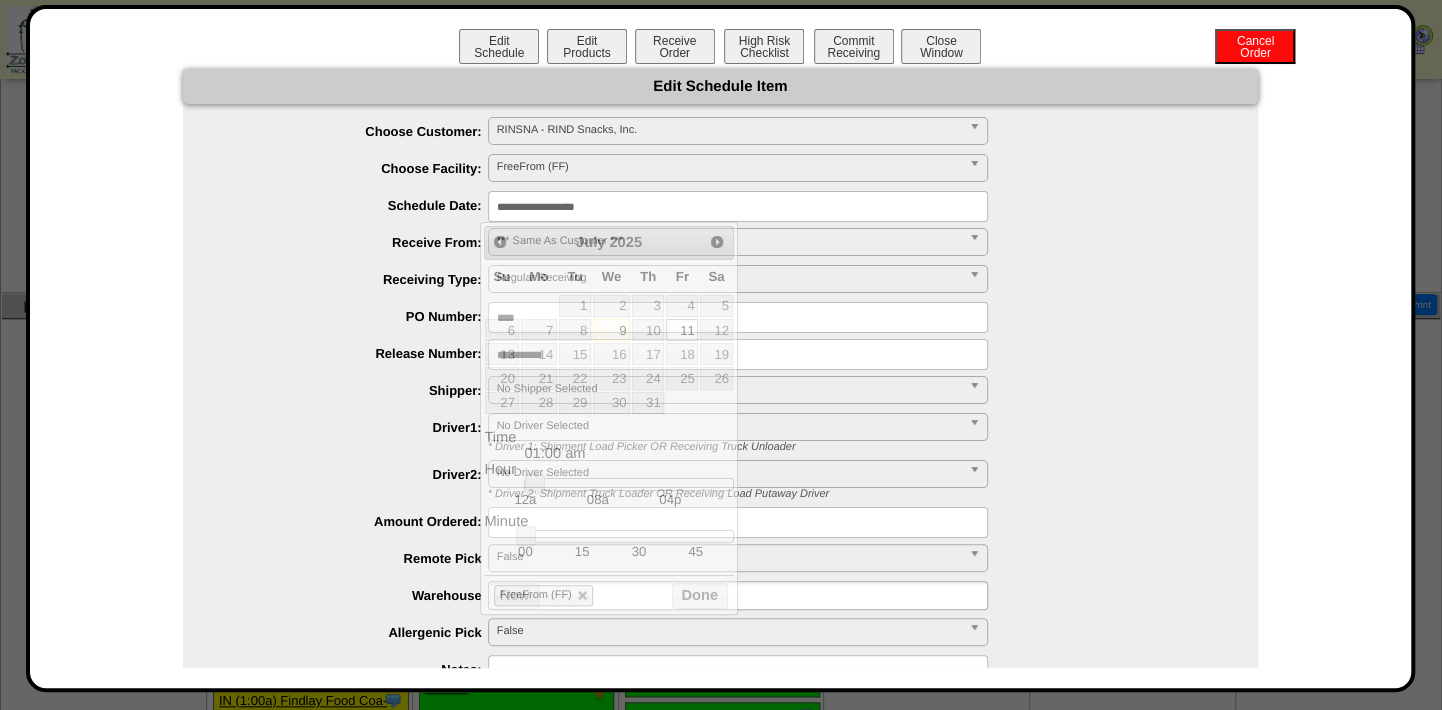 click on "**********" at bounding box center [738, 206] 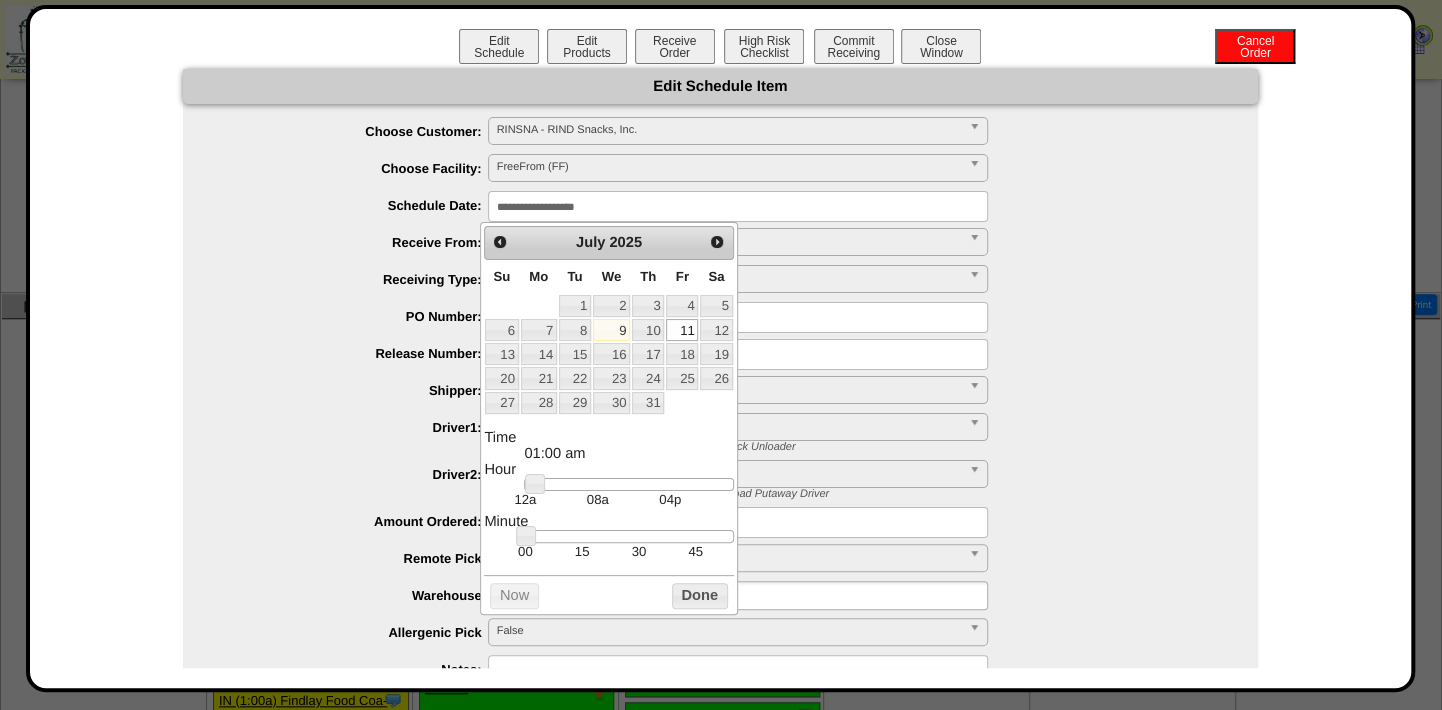 click on "11" at bounding box center (682, 330) 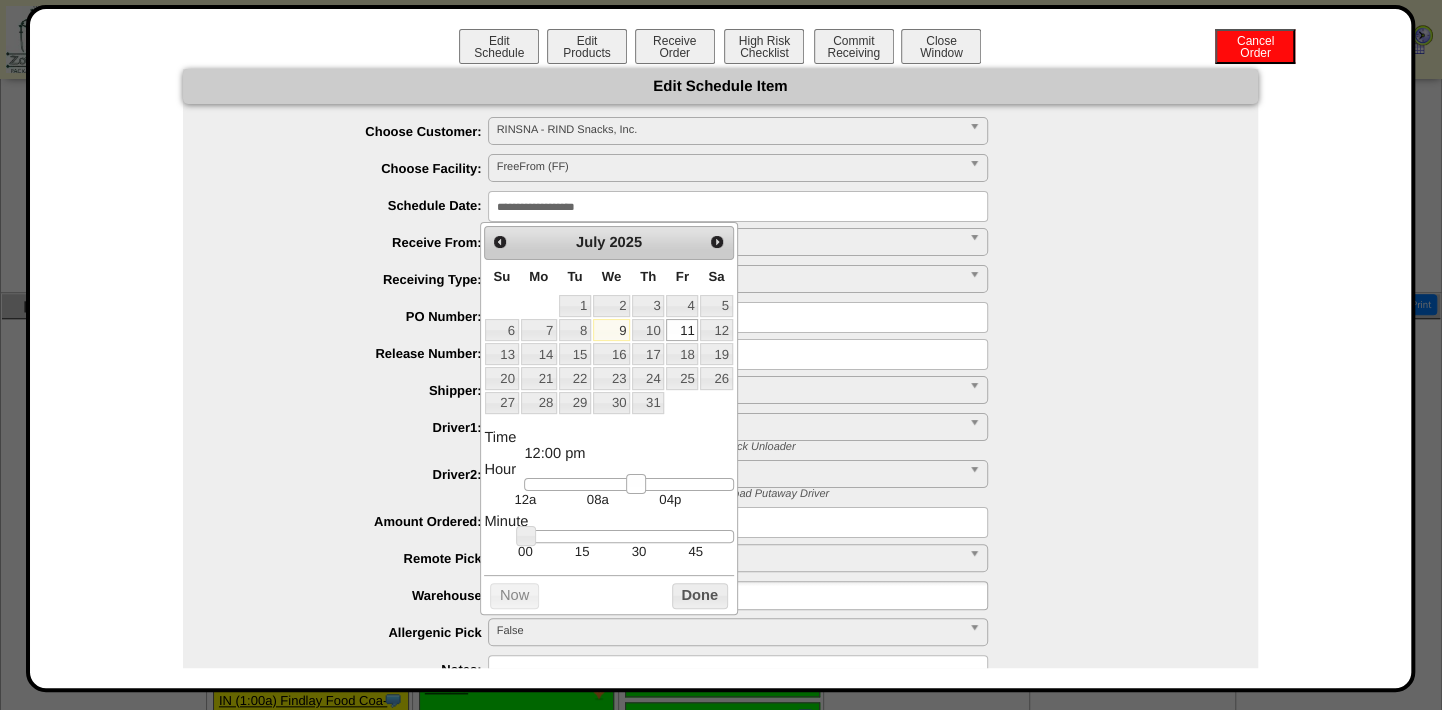 type on "**********" 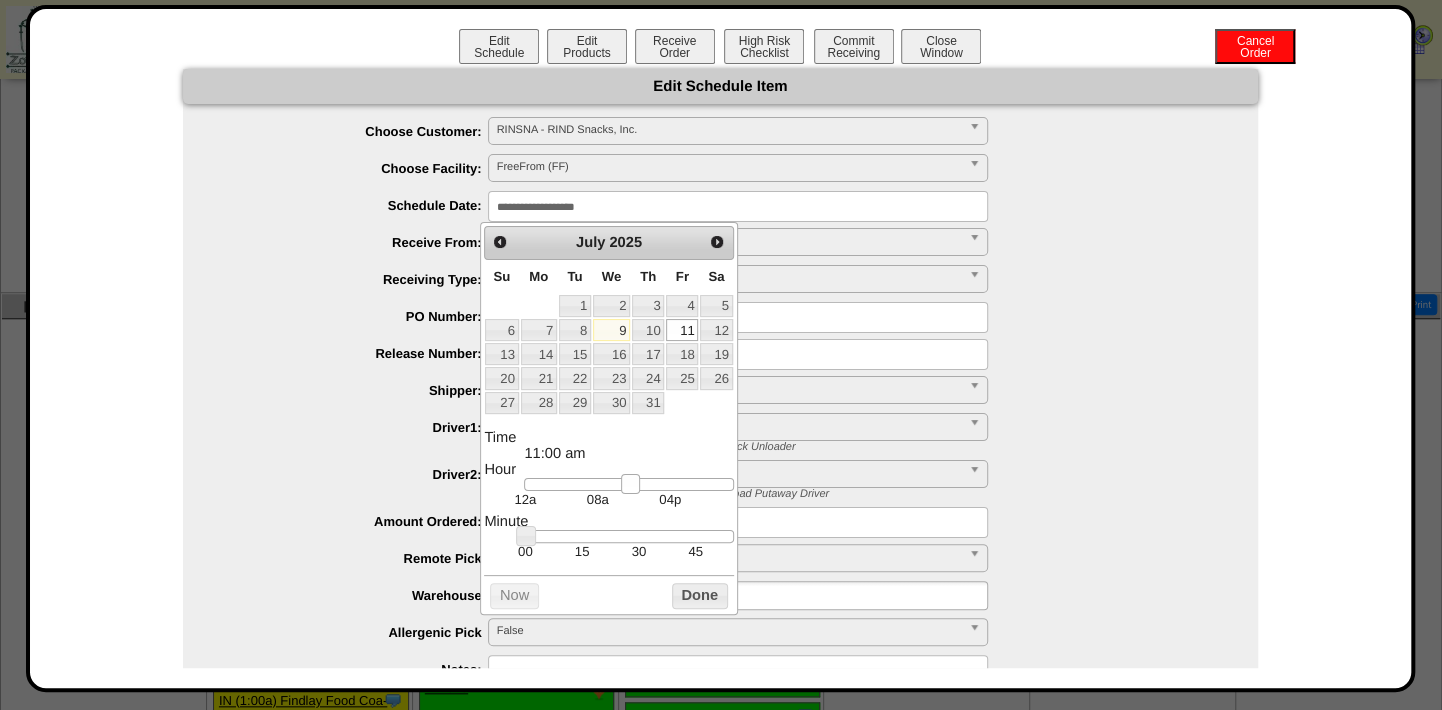 drag, startPoint x: 536, startPoint y: 493, endPoint x: 631, endPoint y: 498, distance: 95.131485 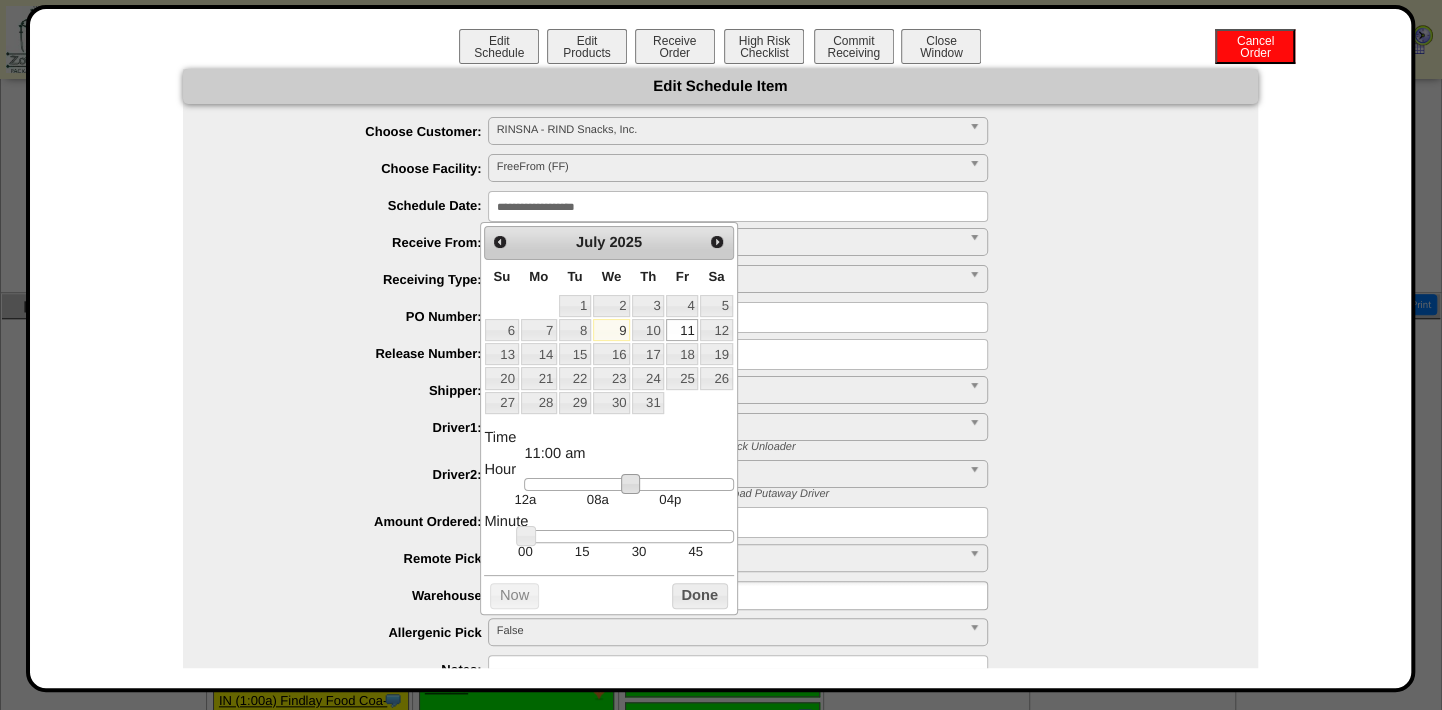 click on "**********" at bounding box center (740, 354) 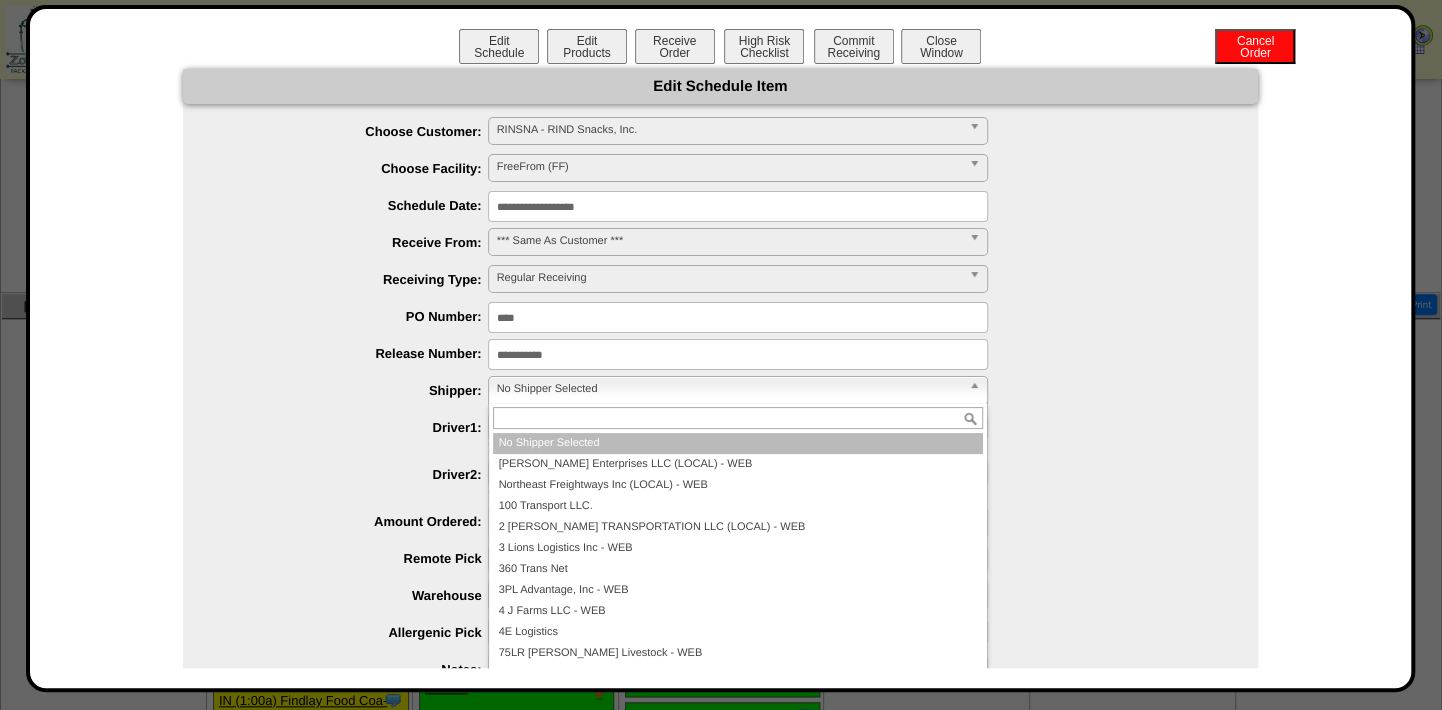 click on "No Shipper Selected" at bounding box center [729, 389] 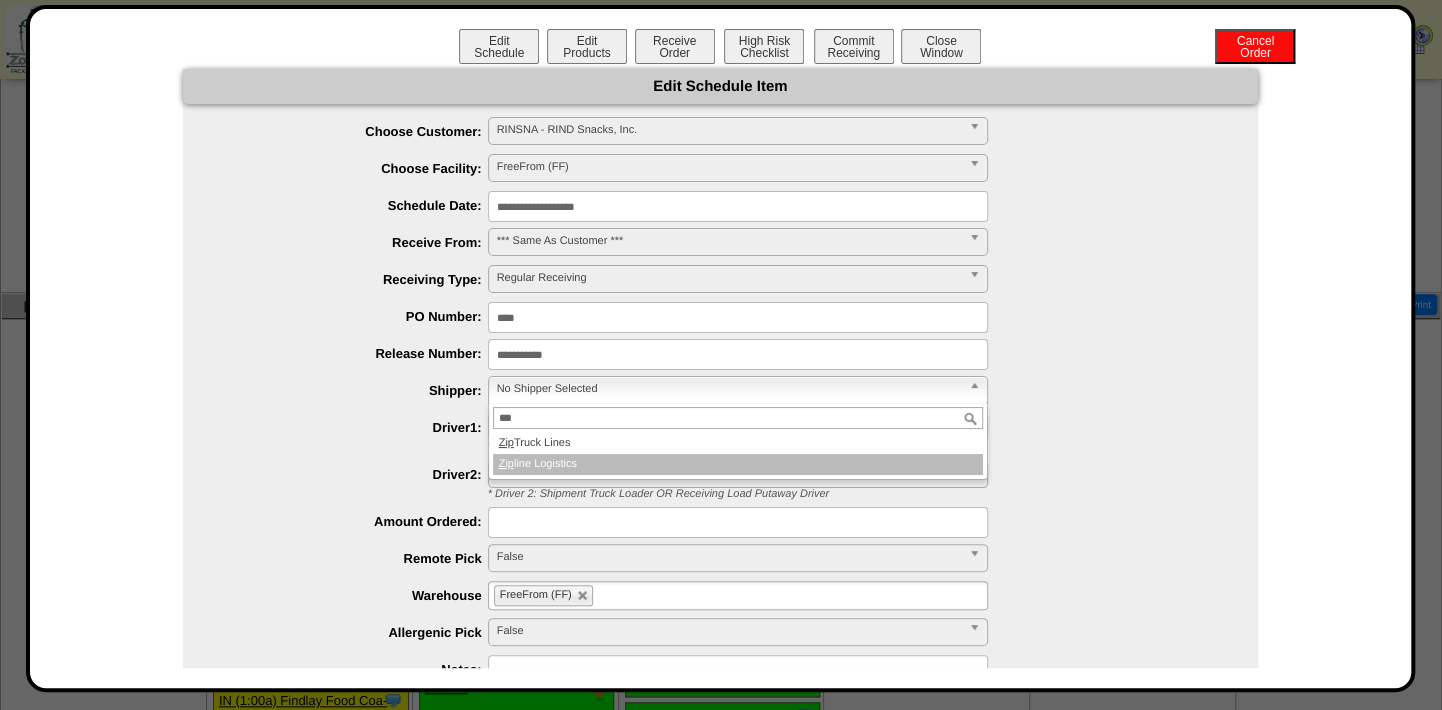 type on "***" 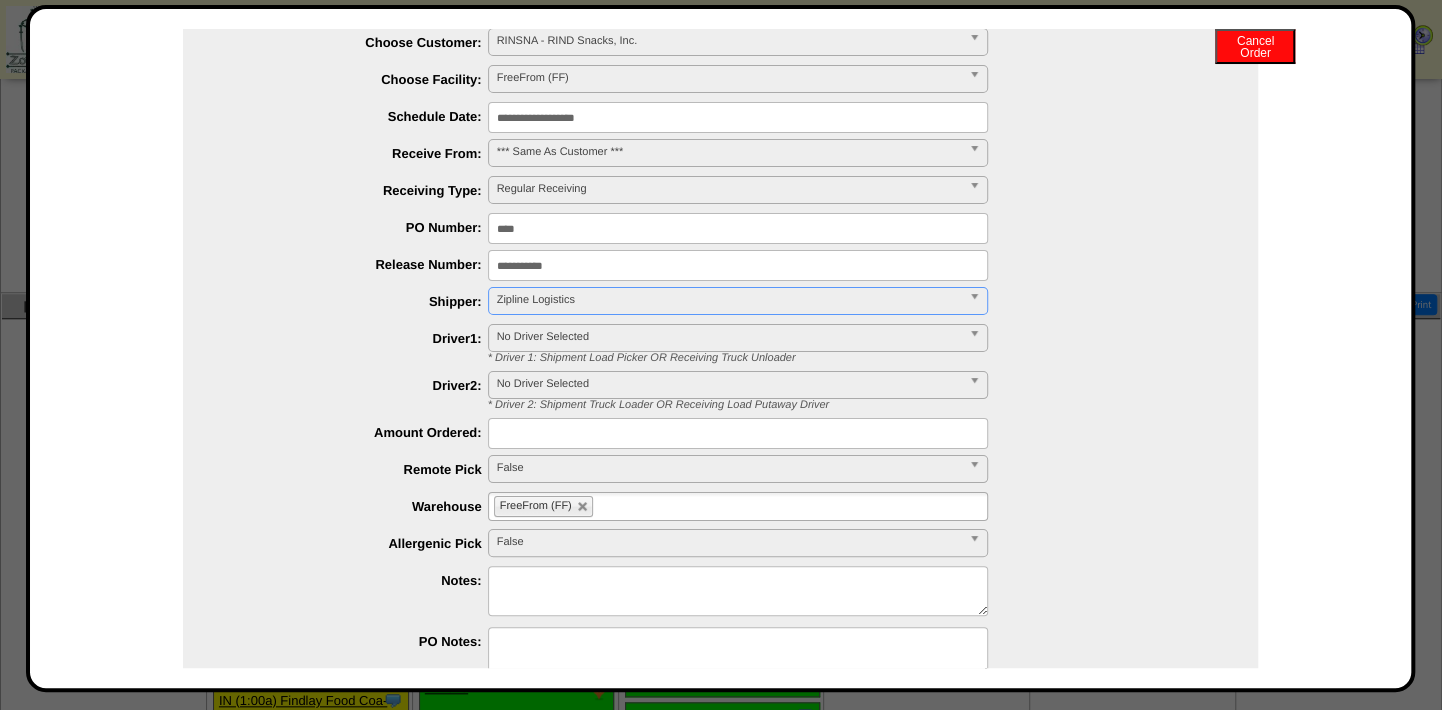 scroll, scrollTop: 183, scrollLeft: 0, axis: vertical 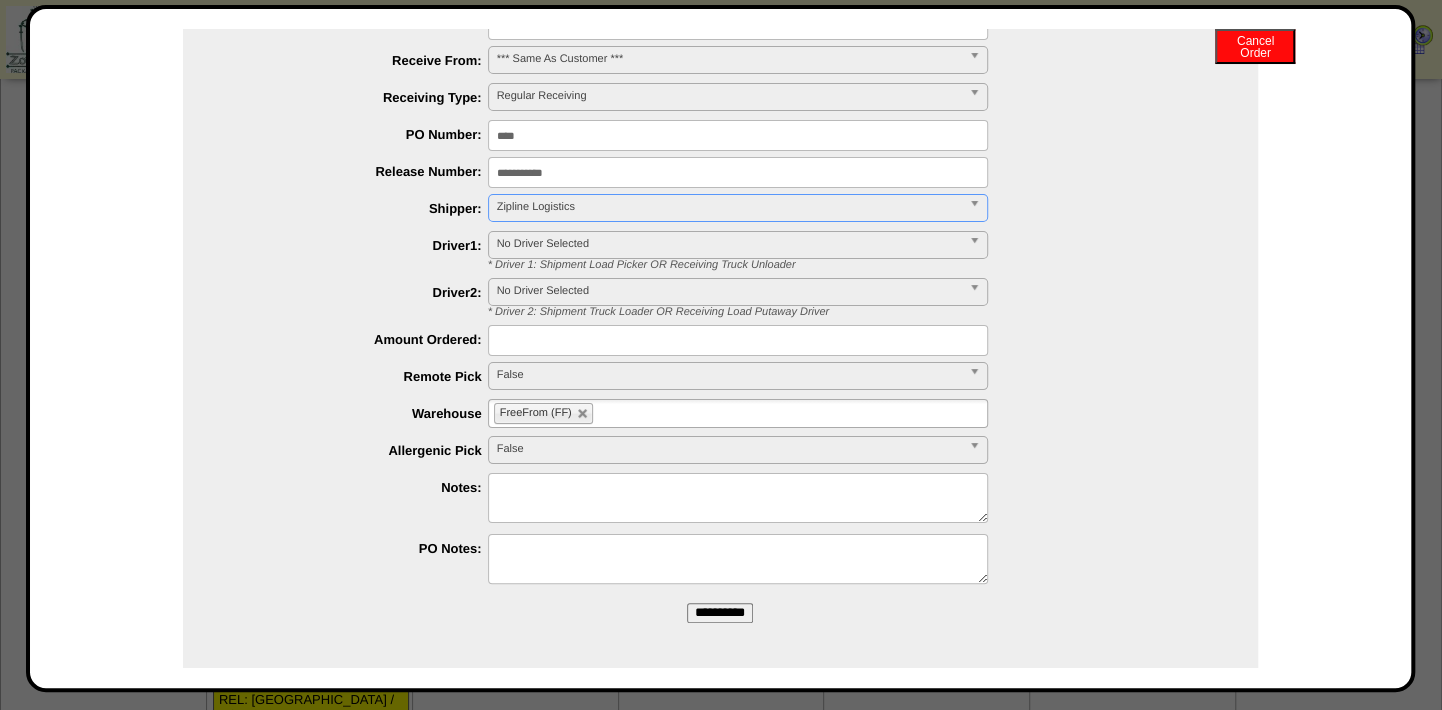 click on "**********" at bounding box center (720, 613) 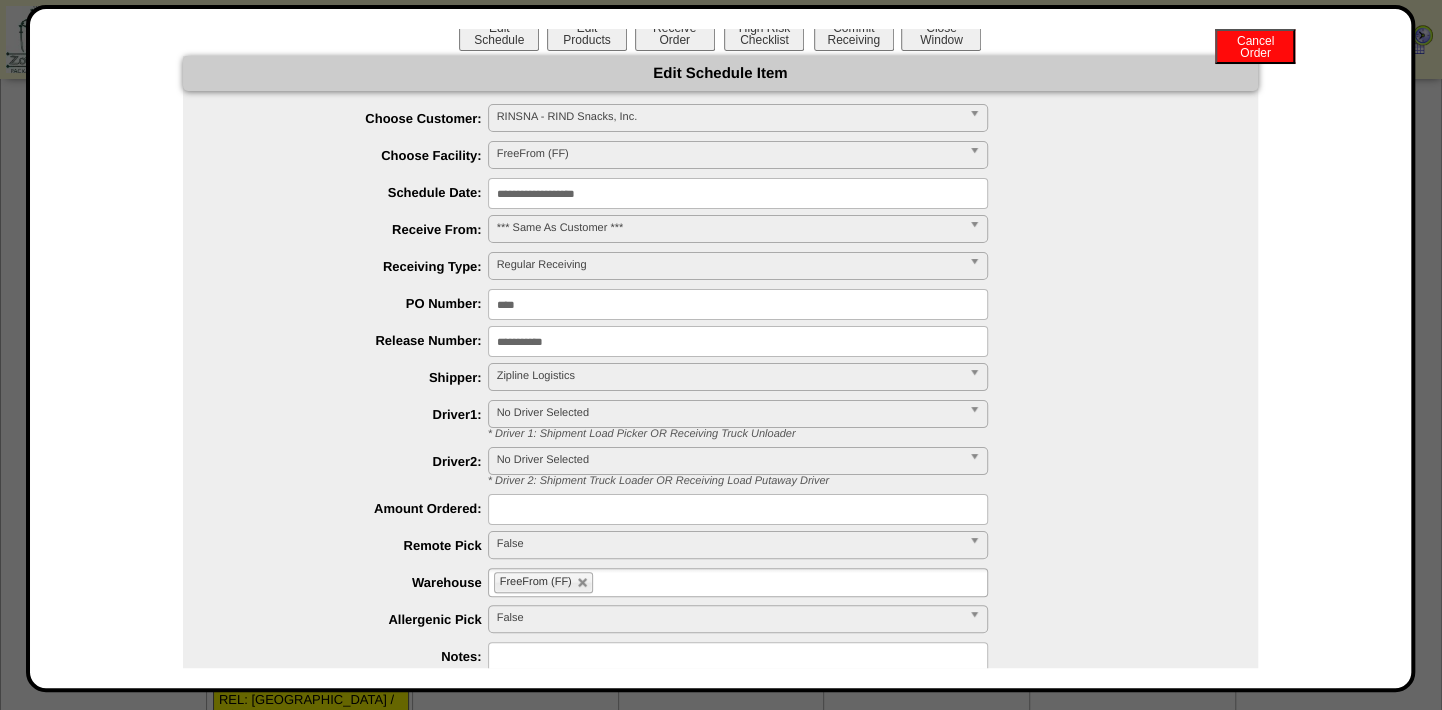 scroll, scrollTop: 0, scrollLeft: 0, axis: both 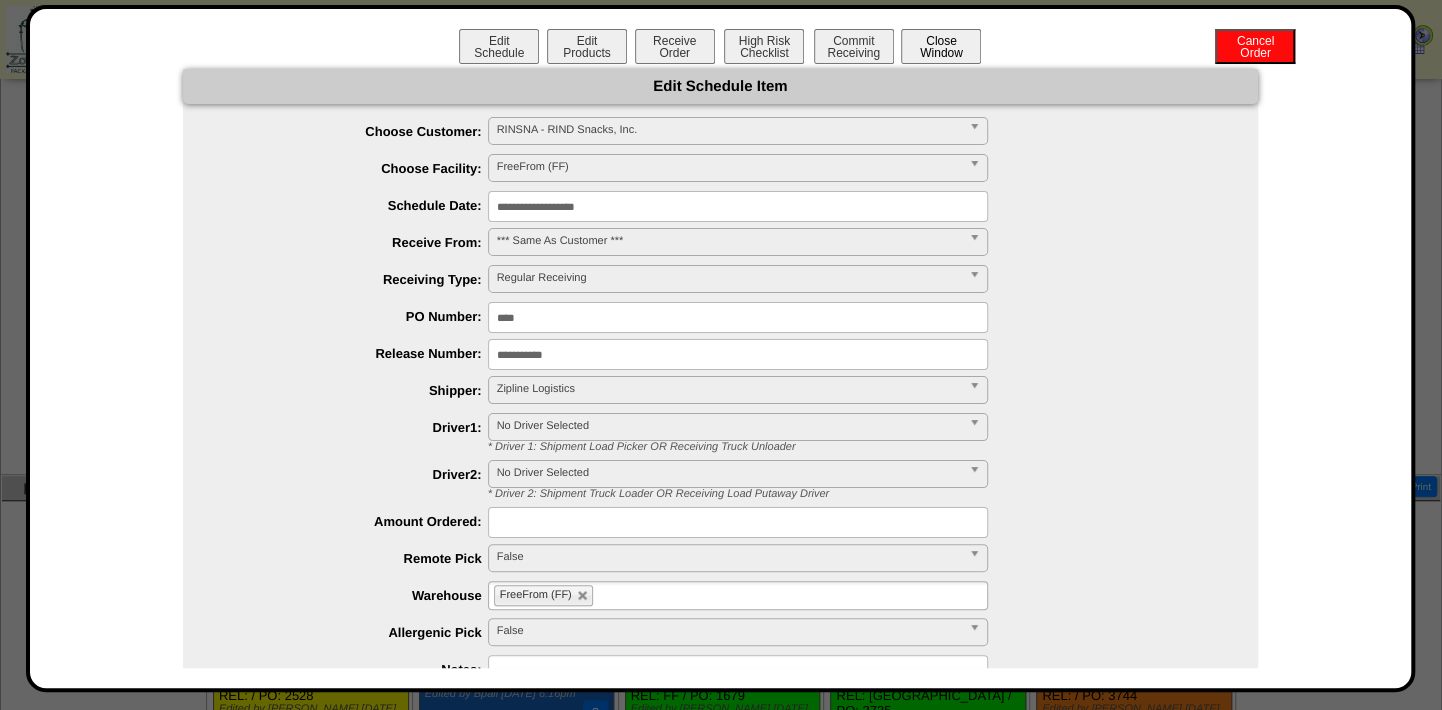 click on "Close Window" at bounding box center [941, 46] 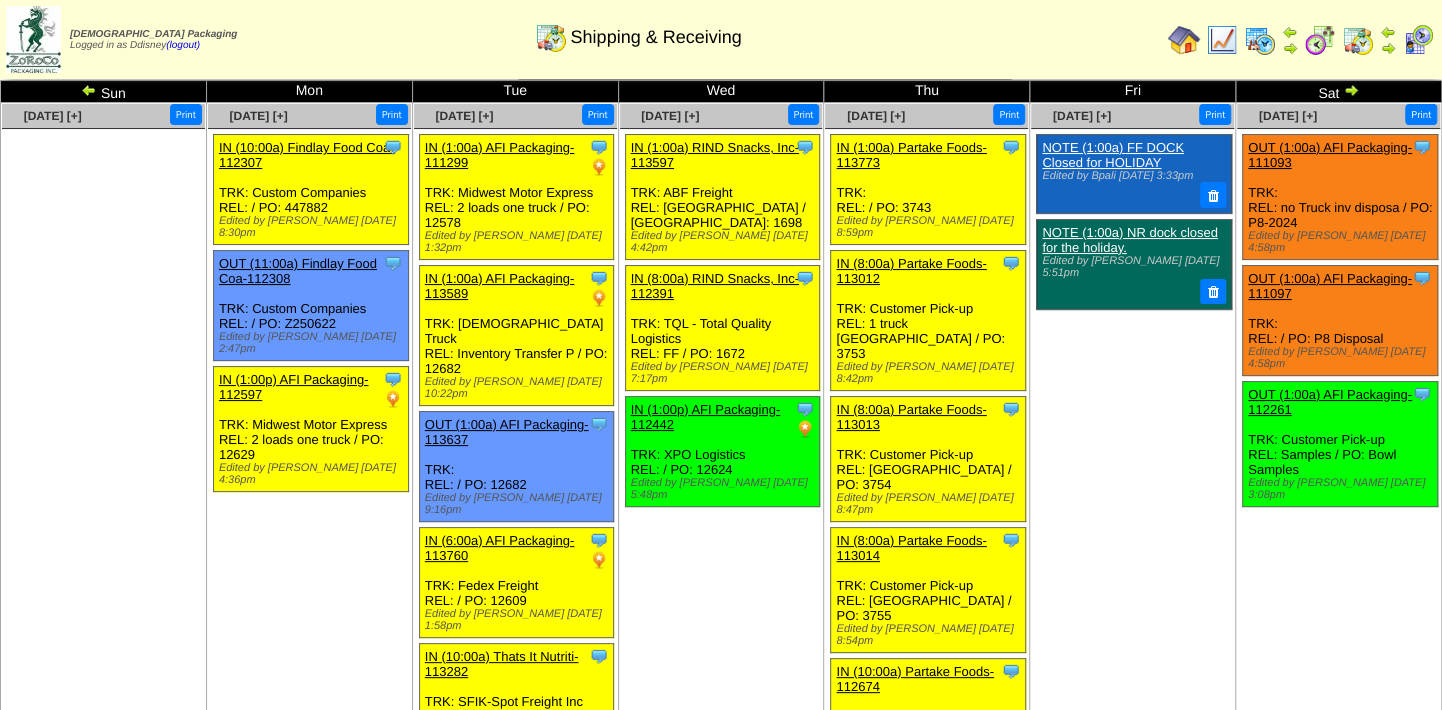 scroll, scrollTop: 0, scrollLeft: 0, axis: both 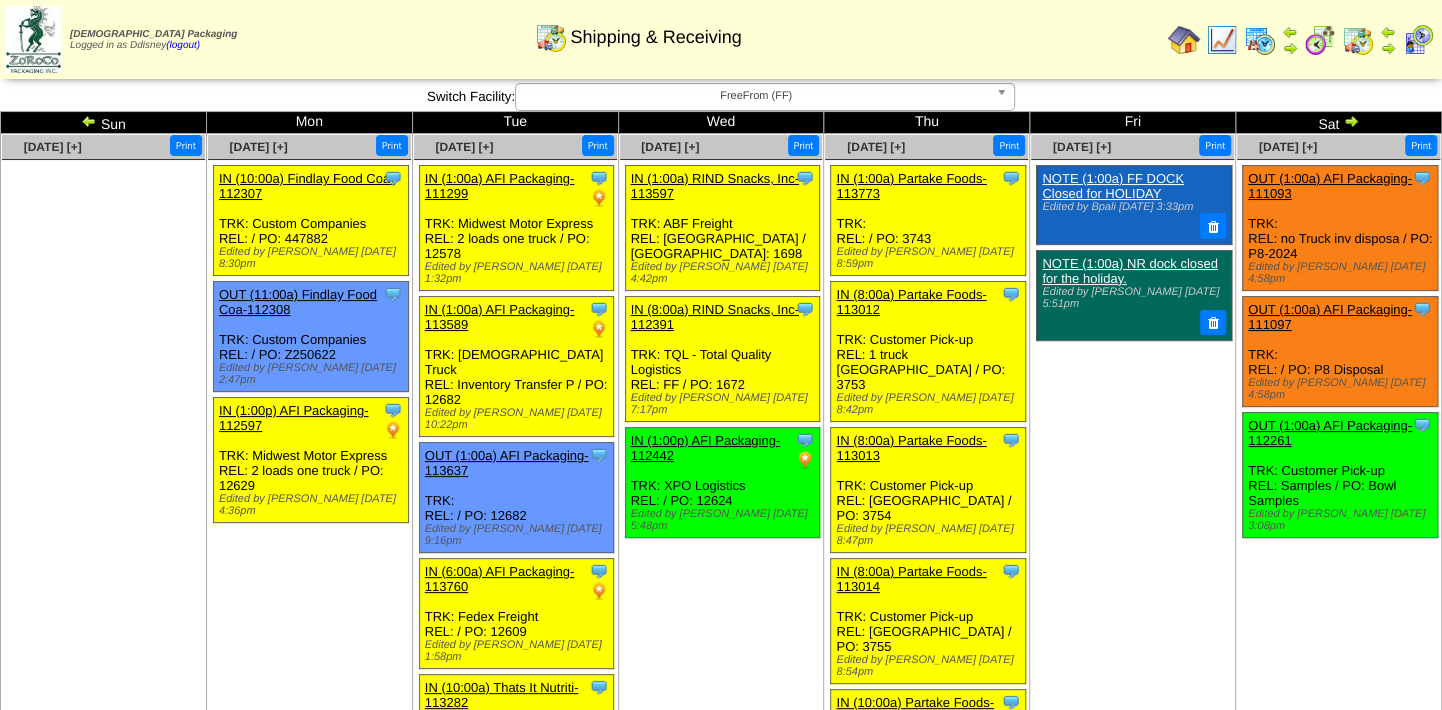 click on "Clone Item
NOTE
(1:00a)
FF DOCK Closed for HOLIDAY
Edited by Bpali [DATE] 3:33pm
Clone Item
NOTE
(1:00a)
NR dock closed for the holiday.
Edited by [PERSON_NAME] [DATE] 5:51pm" at bounding box center [1132, 315] 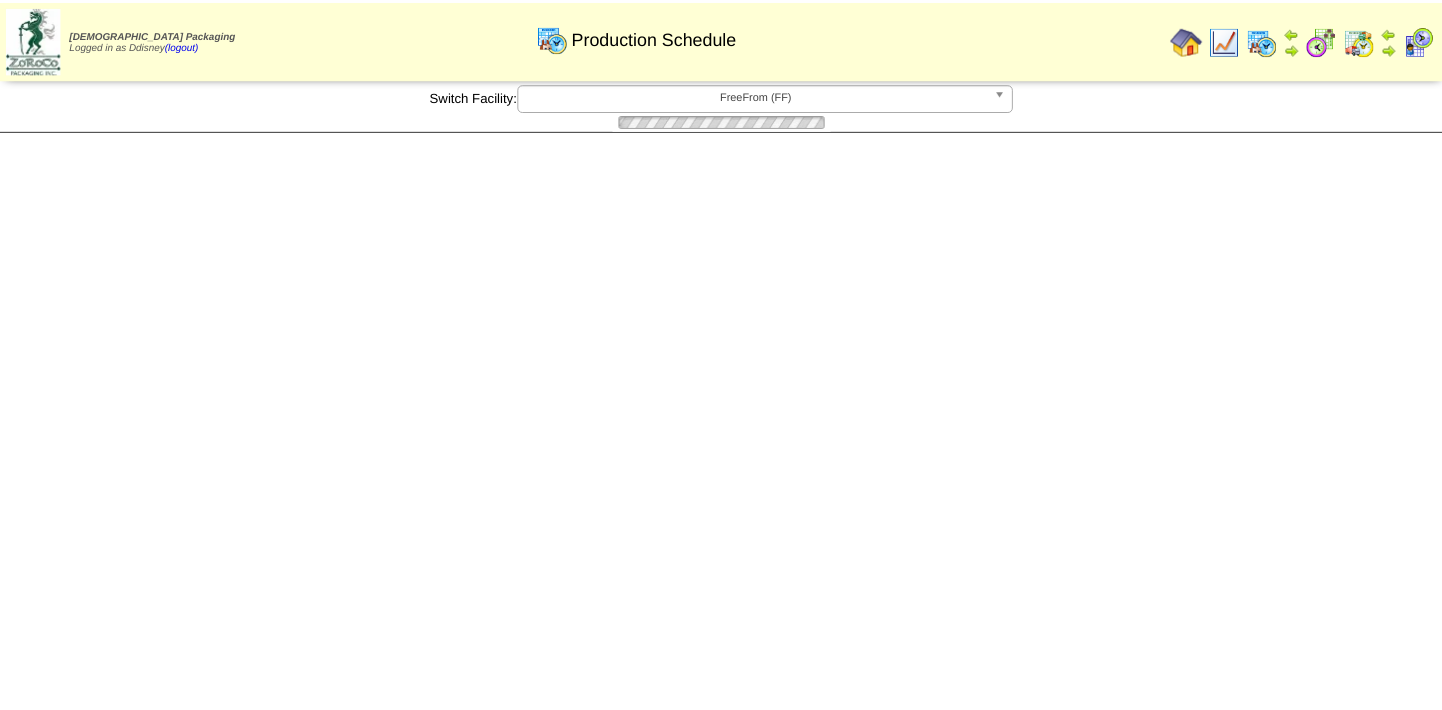 scroll, scrollTop: 0, scrollLeft: 0, axis: both 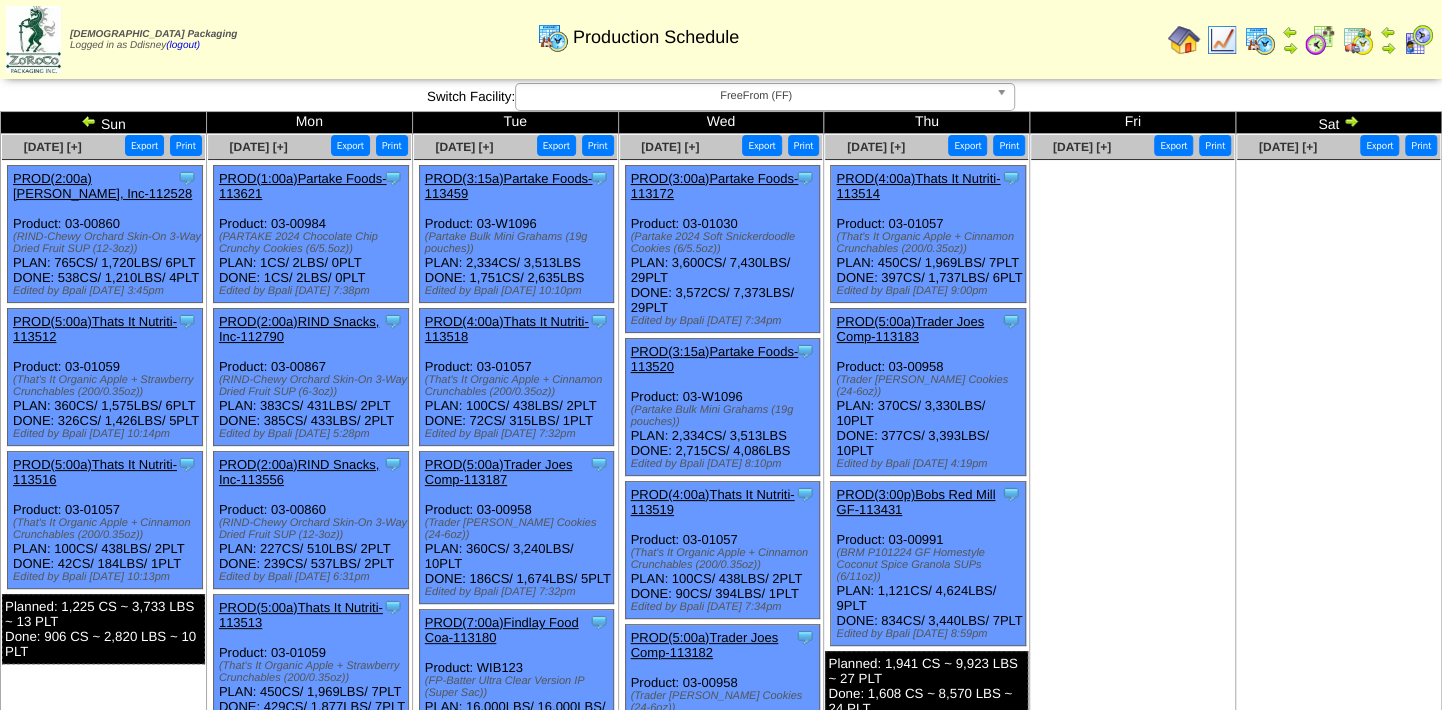 click at bounding box center (1351, 121) 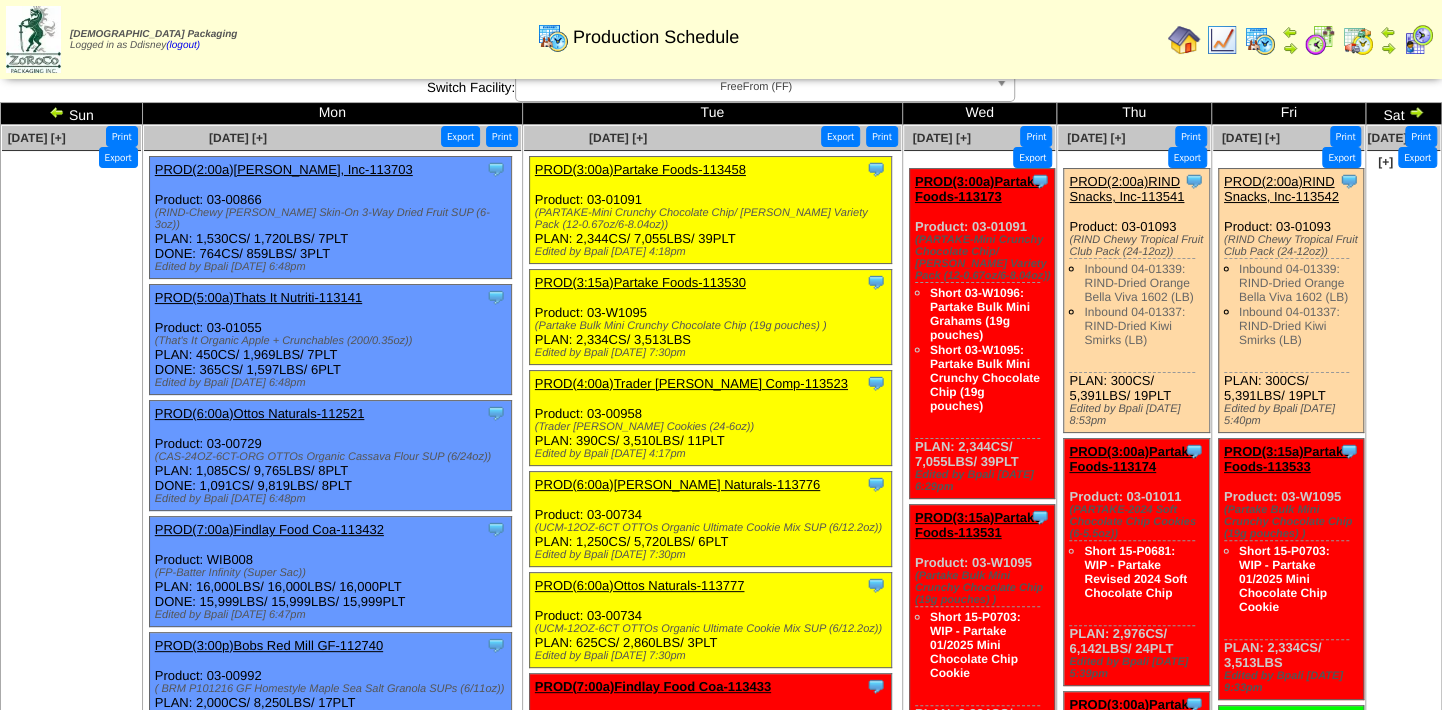 scroll, scrollTop: 0, scrollLeft: 0, axis: both 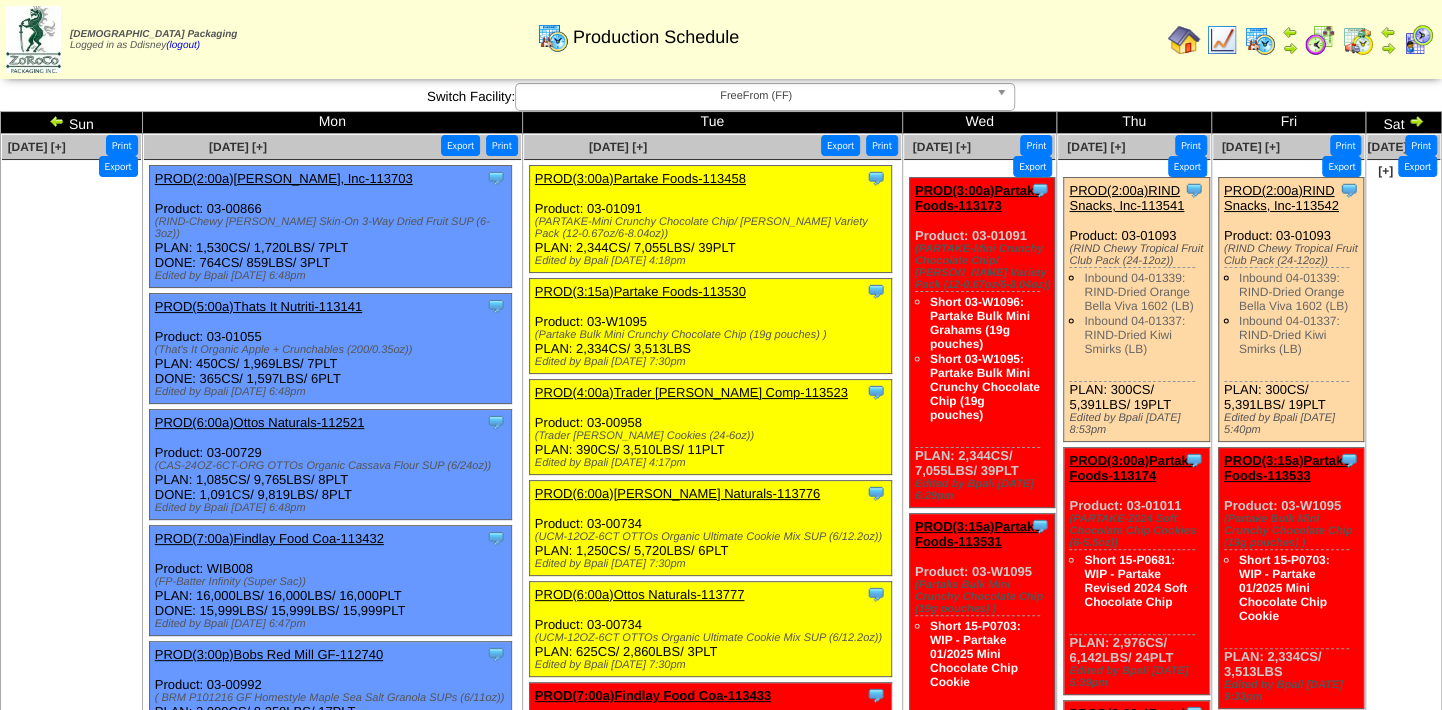 click at bounding box center [1184, 40] 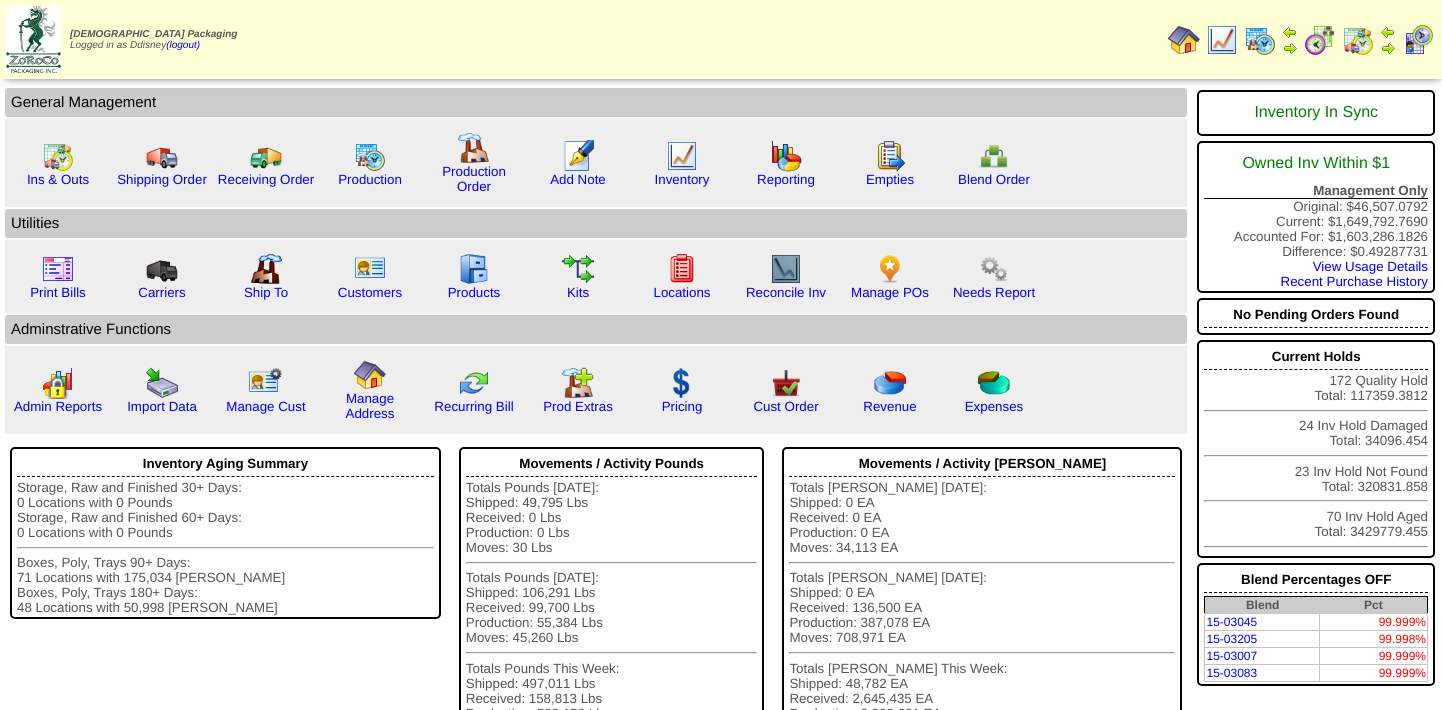 scroll, scrollTop: 0, scrollLeft: 0, axis: both 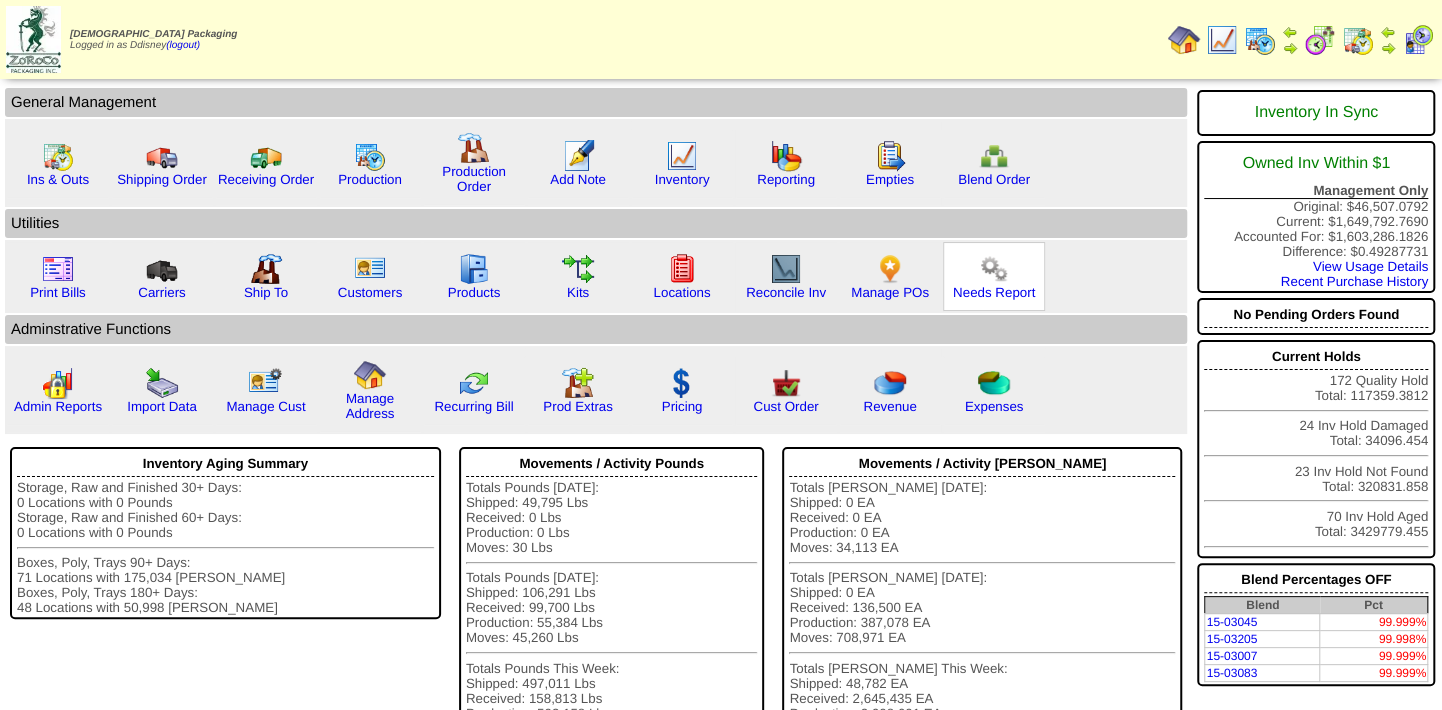 click at bounding box center [994, 269] 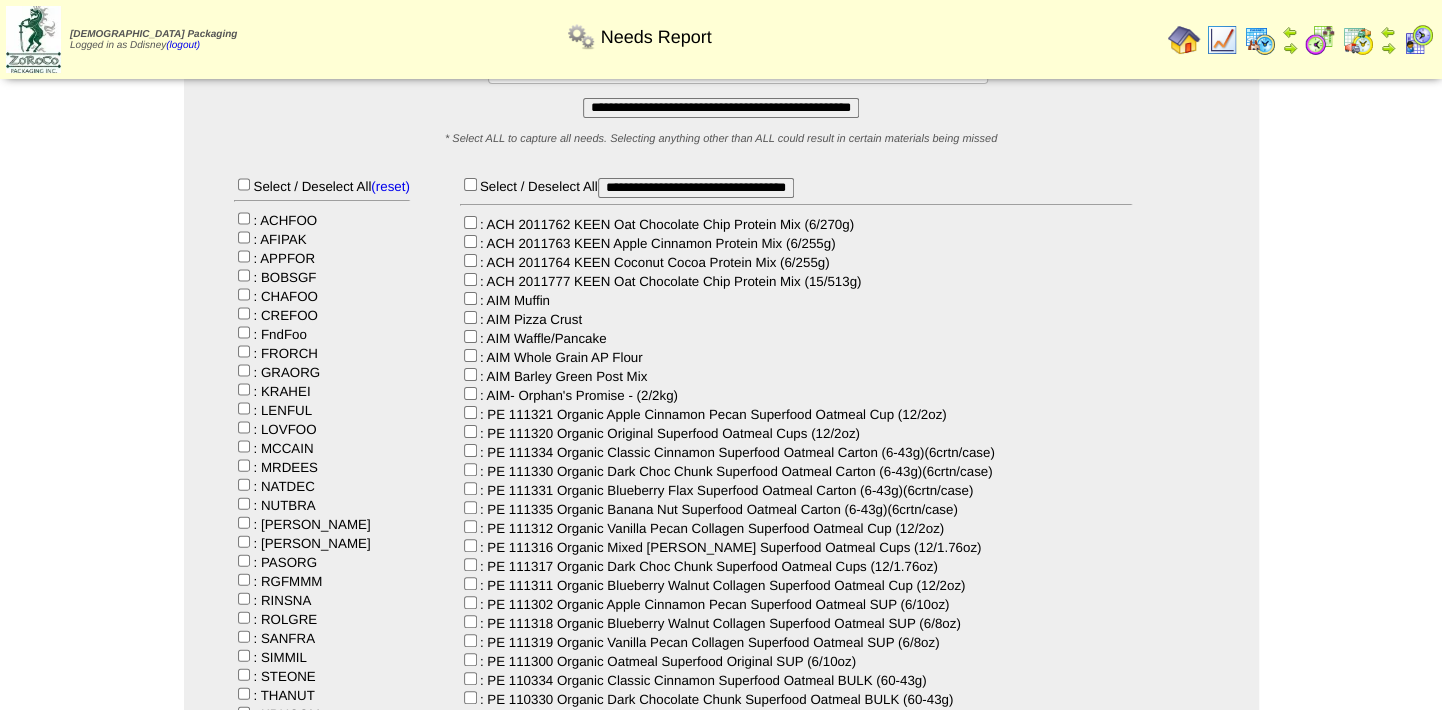 scroll, scrollTop: 181, scrollLeft: 0, axis: vertical 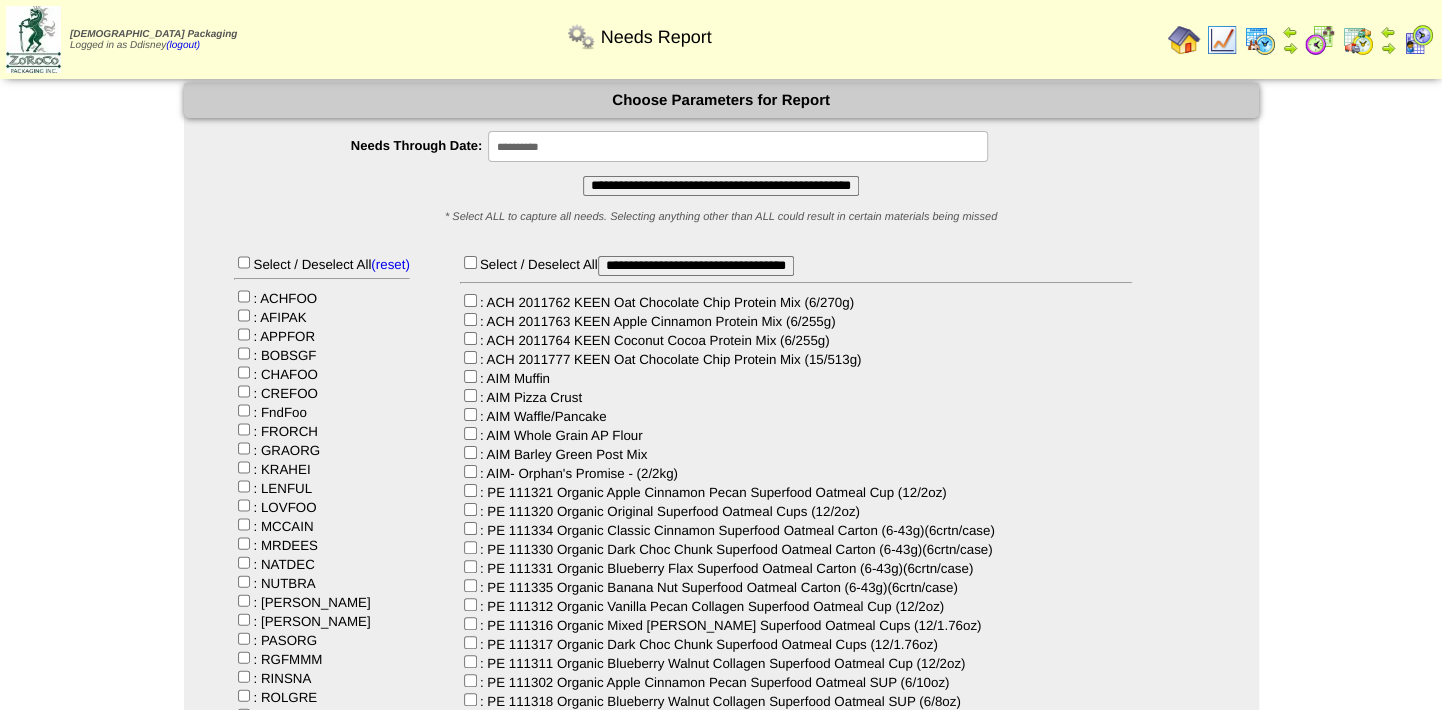 click on "**********" at bounding box center [721, 186] 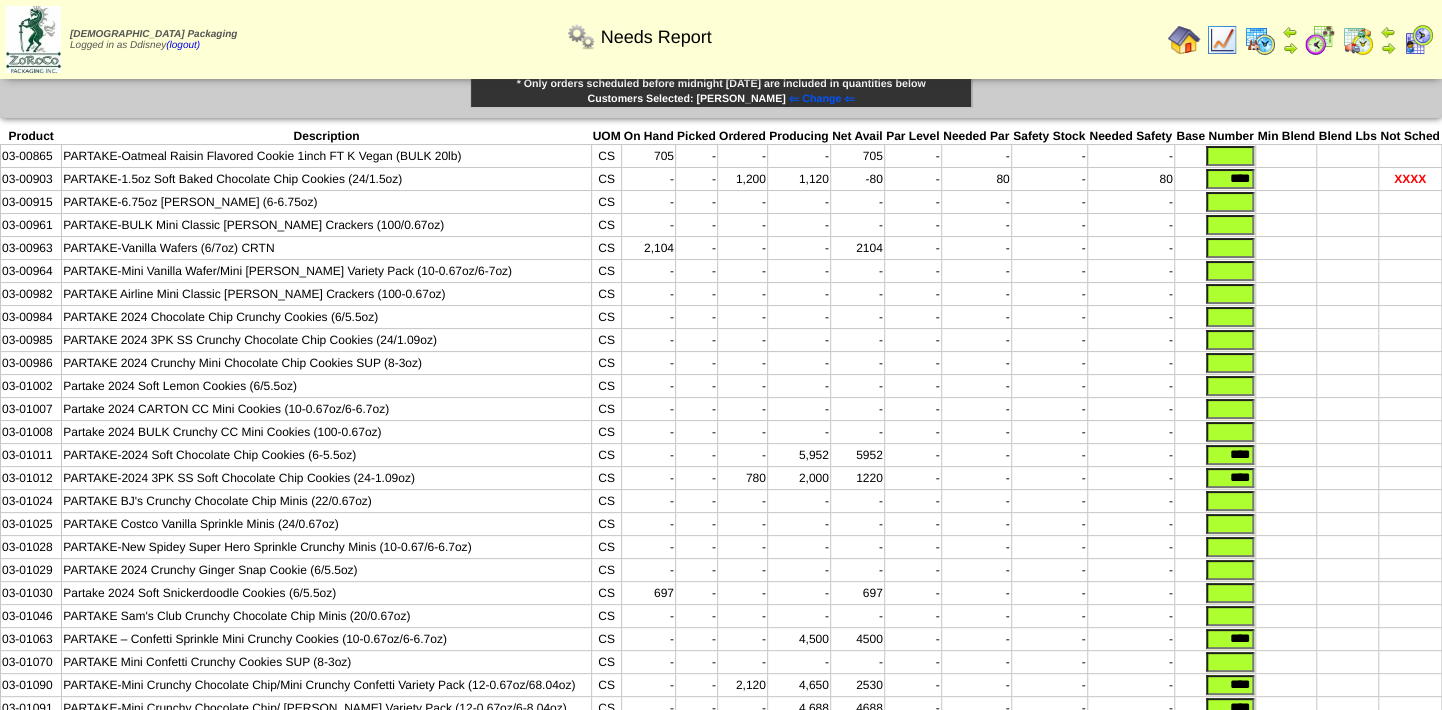 scroll, scrollTop: 37, scrollLeft: 0, axis: vertical 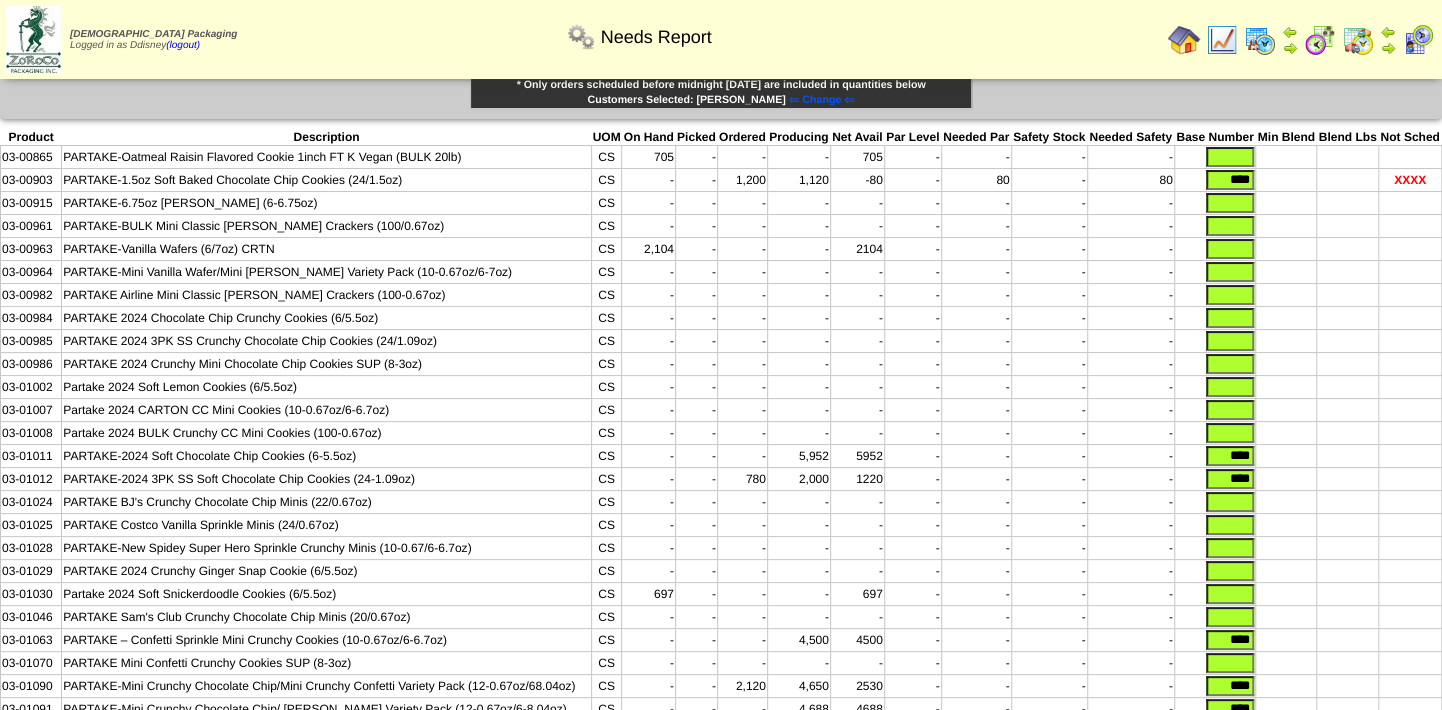 drag, startPoint x: 1209, startPoint y: 178, endPoint x: 1254, endPoint y: 180, distance: 45.044422 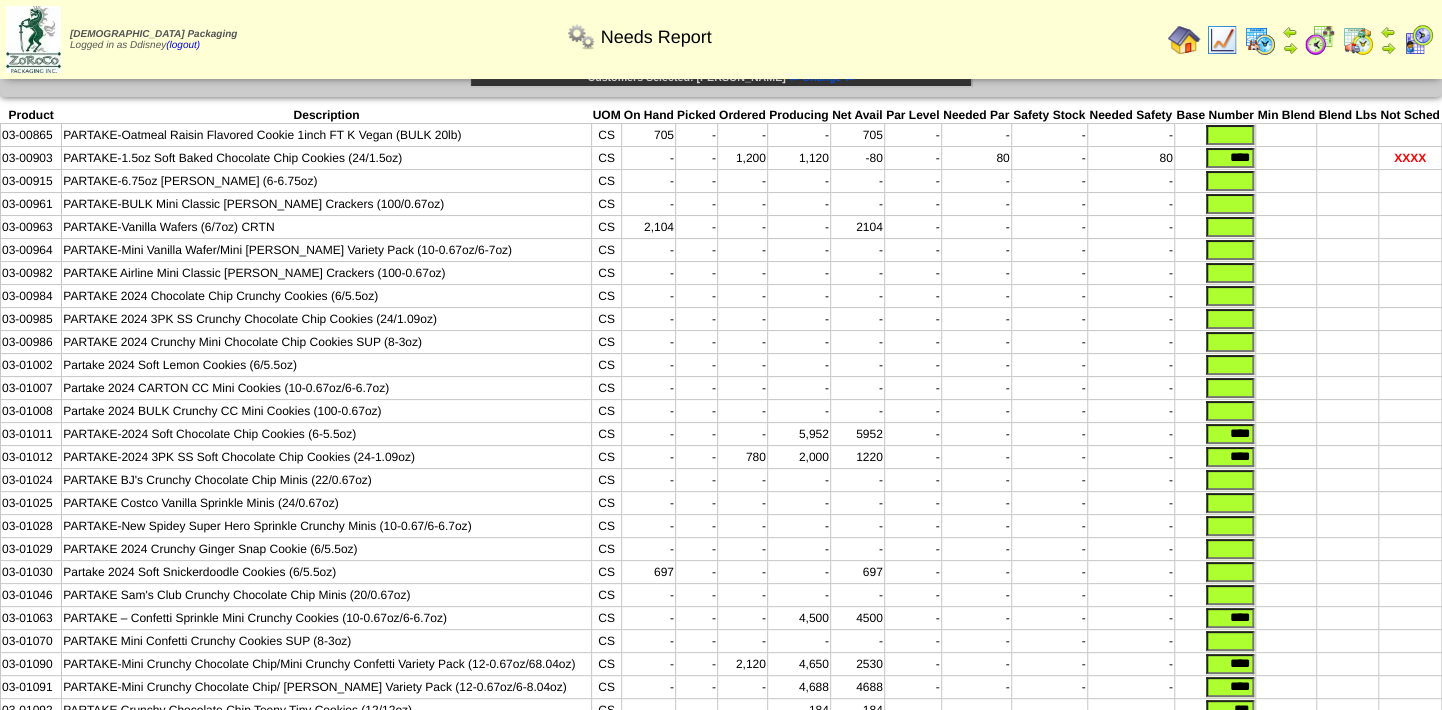 scroll, scrollTop: 90, scrollLeft: 0, axis: vertical 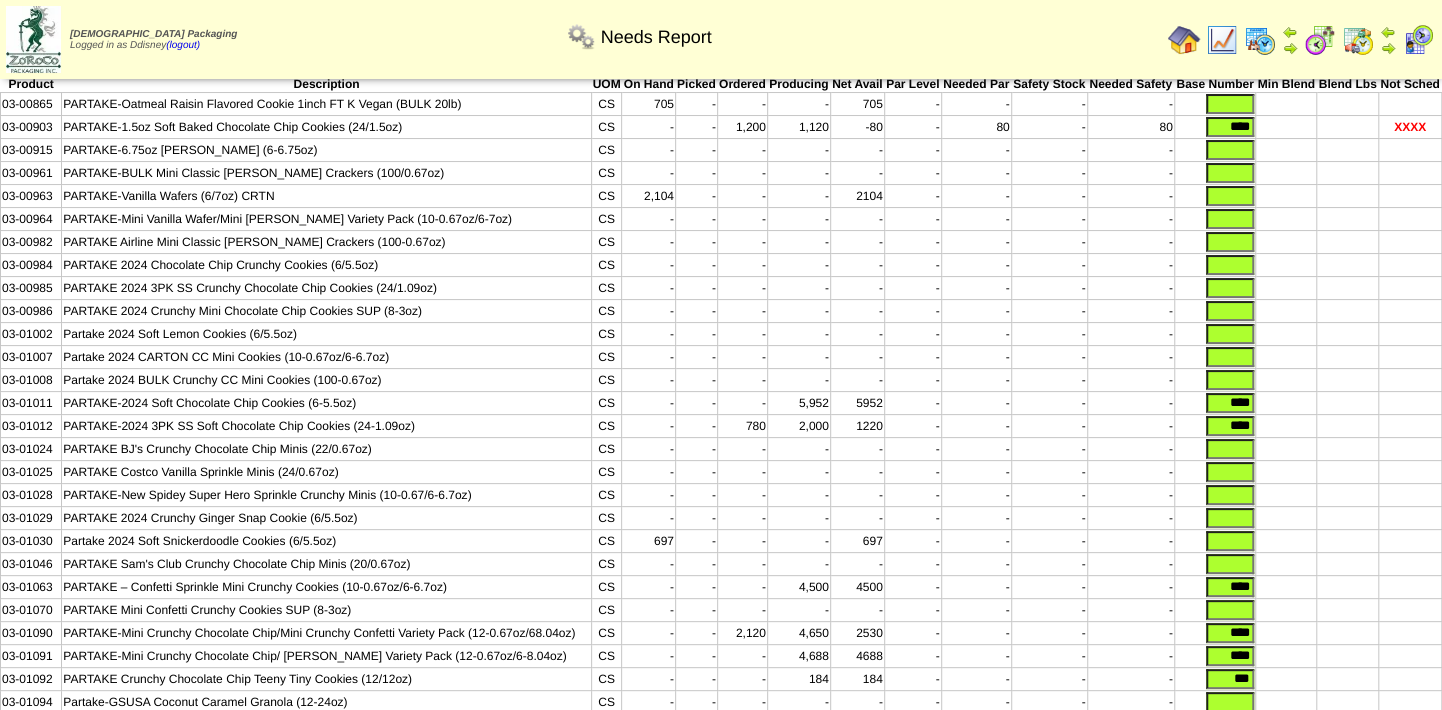click at bounding box center (1230, 288) 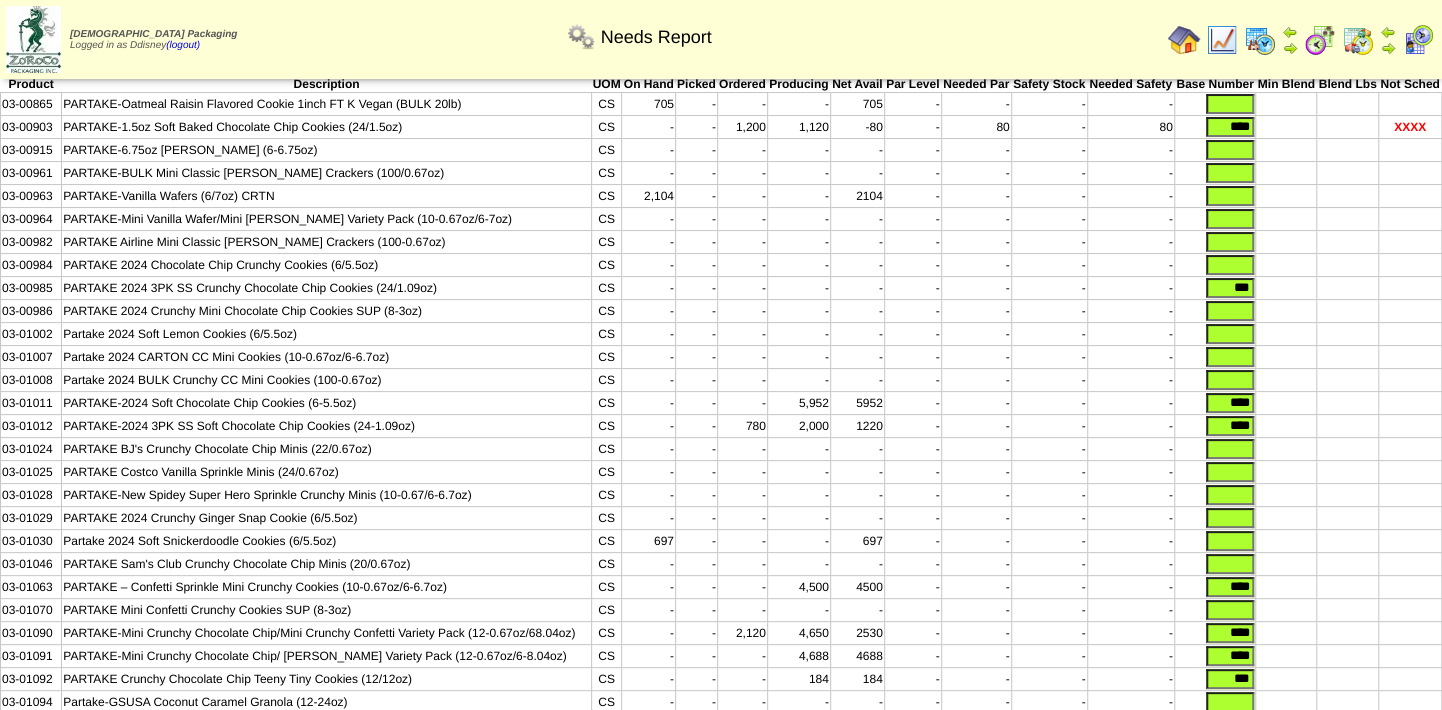 type on "***" 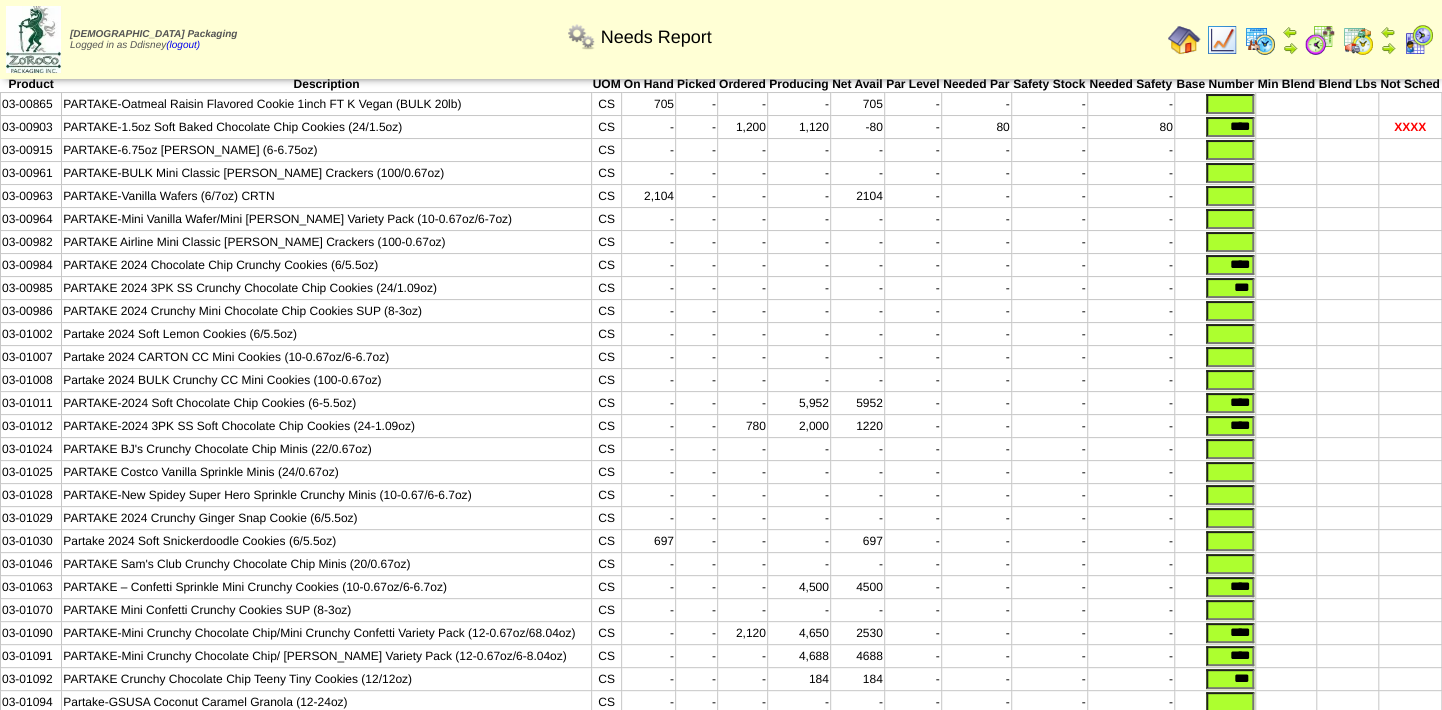 type on "****" 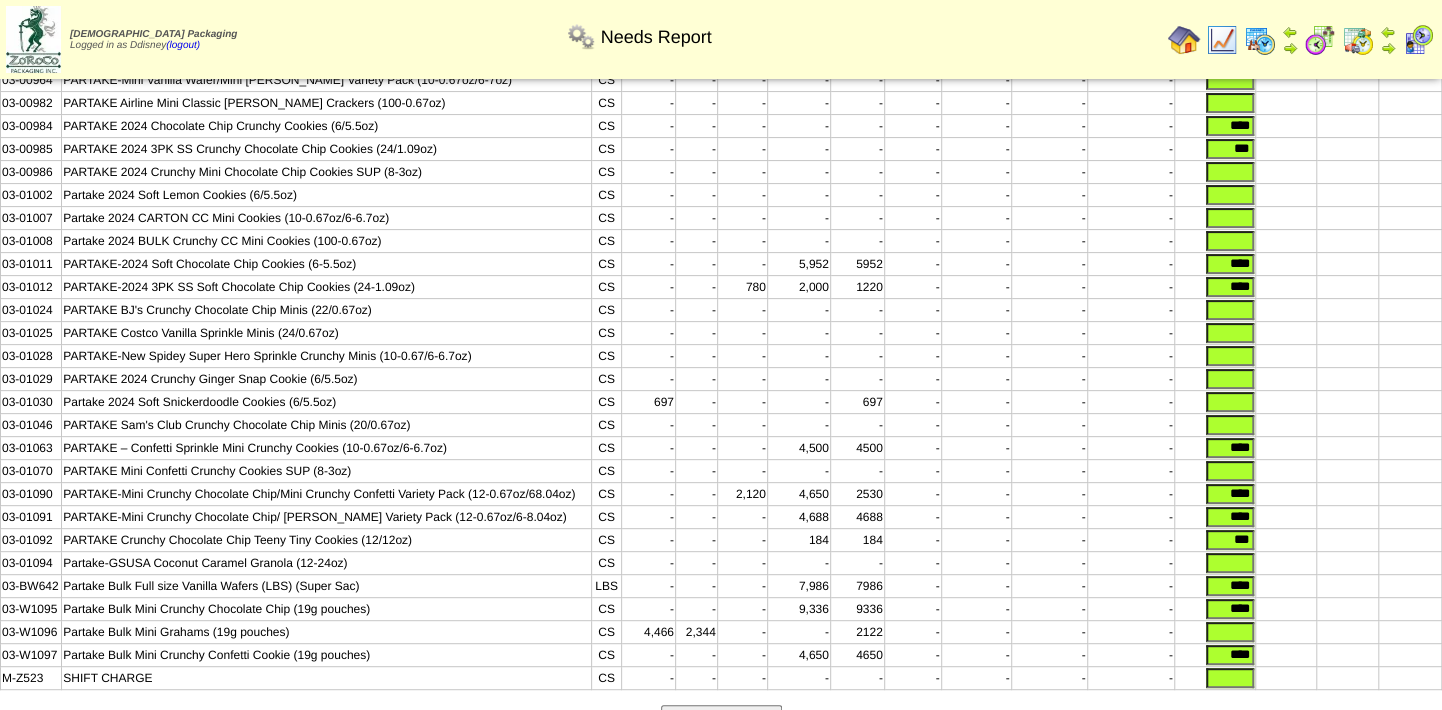 scroll, scrollTop: 272, scrollLeft: 0, axis: vertical 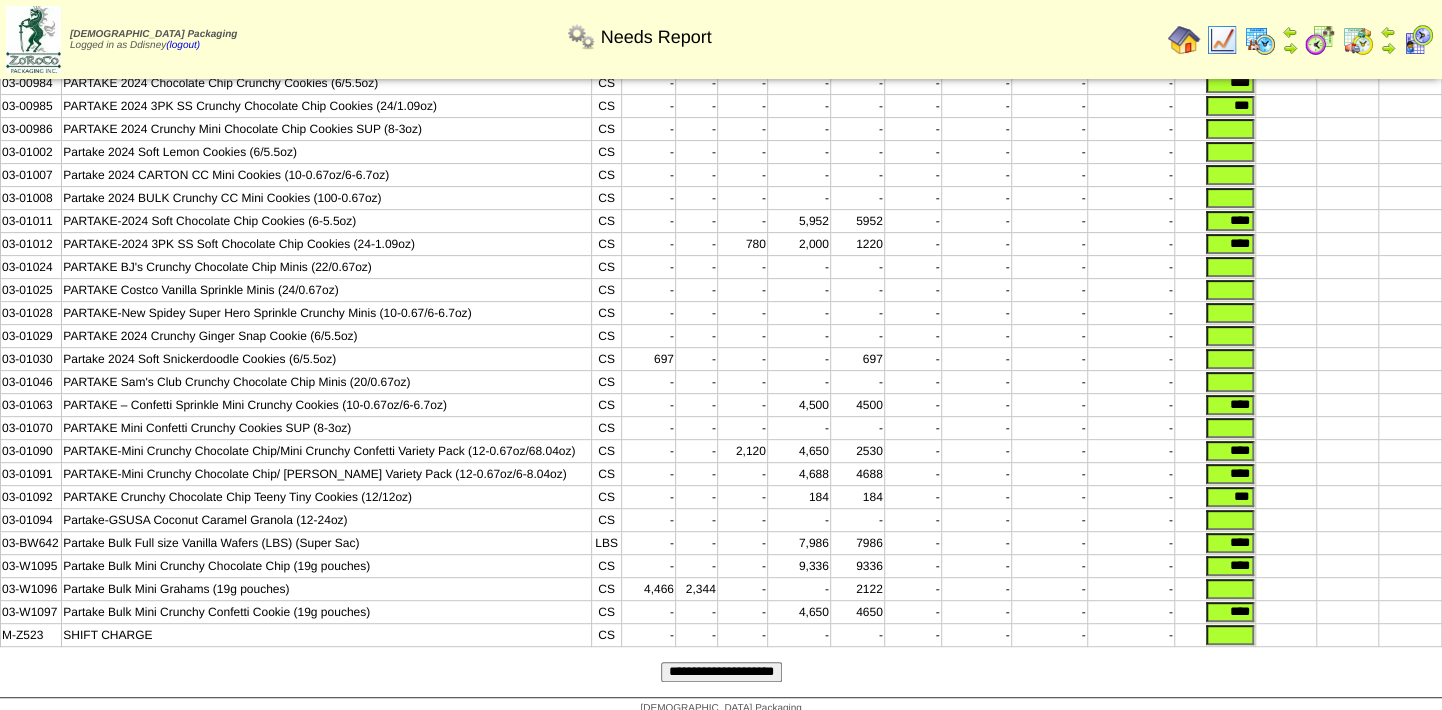 drag, startPoint x: 1215, startPoint y: 415, endPoint x: 1277, endPoint y: 421, distance: 62.289646 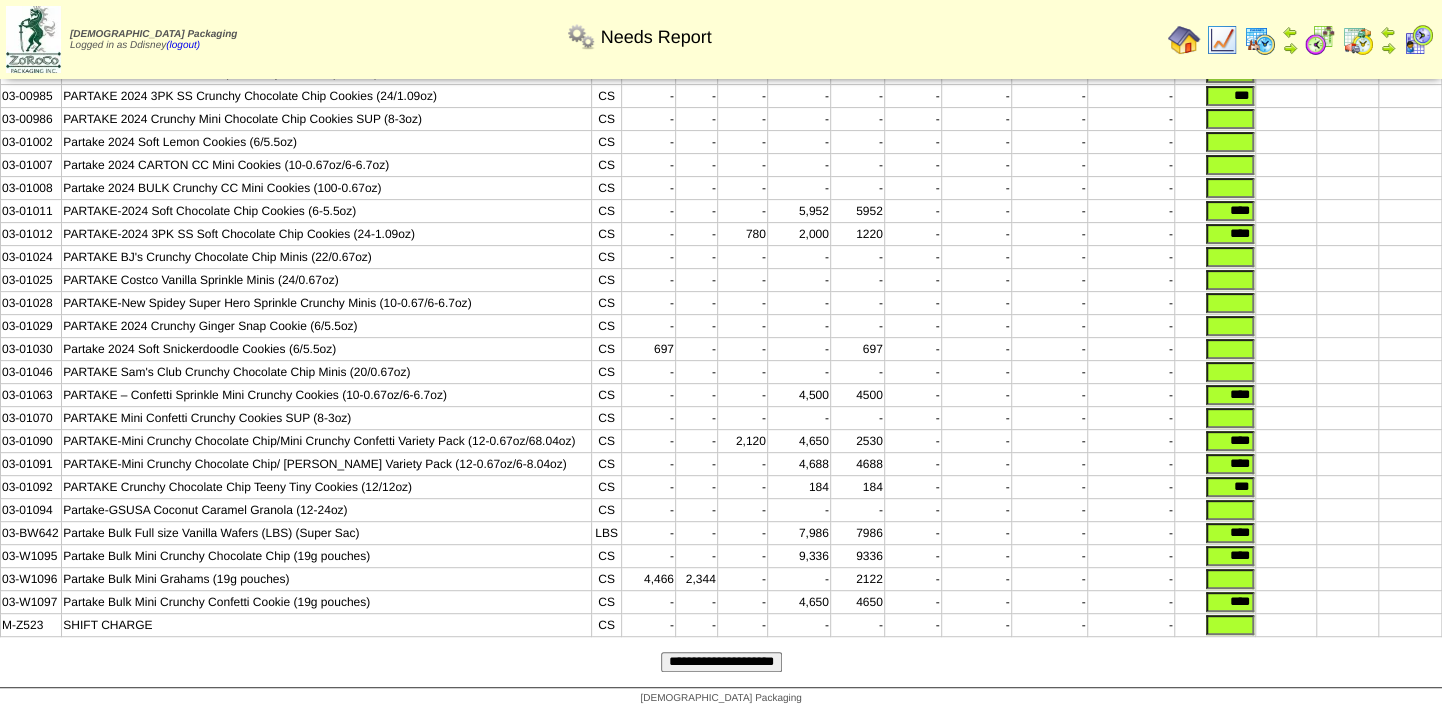 scroll, scrollTop: 310, scrollLeft: 0, axis: vertical 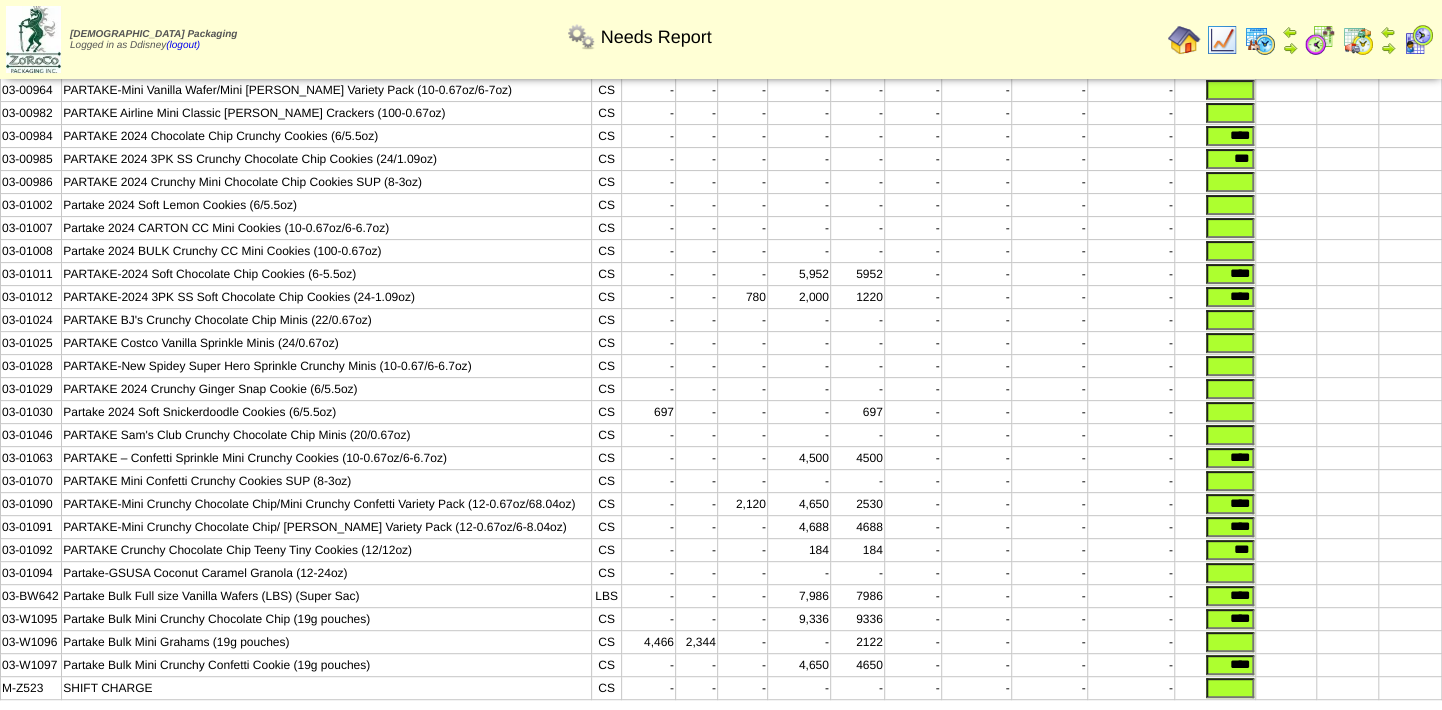 drag, startPoint x: 1231, startPoint y: 589, endPoint x: 1253, endPoint y: 599, distance: 24.166092 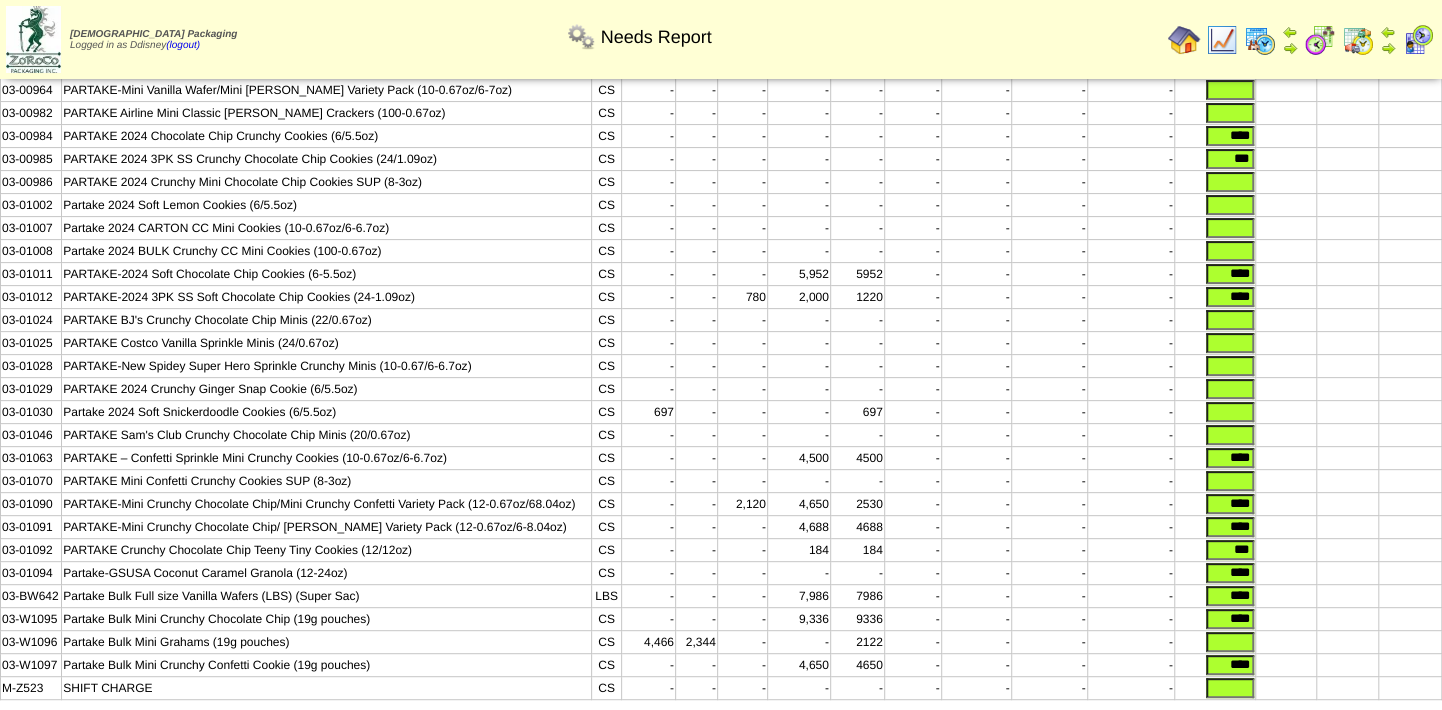type on "****" 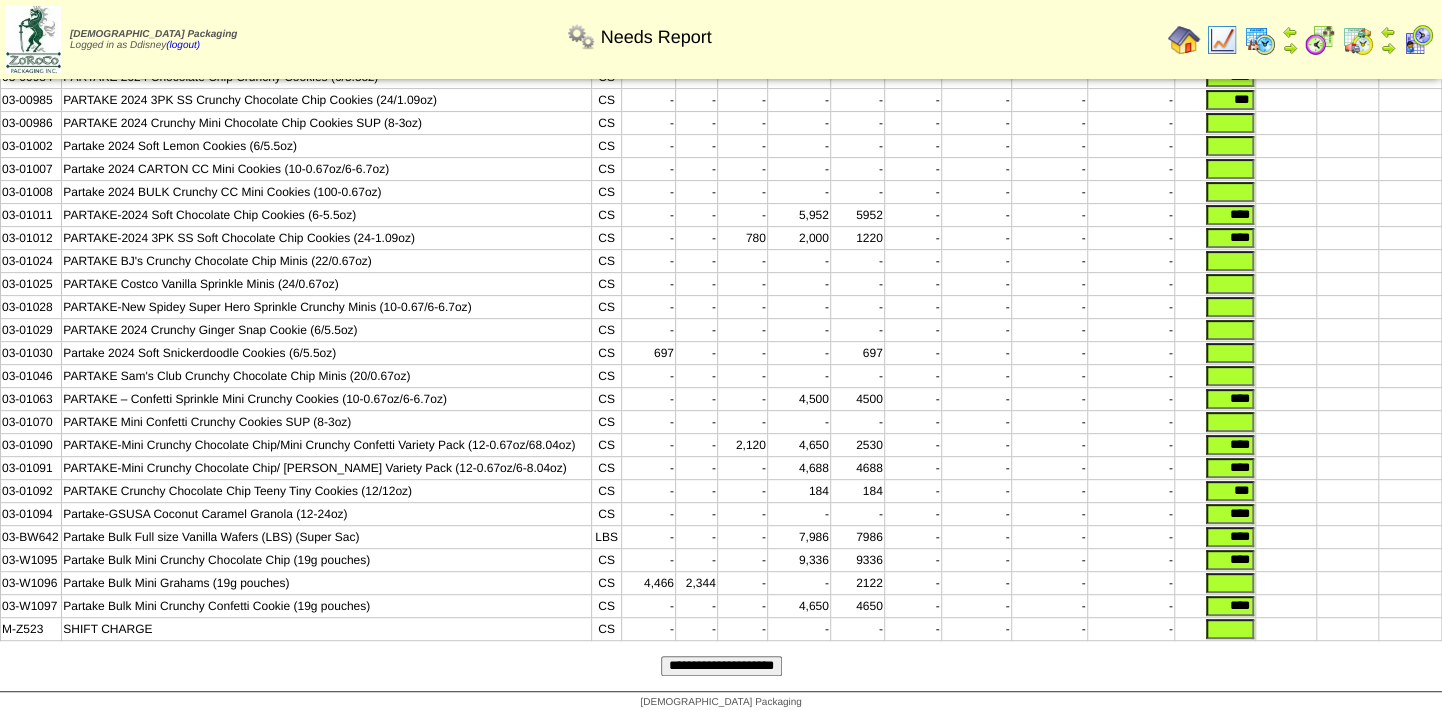scroll, scrollTop: 310, scrollLeft: 0, axis: vertical 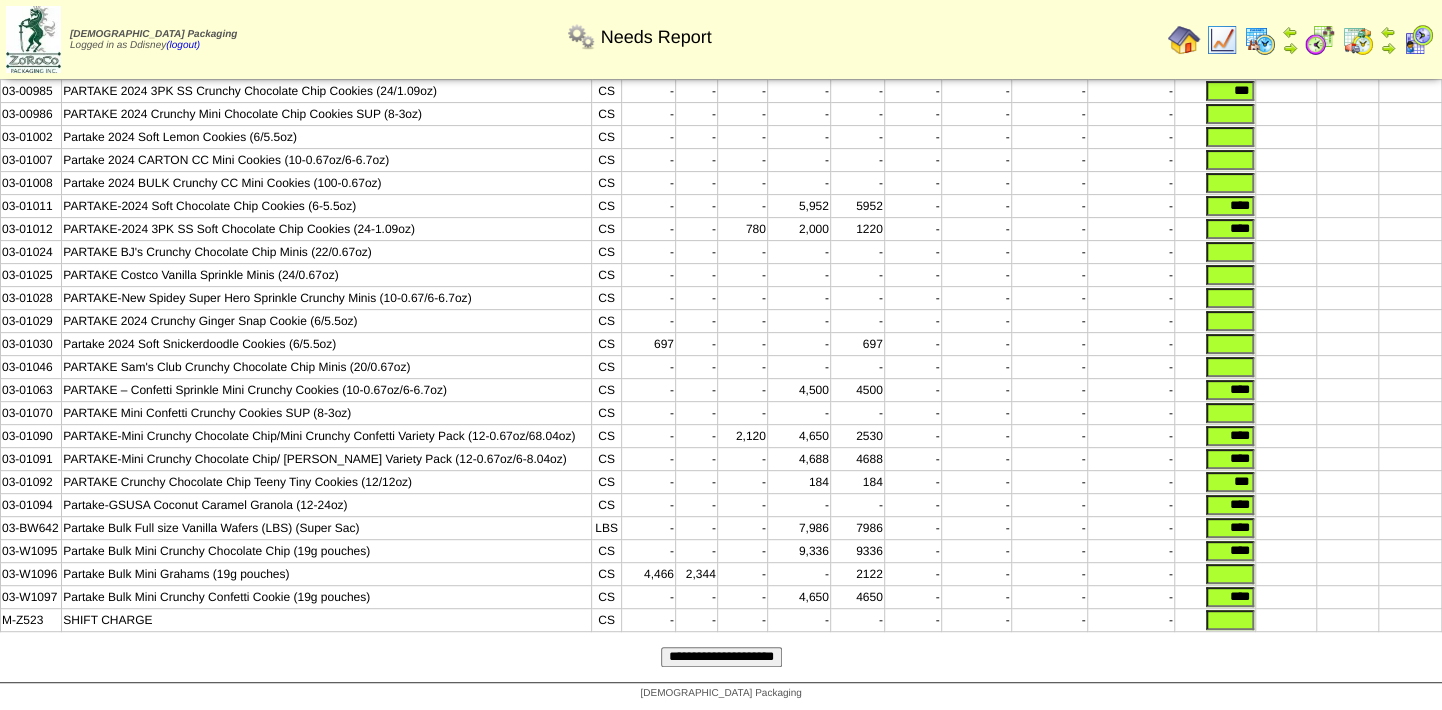 click on "**********" at bounding box center [721, 657] 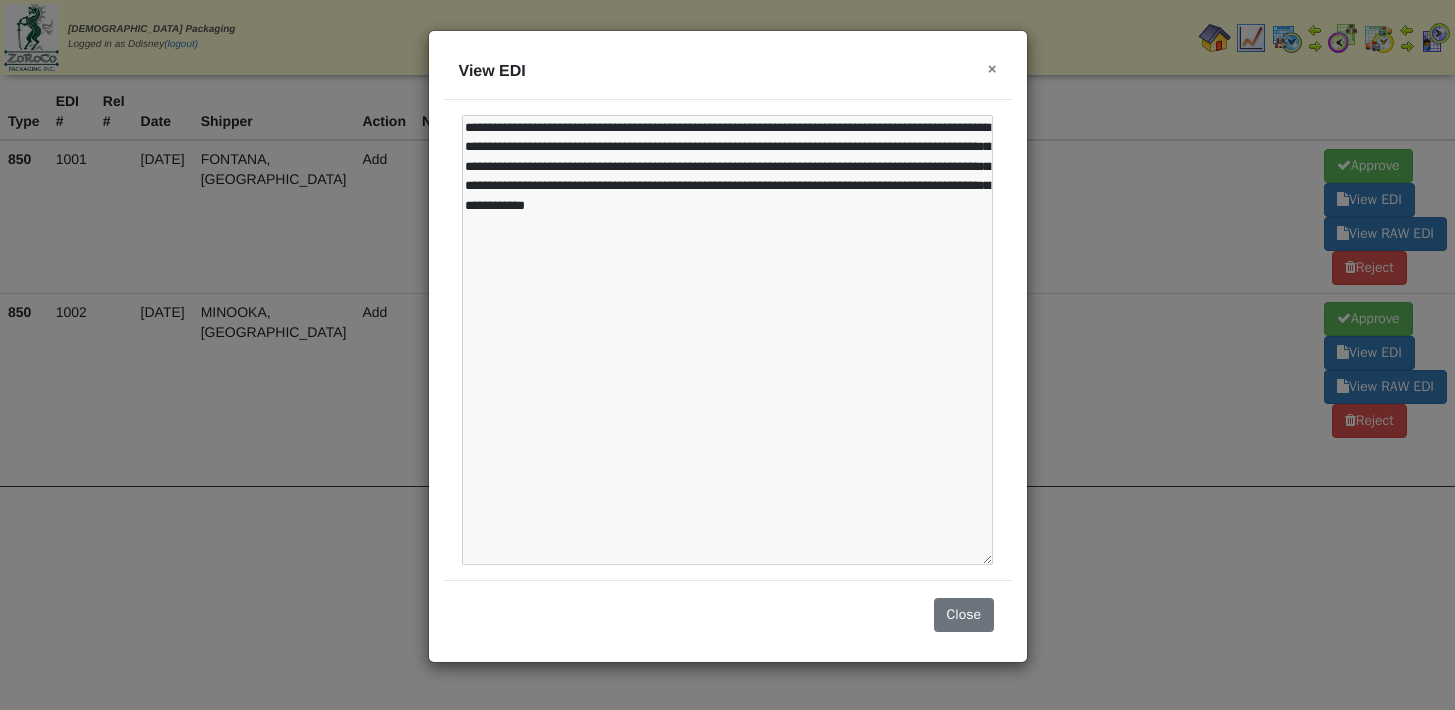 scroll, scrollTop: 0, scrollLeft: 0, axis: both 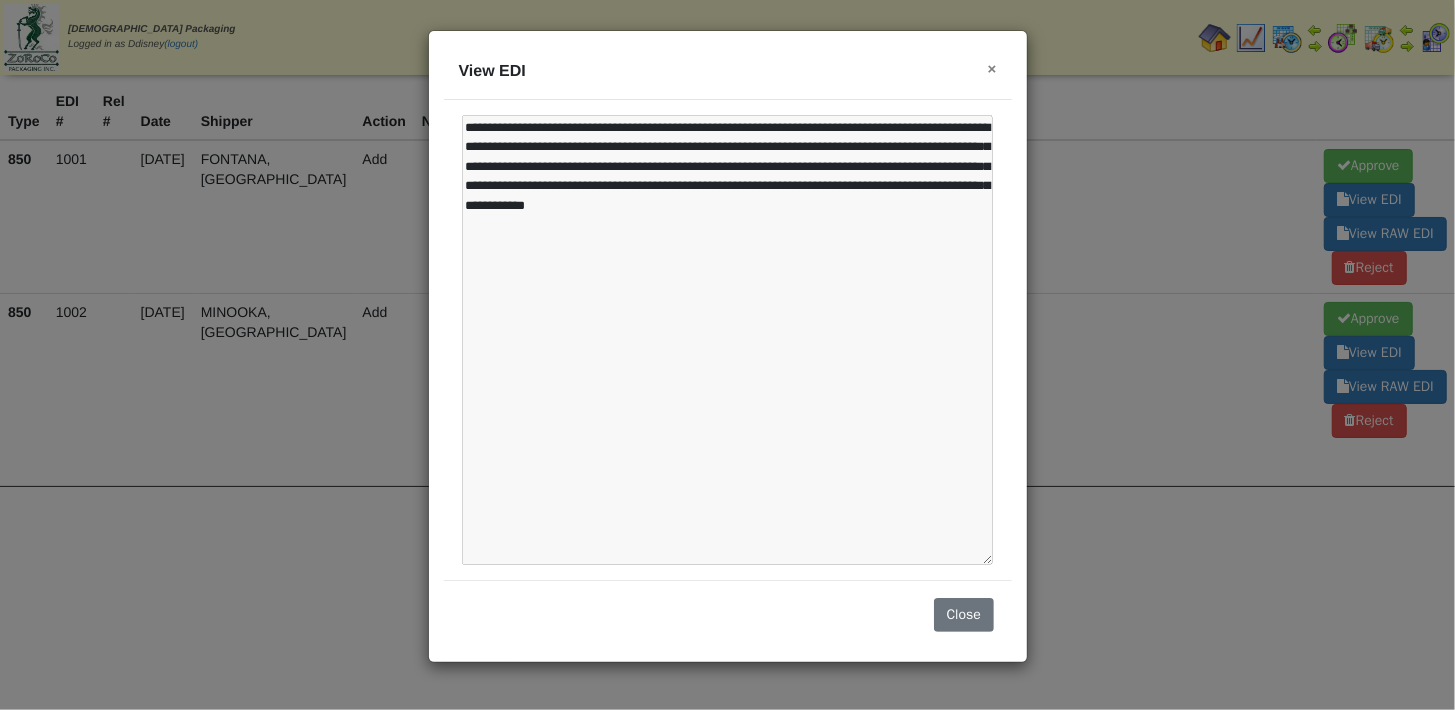 click on "×" at bounding box center (992, 68) 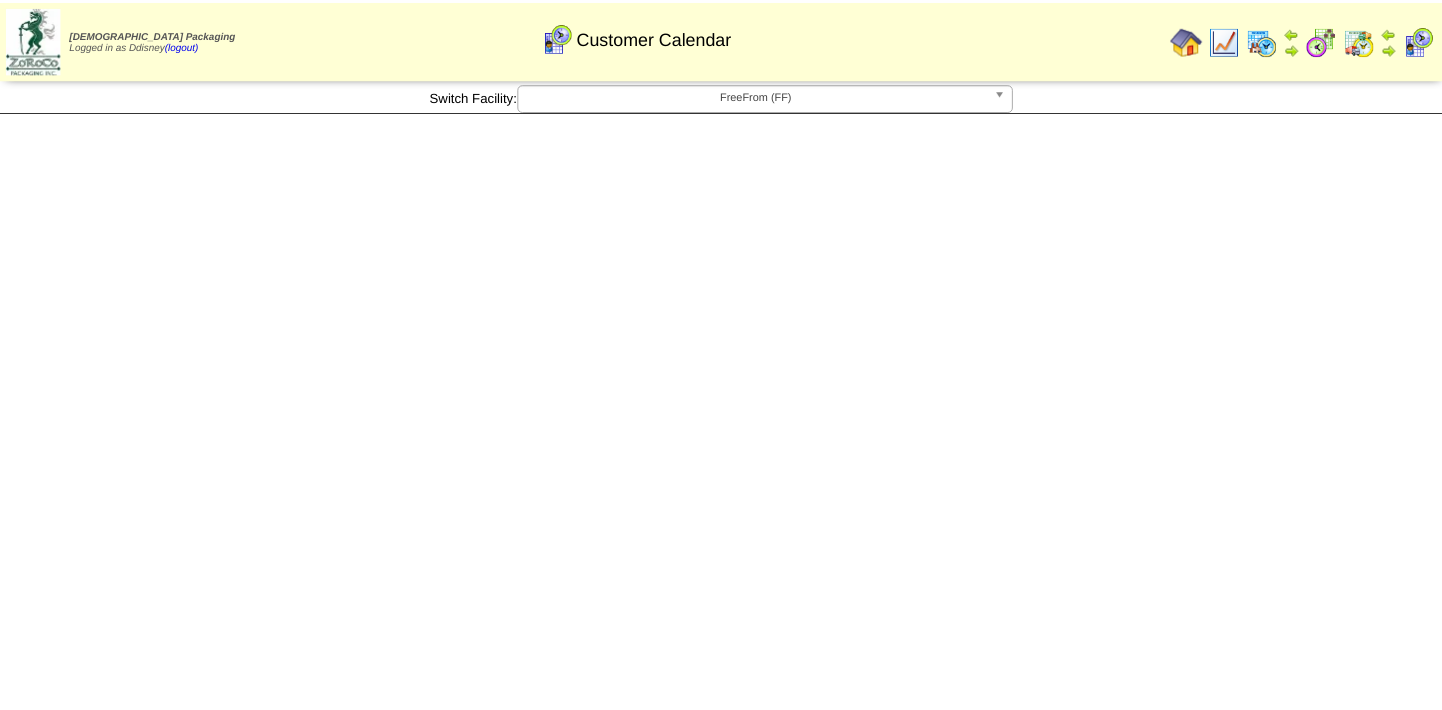 scroll, scrollTop: 0, scrollLeft: 0, axis: both 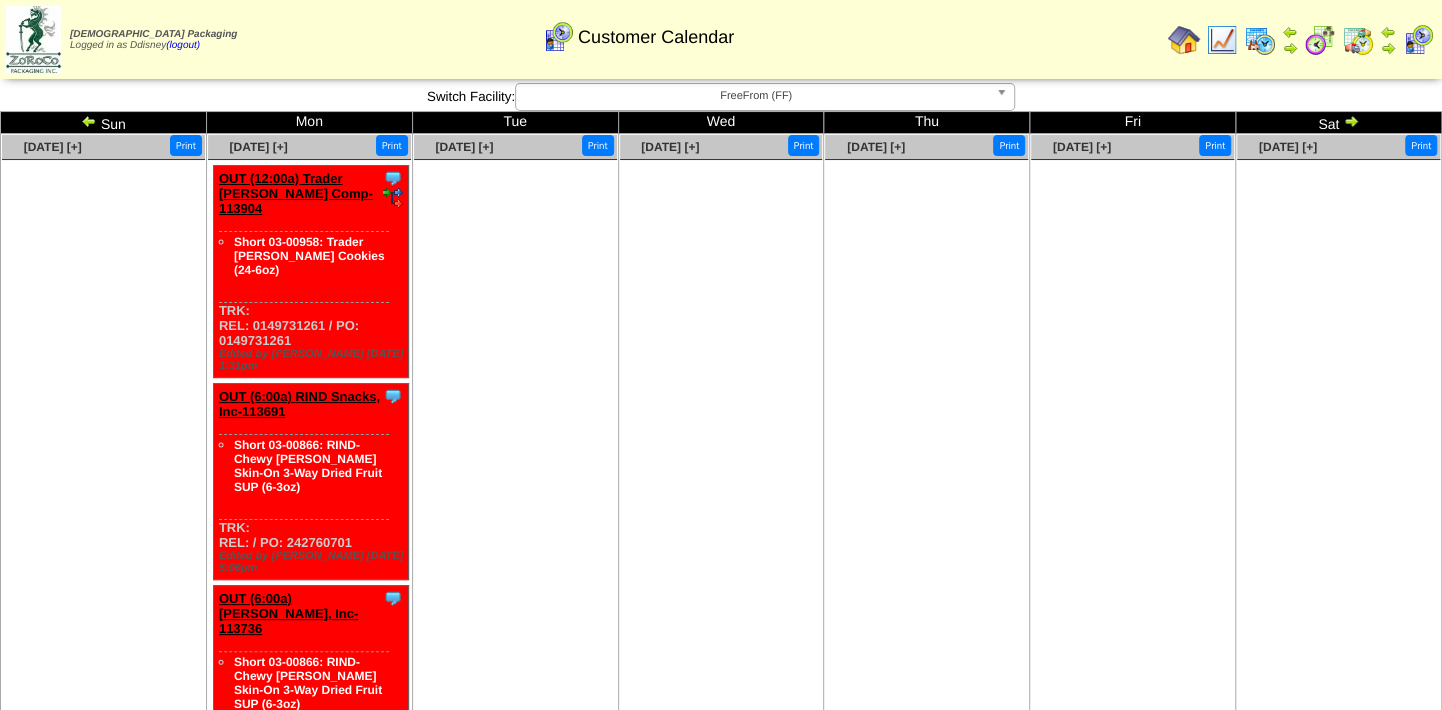 click at bounding box center [89, 121] 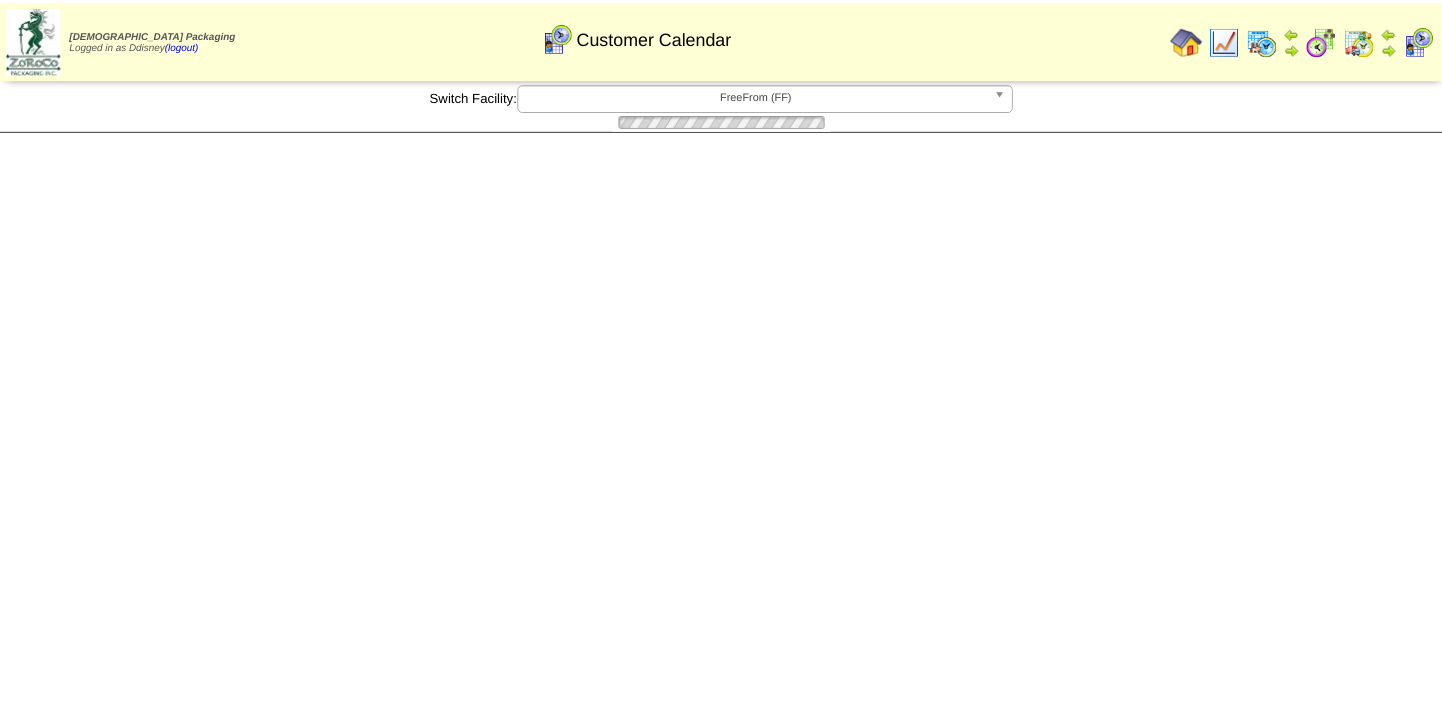 scroll, scrollTop: 0, scrollLeft: 0, axis: both 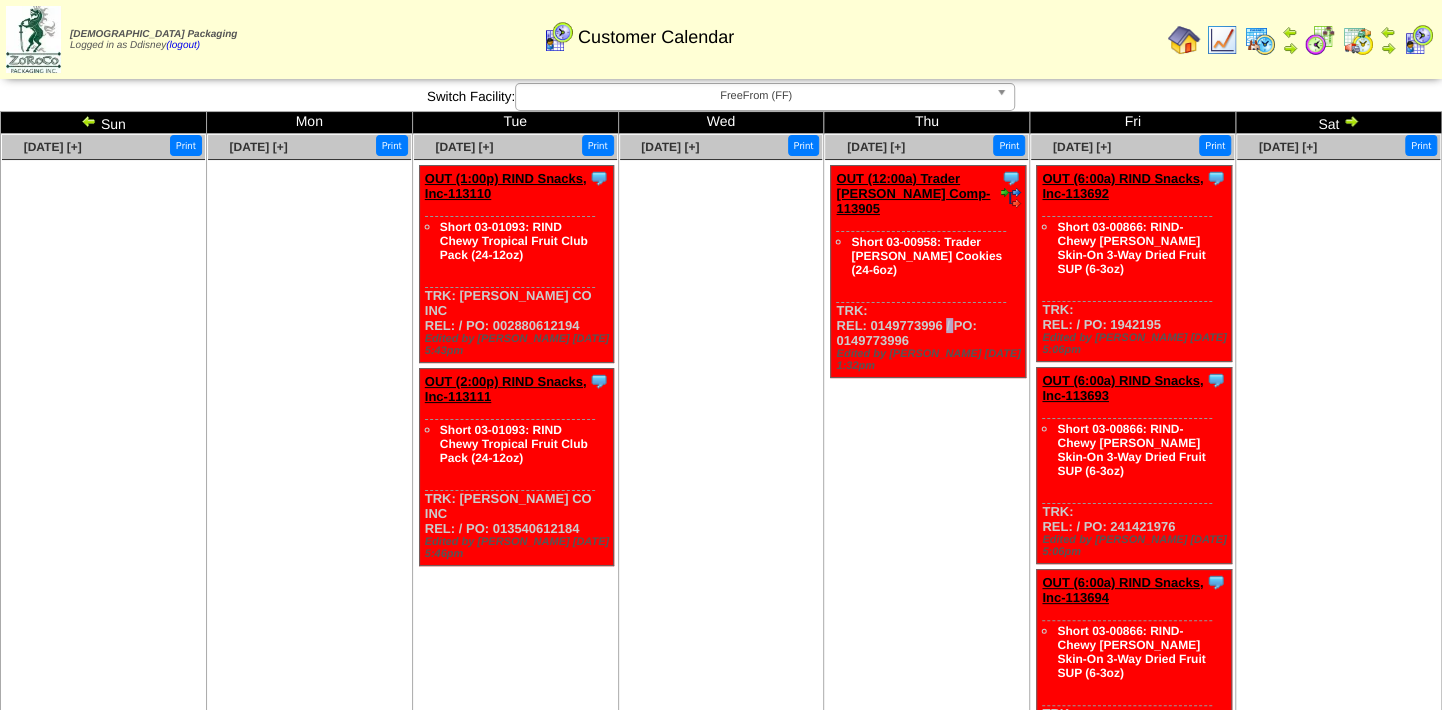 drag, startPoint x: 946, startPoint y: 309, endPoint x: 878, endPoint y: 315, distance: 68.26419 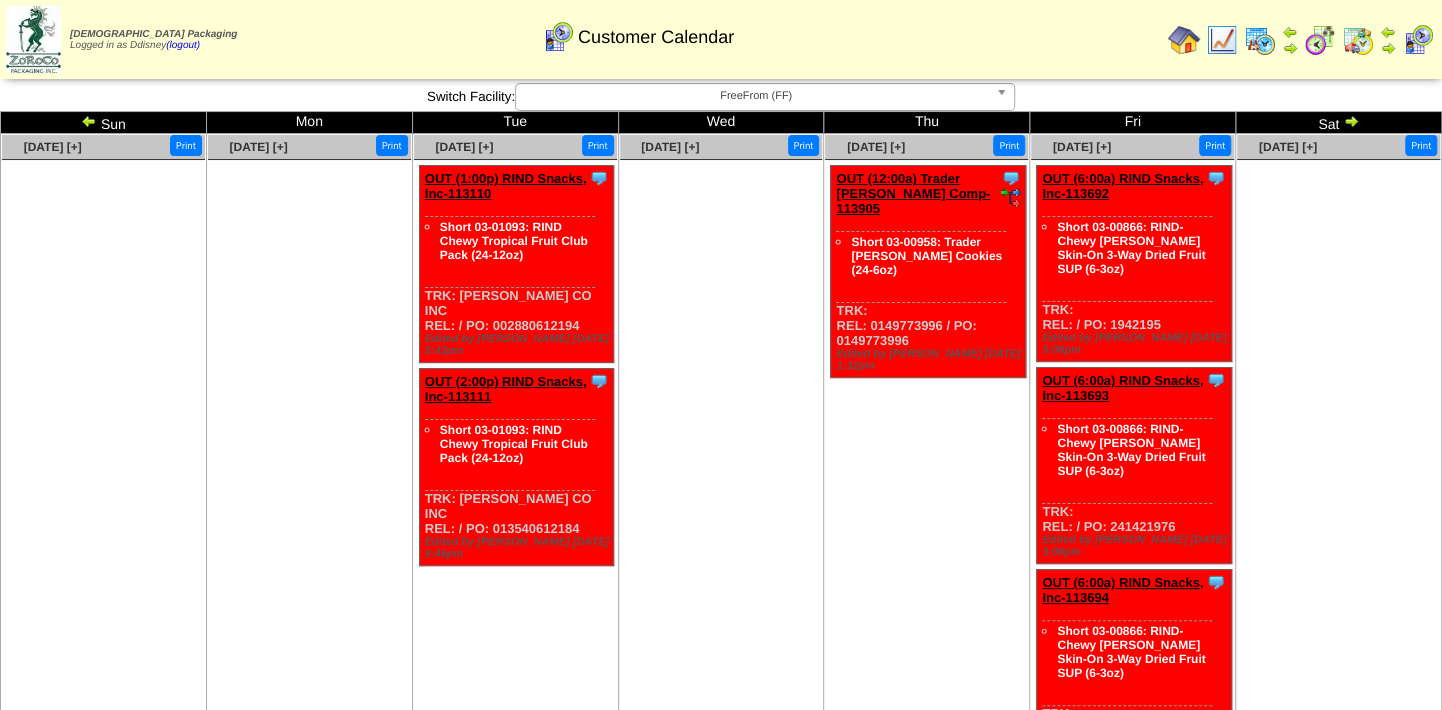 click on "Clone Item
OUT
(12:00a)
Trader [PERSON_NAME] Comp-113905
Trader Joes Company
ScheduleID: 113905
1080 CS:
03-00958
(Trader [PERSON_NAME] Cookies (24-6oz))
Total
1080
Order #" at bounding box center (926, 315) 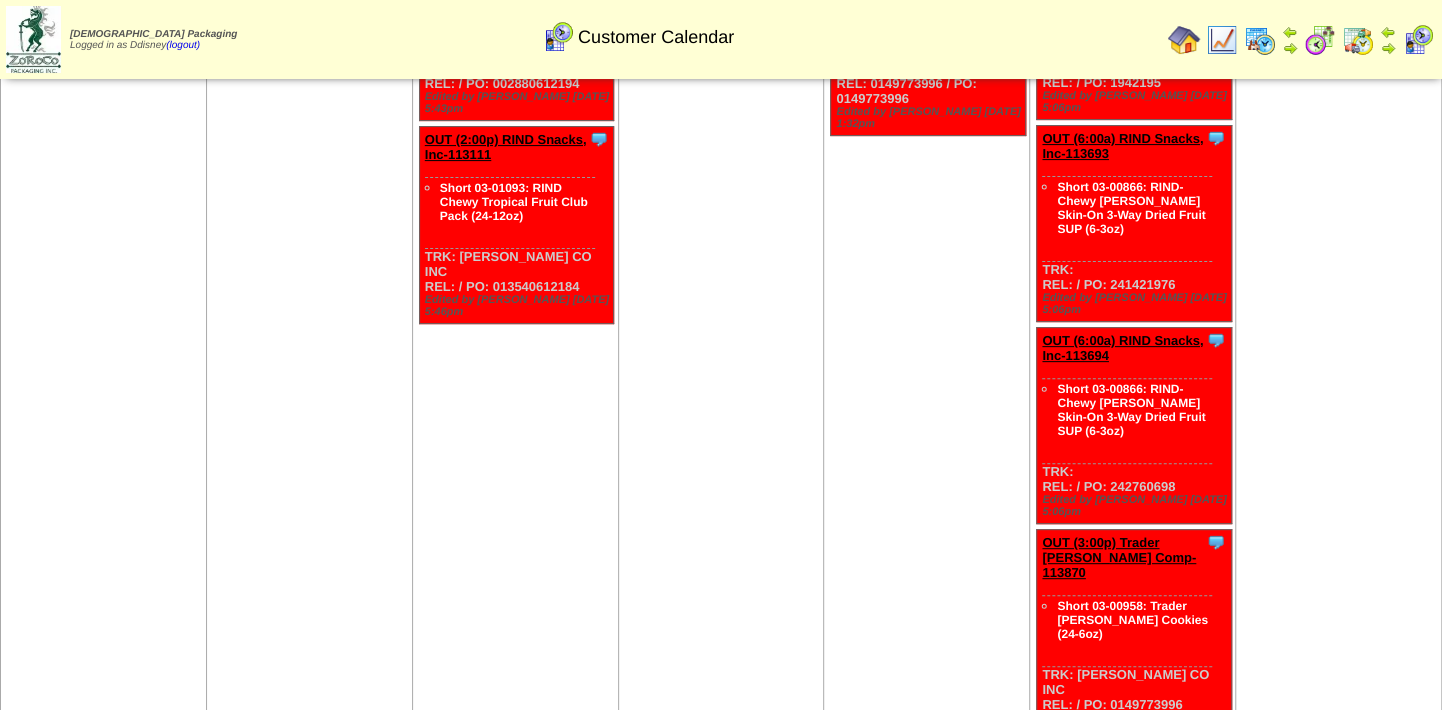 scroll, scrollTop: 272, scrollLeft: 0, axis: vertical 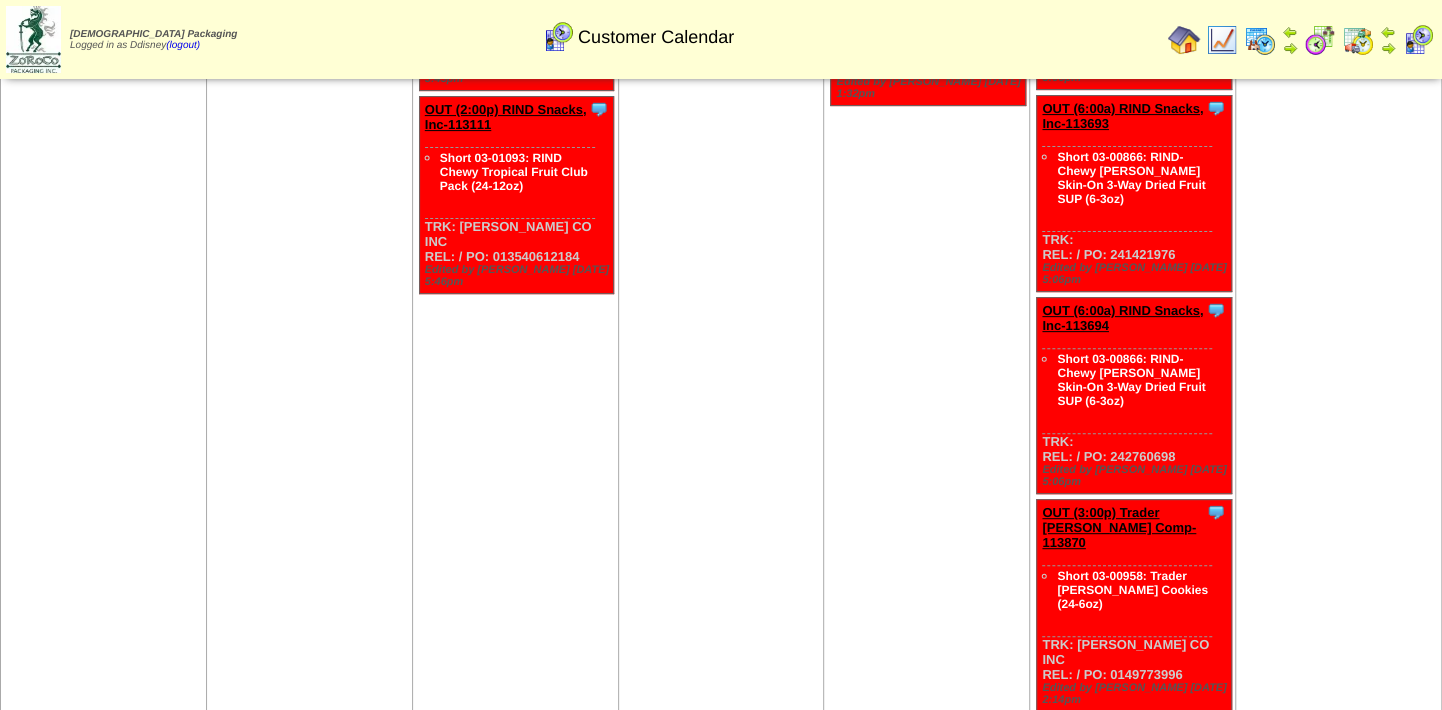 click on "OUT
(3:00p)
Trader Joes Comp-113870" at bounding box center (1119, 527) 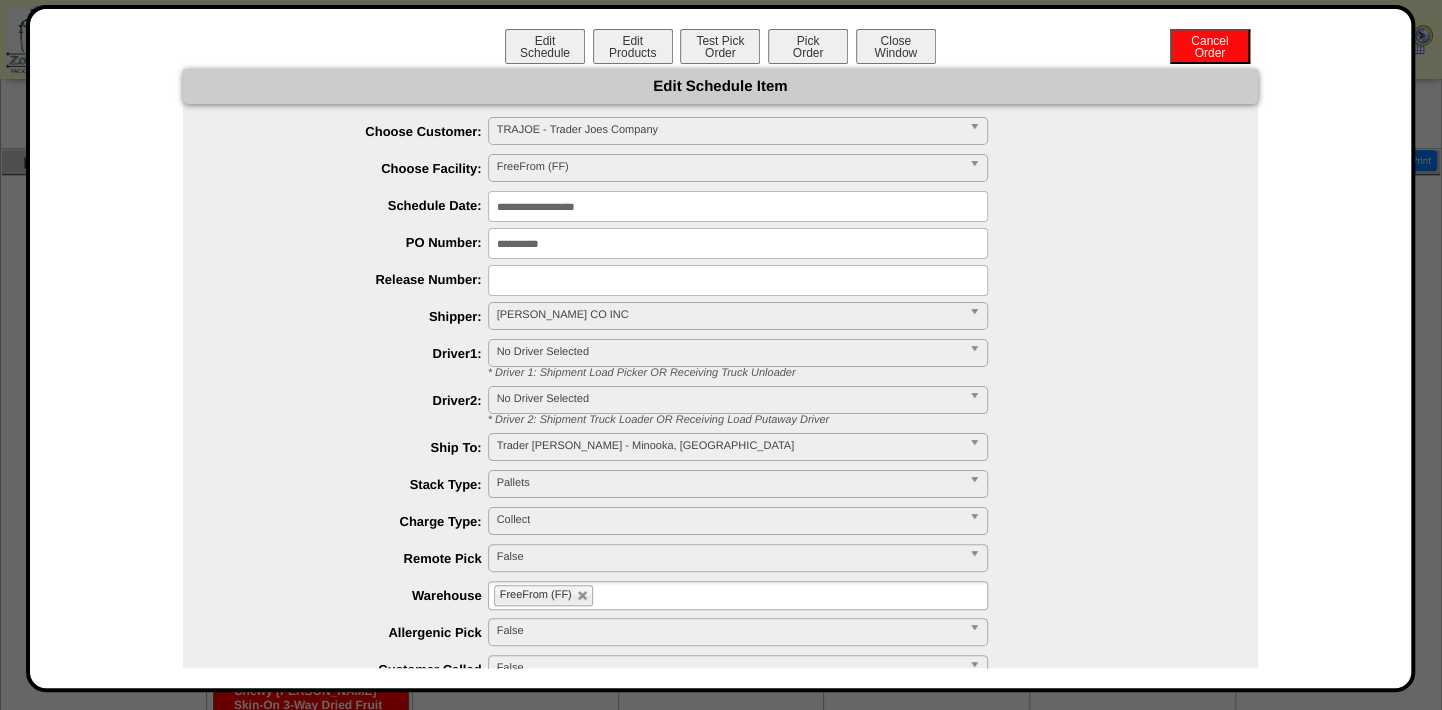 scroll, scrollTop: 861, scrollLeft: 0, axis: vertical 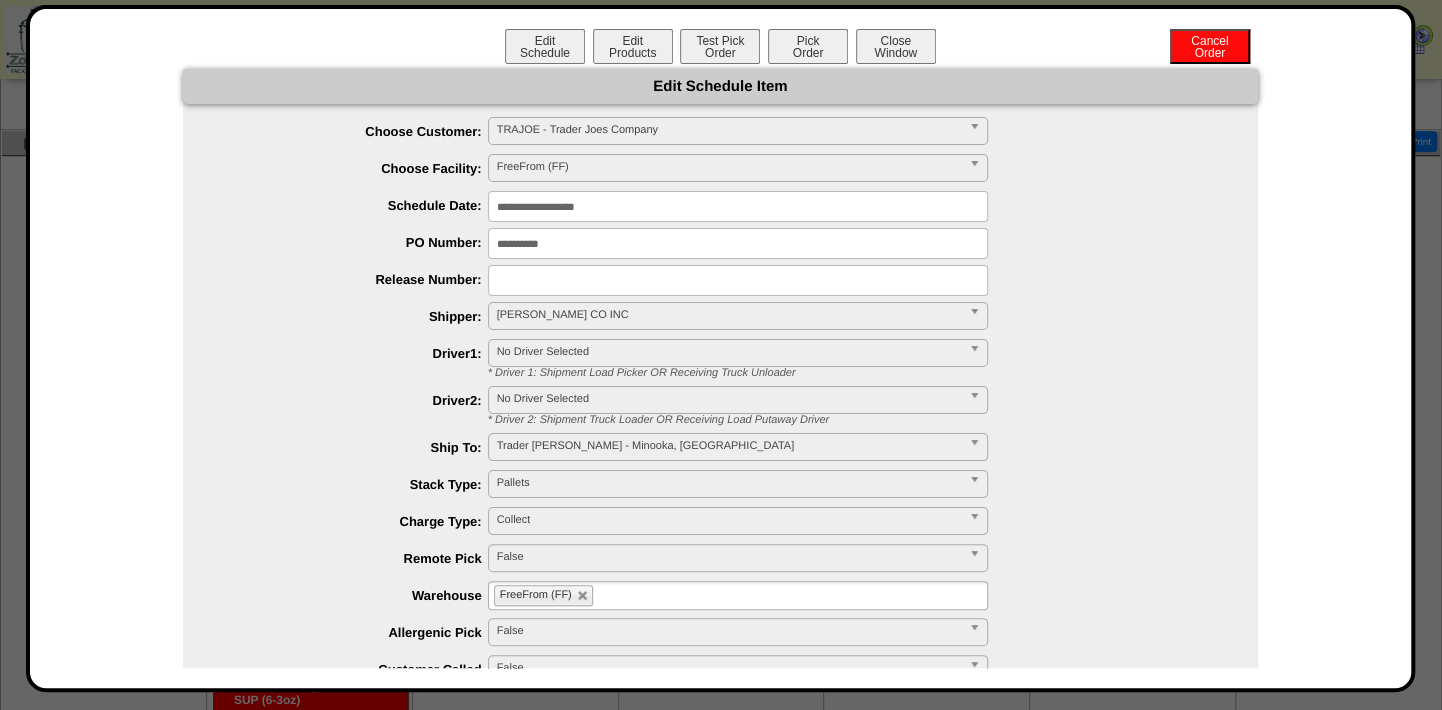 click on "**********" at bounding box center [740, 169] 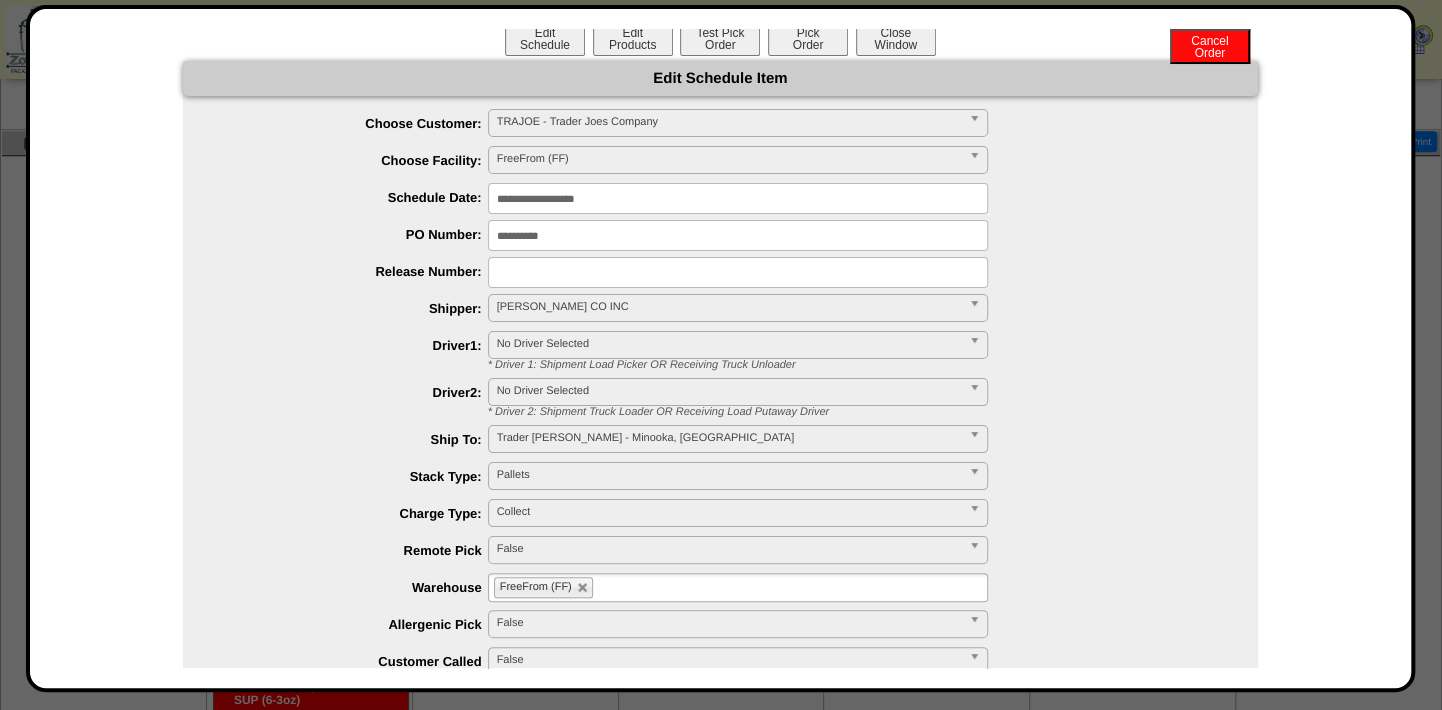 scroll, scrollTop: 0, scrollLeft: 0, axis: both 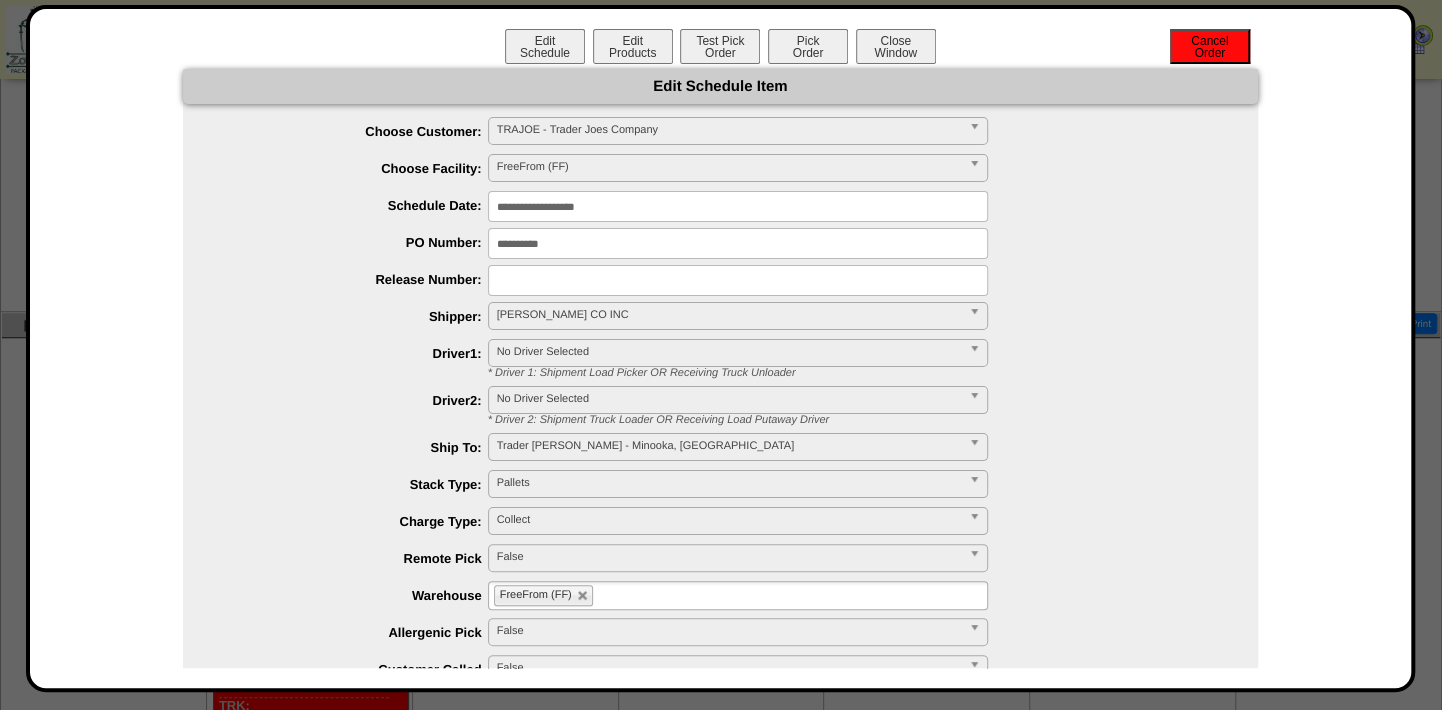 click on "Cancel Order" at bounding box center (1210, 46) 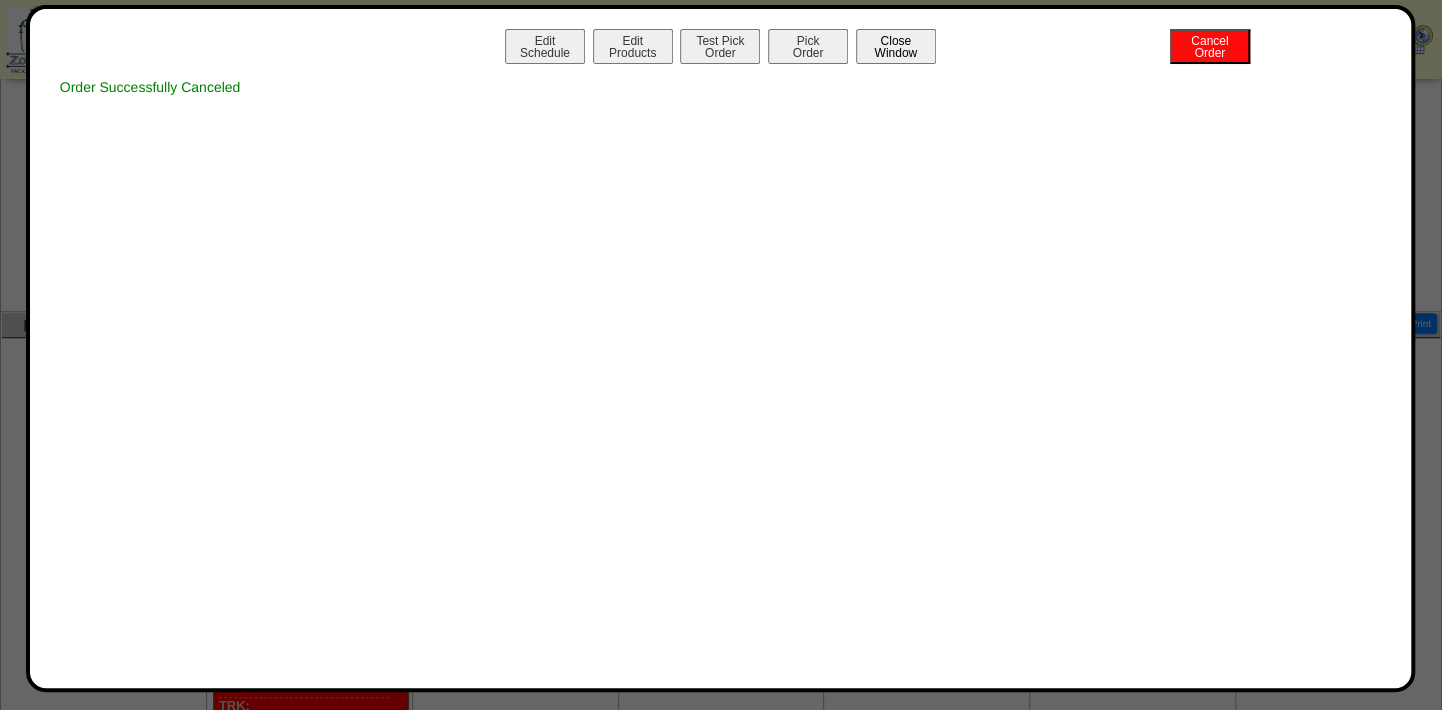 click on "Close Window" at bounding box center [896, 46] 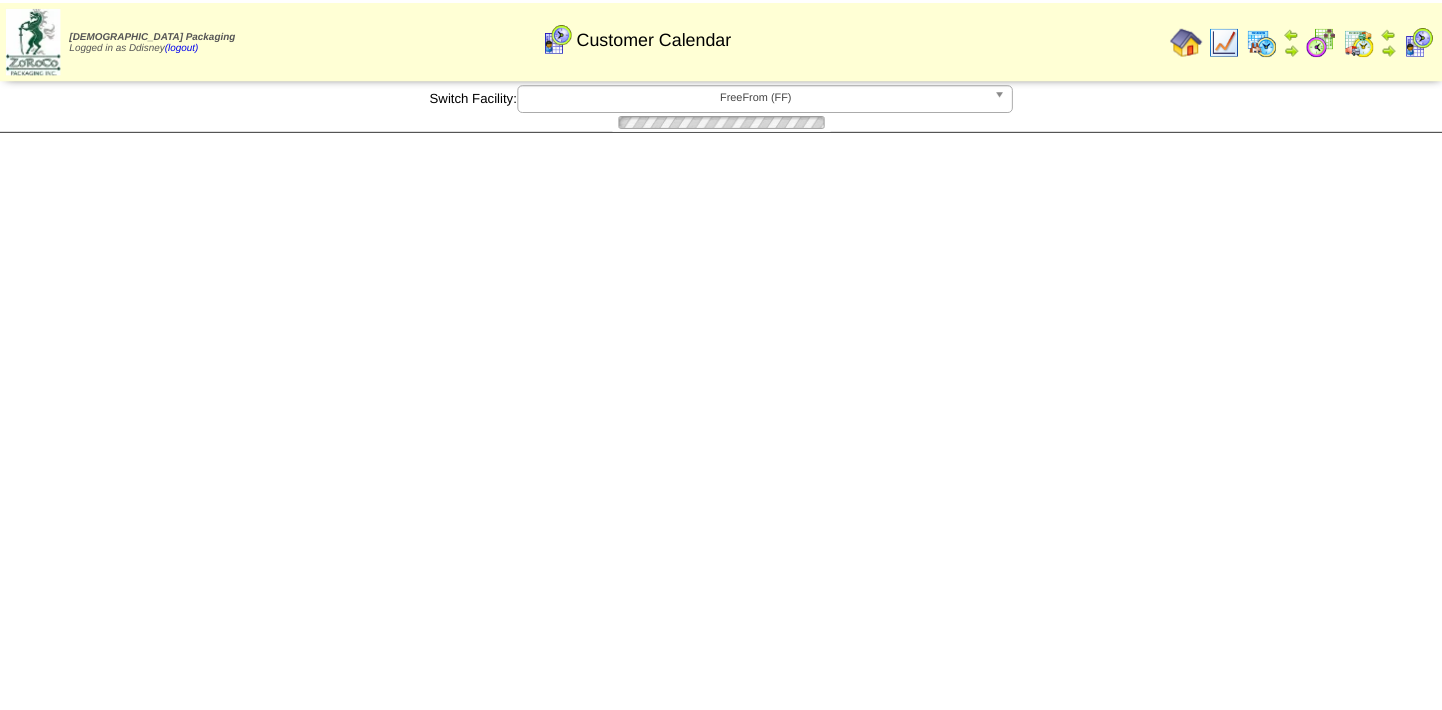 scroll, scrollTop: 0, scrollLeft: 0, axis: both 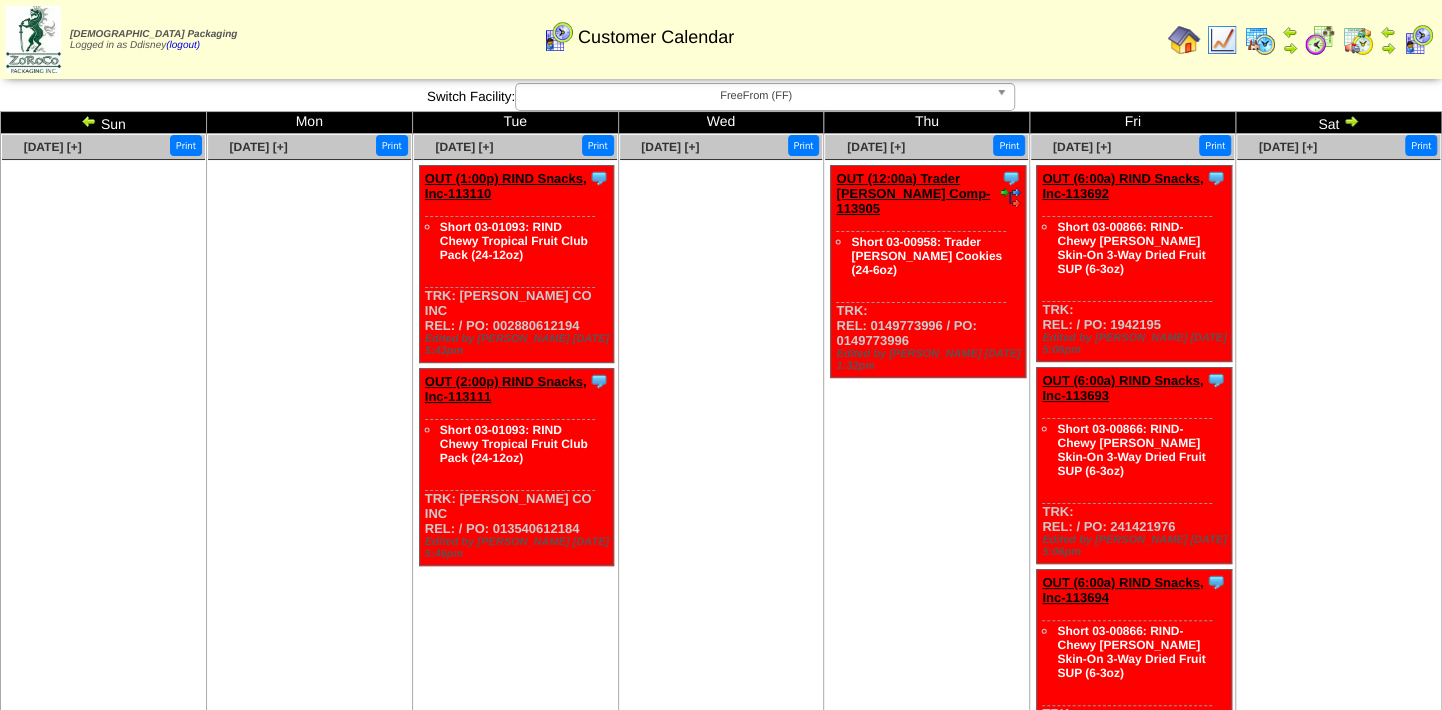 click on "OUT
(12:00a)
Trader Joes Comp-113905" at bounding box center [913, 193] 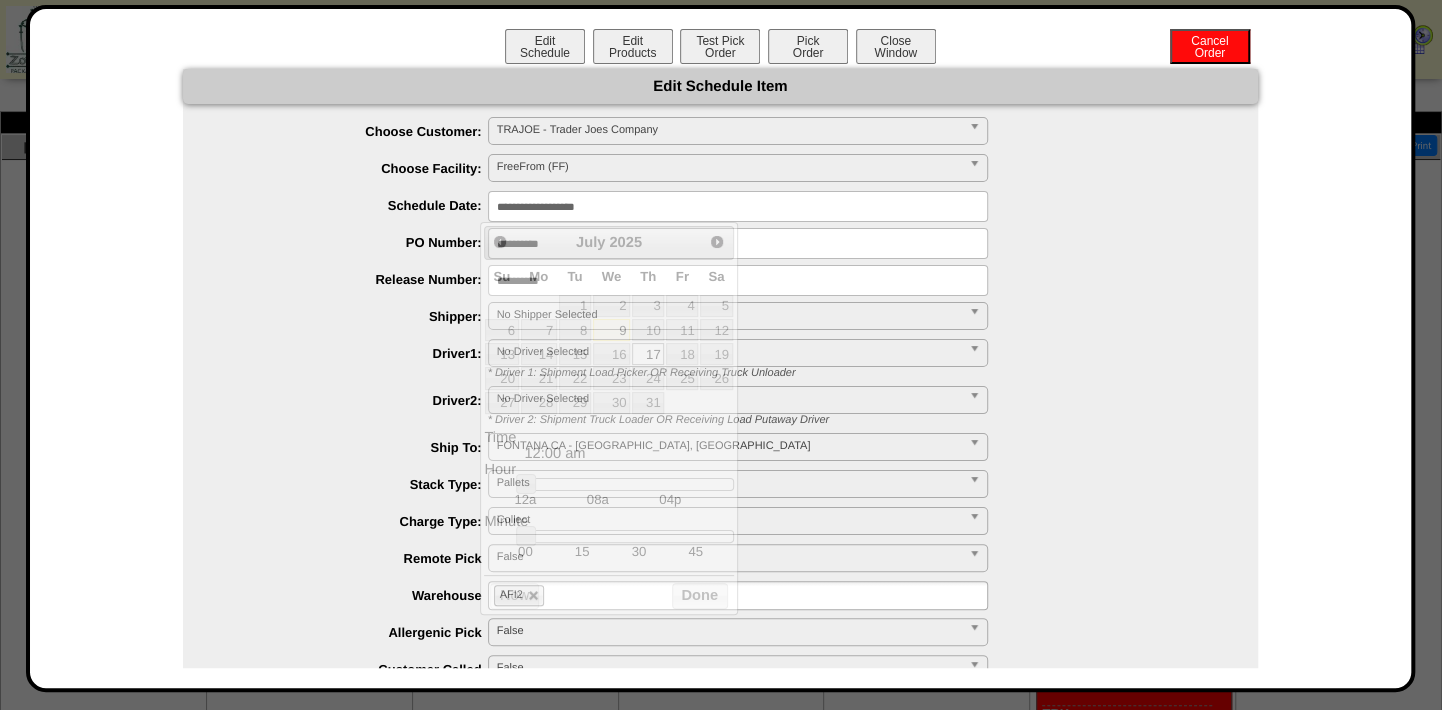 click on "**********" at bounding box center [738, 206] 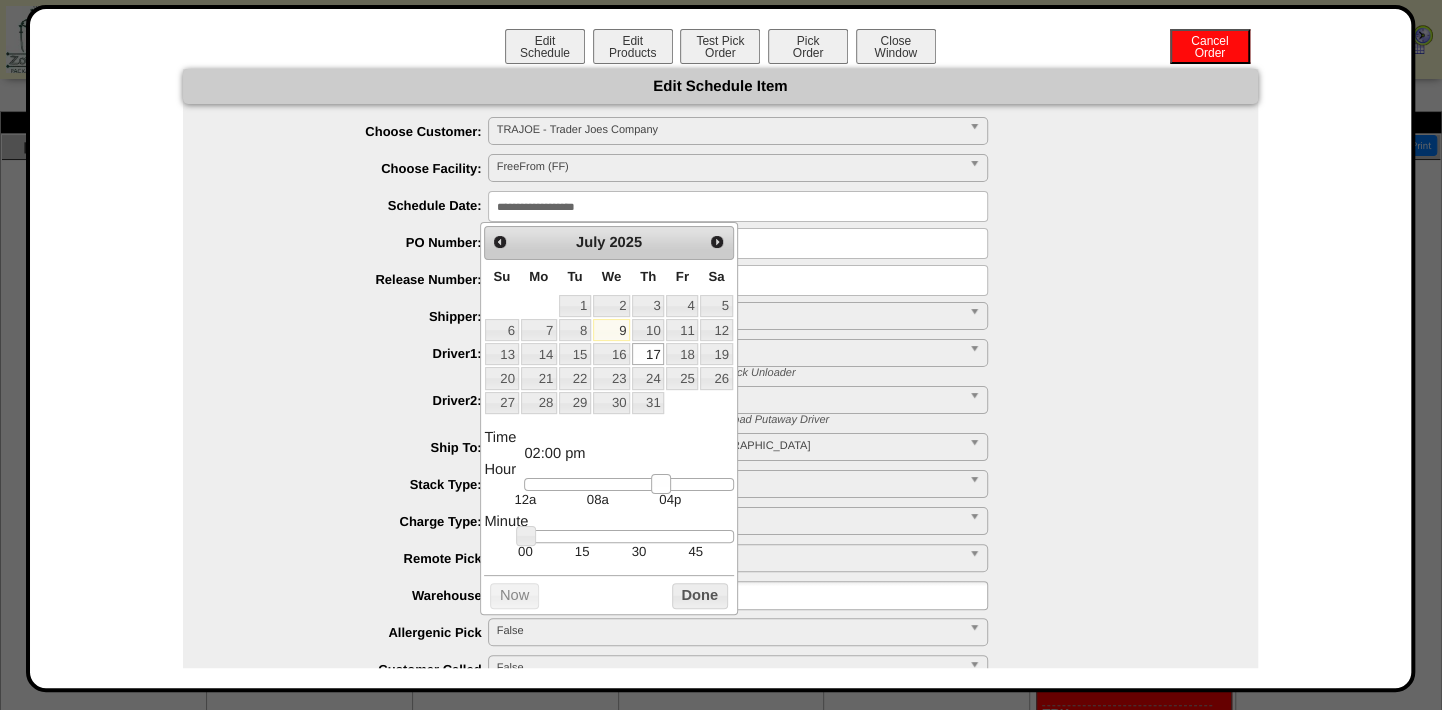 drag, startPoint x: 518, startPoint y: 489, endPoint x: 653, endPoint y: 490, distance: 135.00371 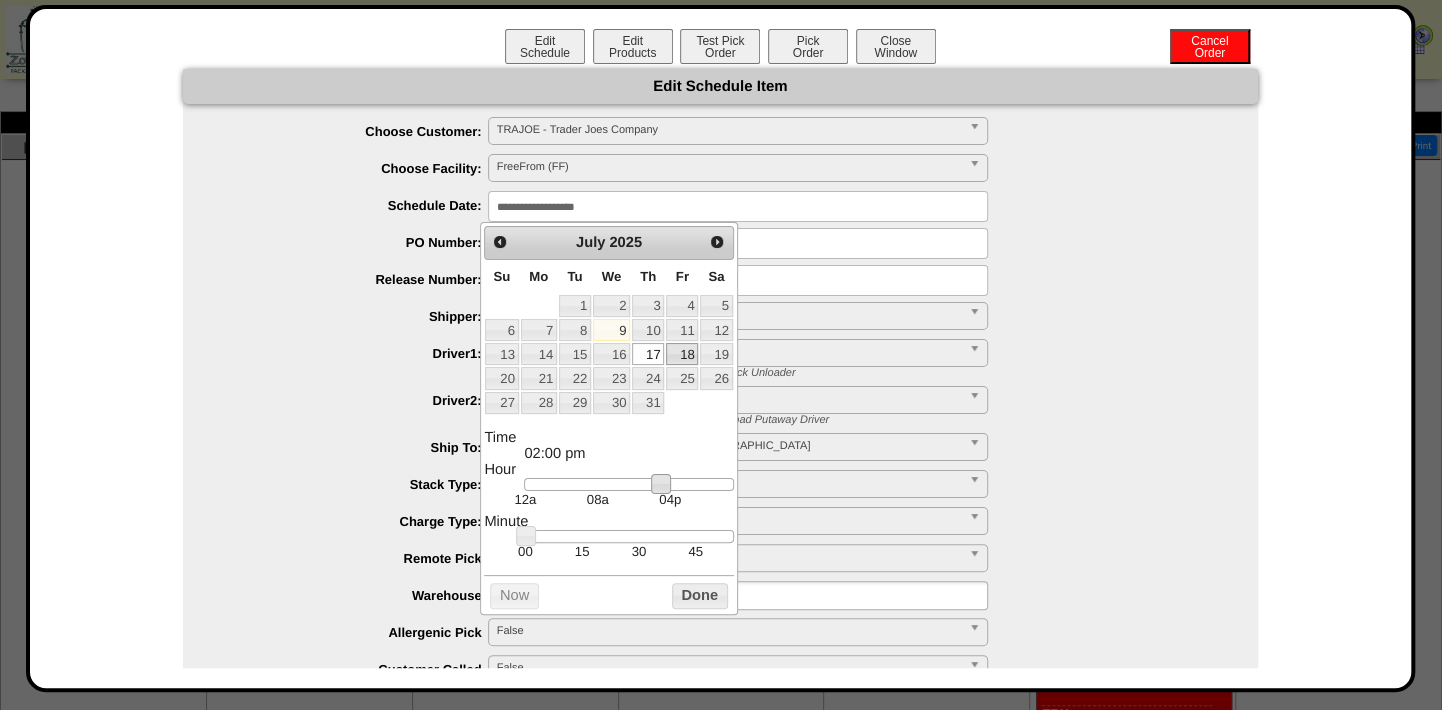 click on "18" at bounding box center [682, 354] 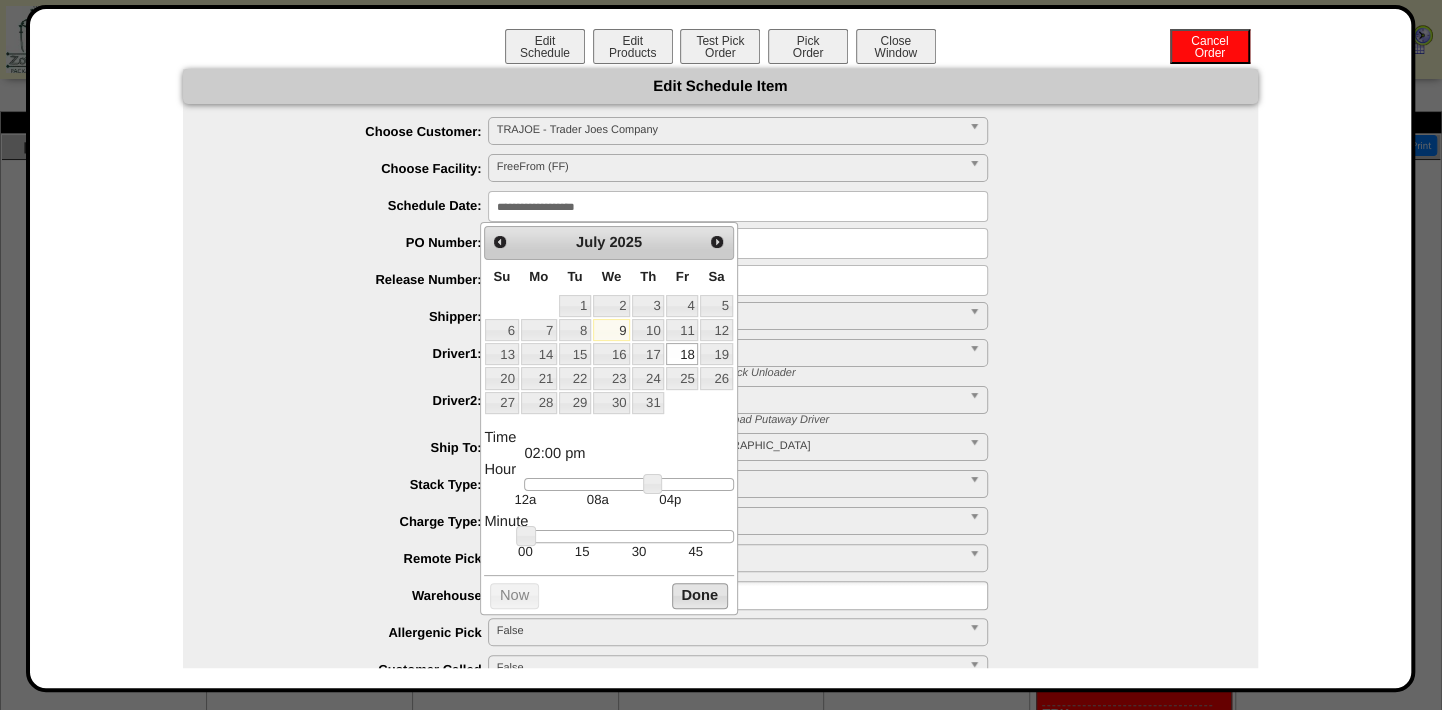 click on "Done" at bounding box center [700, 595] 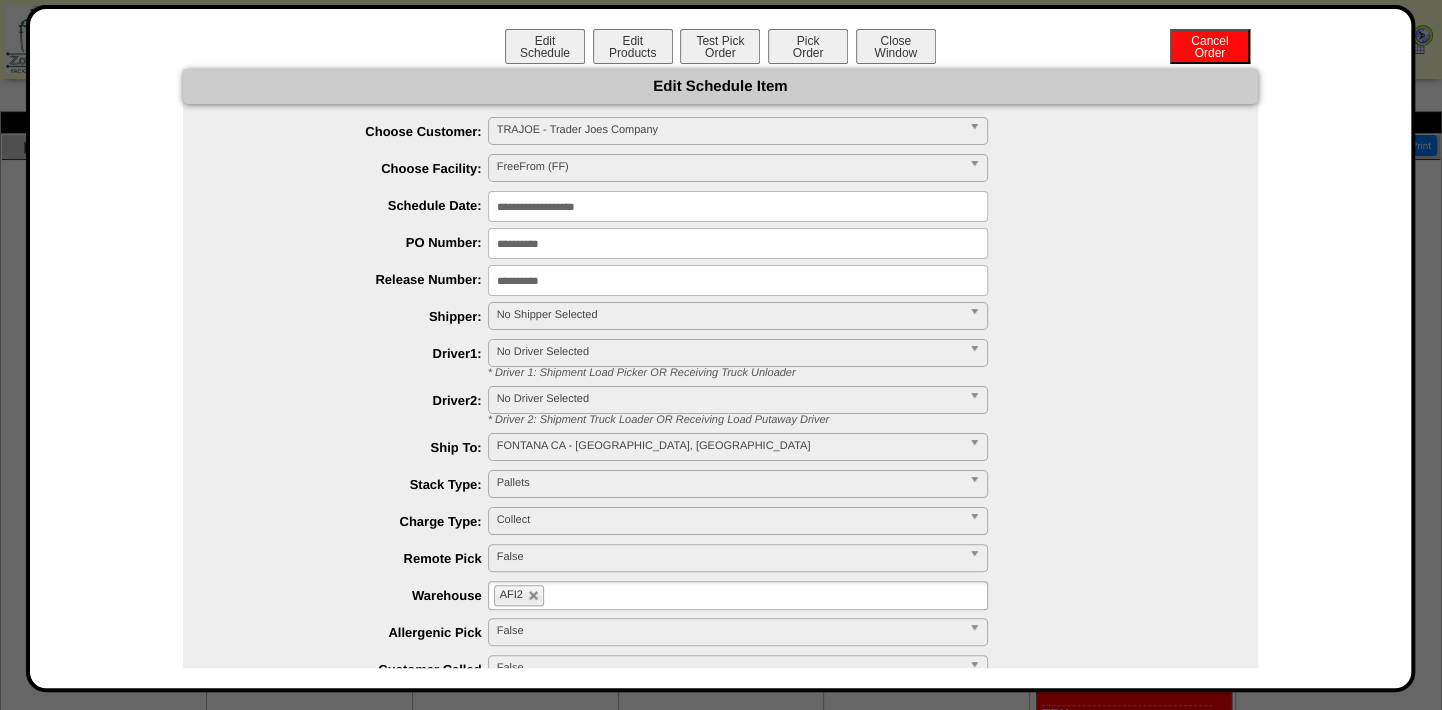 click on "No Shipper Selected" at bounding box center [729, 315] 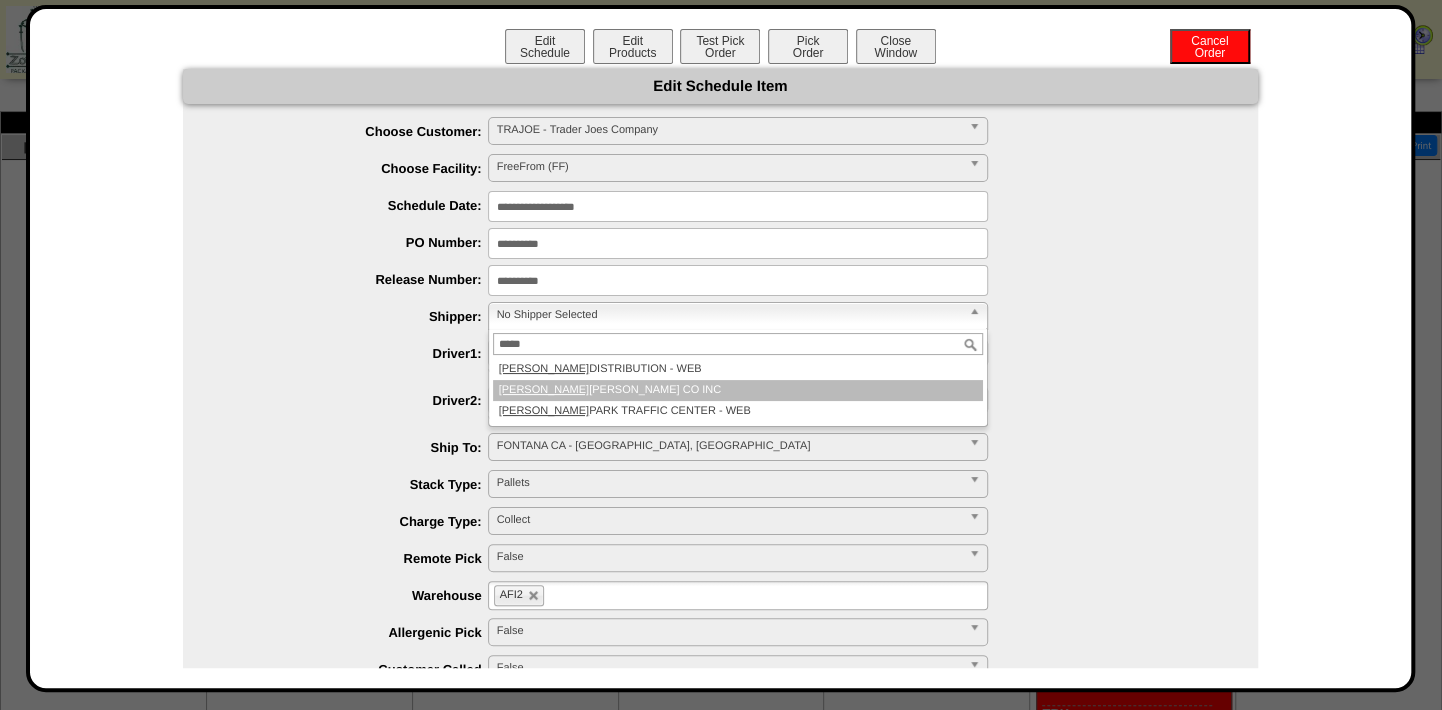 type on "*****" 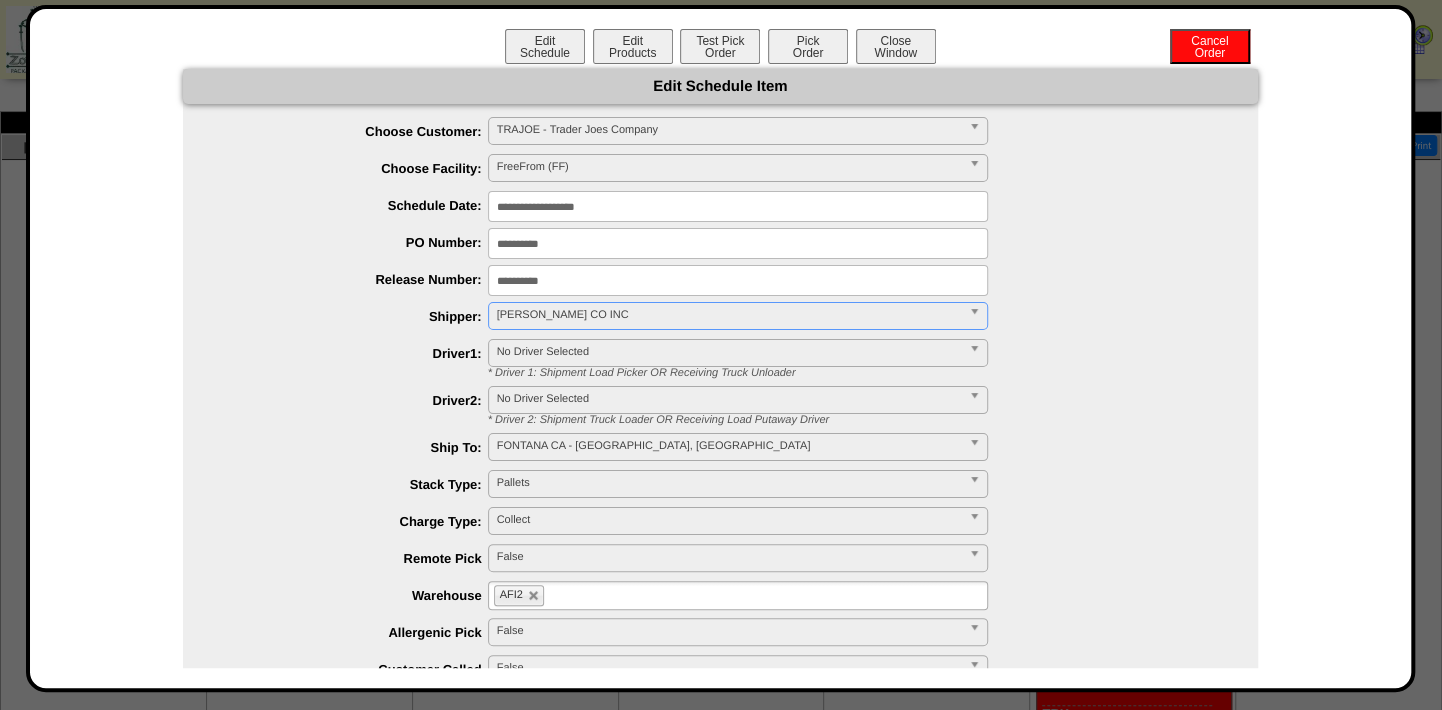 click on "**********" at bounding box center (740, 359) 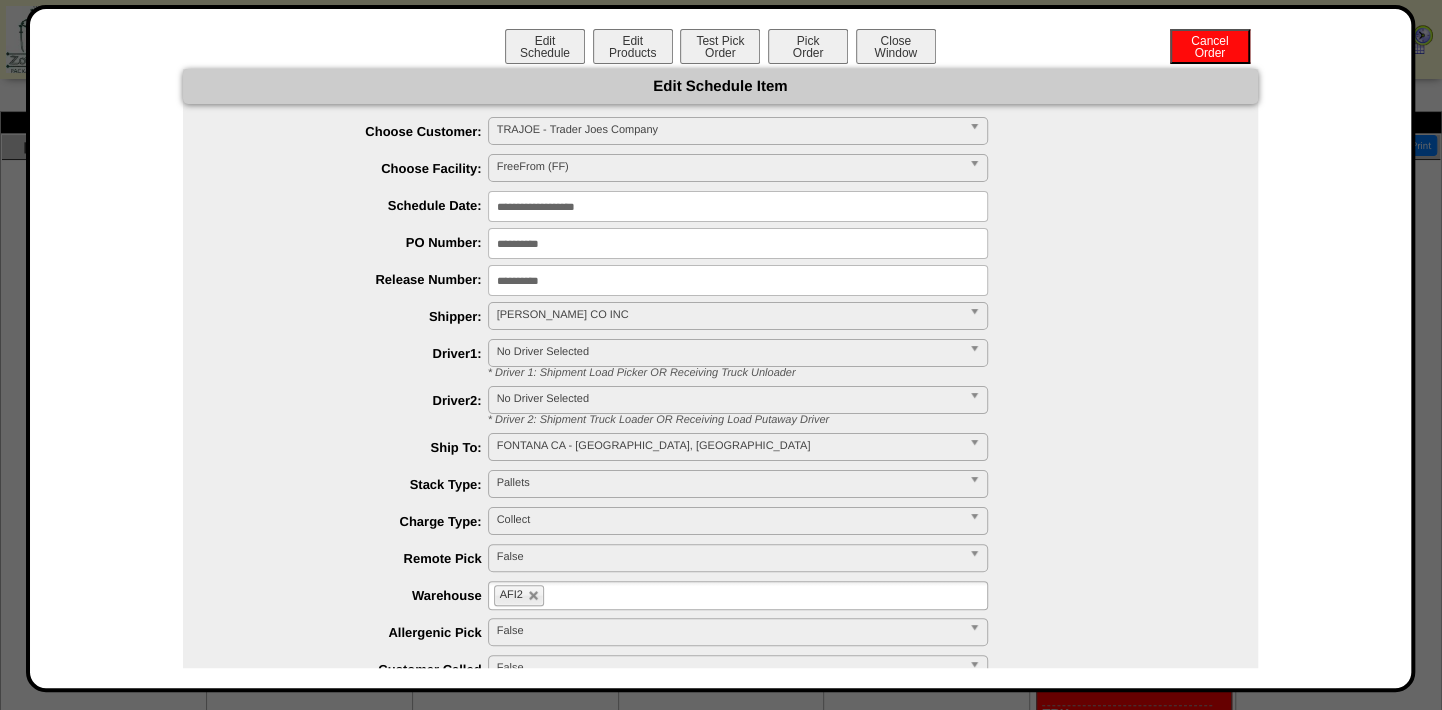 click on "**********" at bounding box center [720, 462] 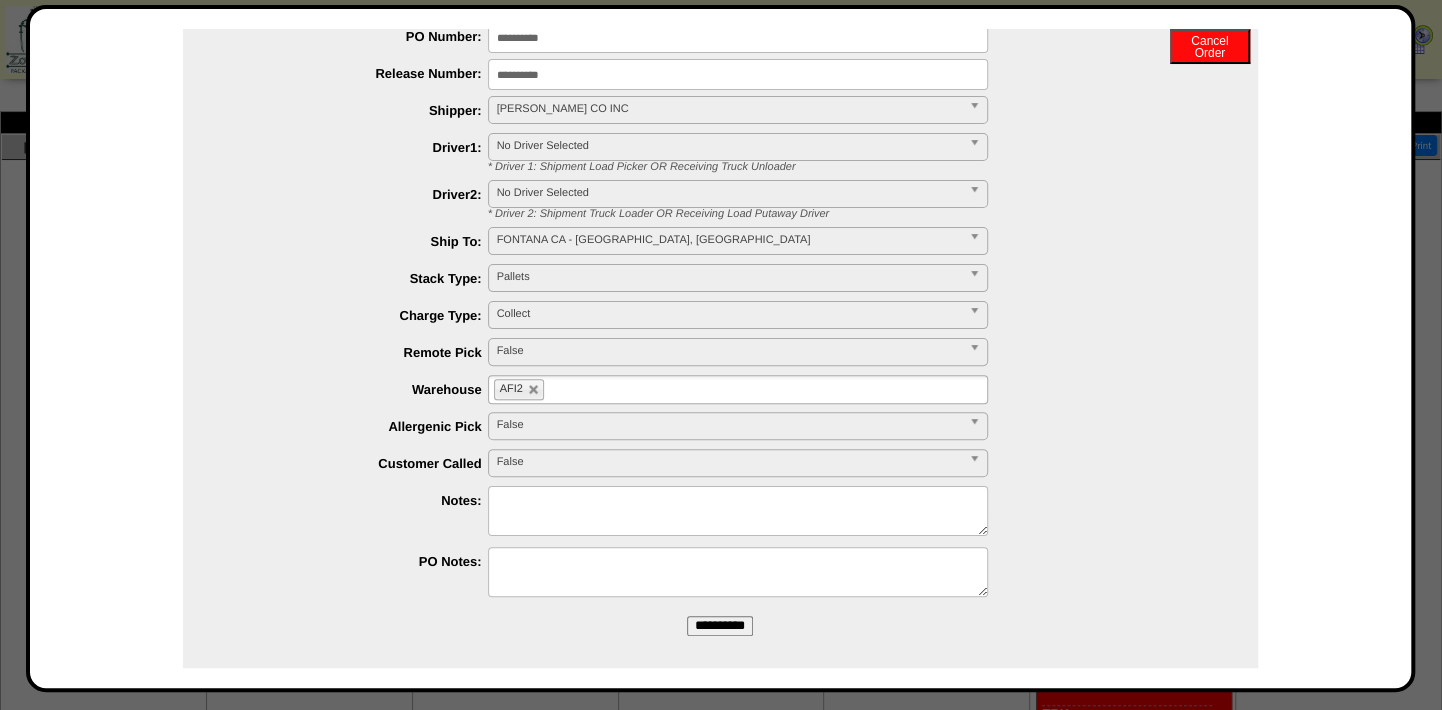 scroll, scrollTop: 220, scrollLeft: 0, axis: vertical 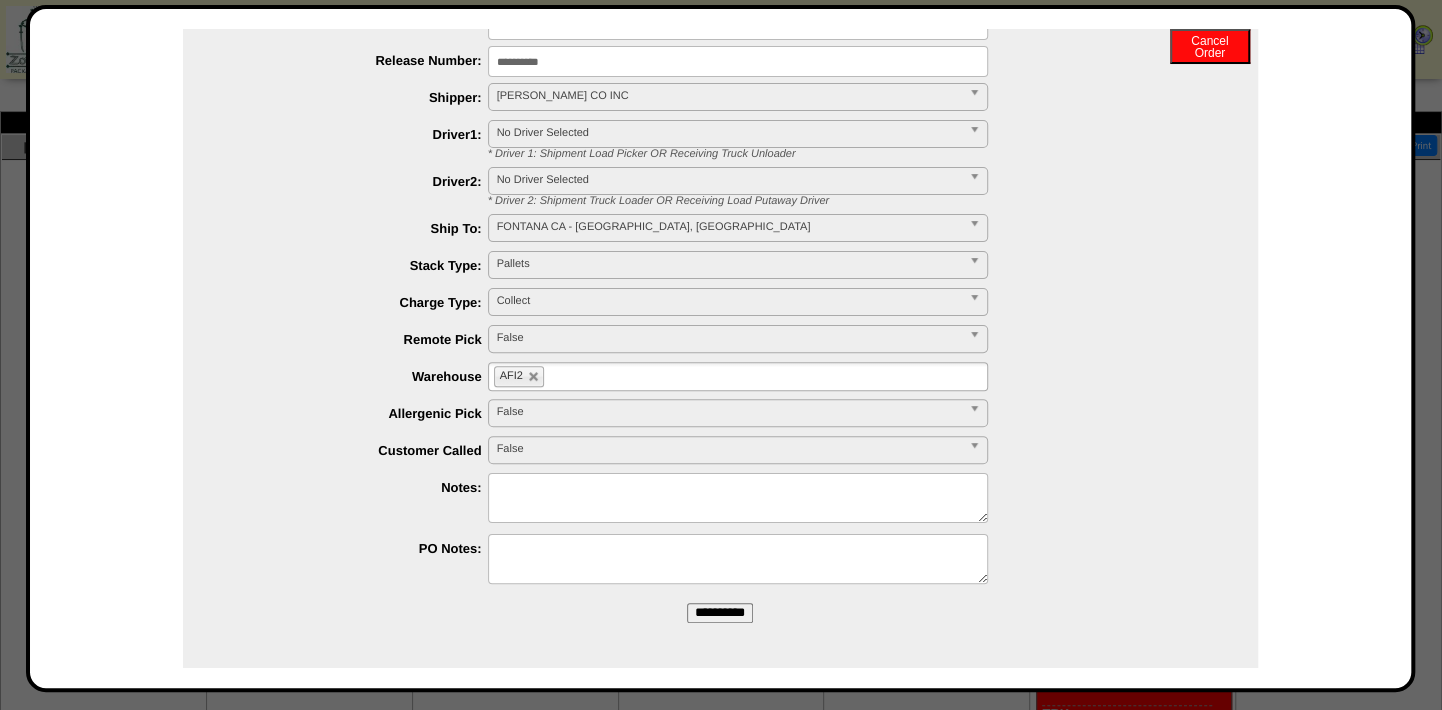 click on "**********" at bounding box center (720, 613) 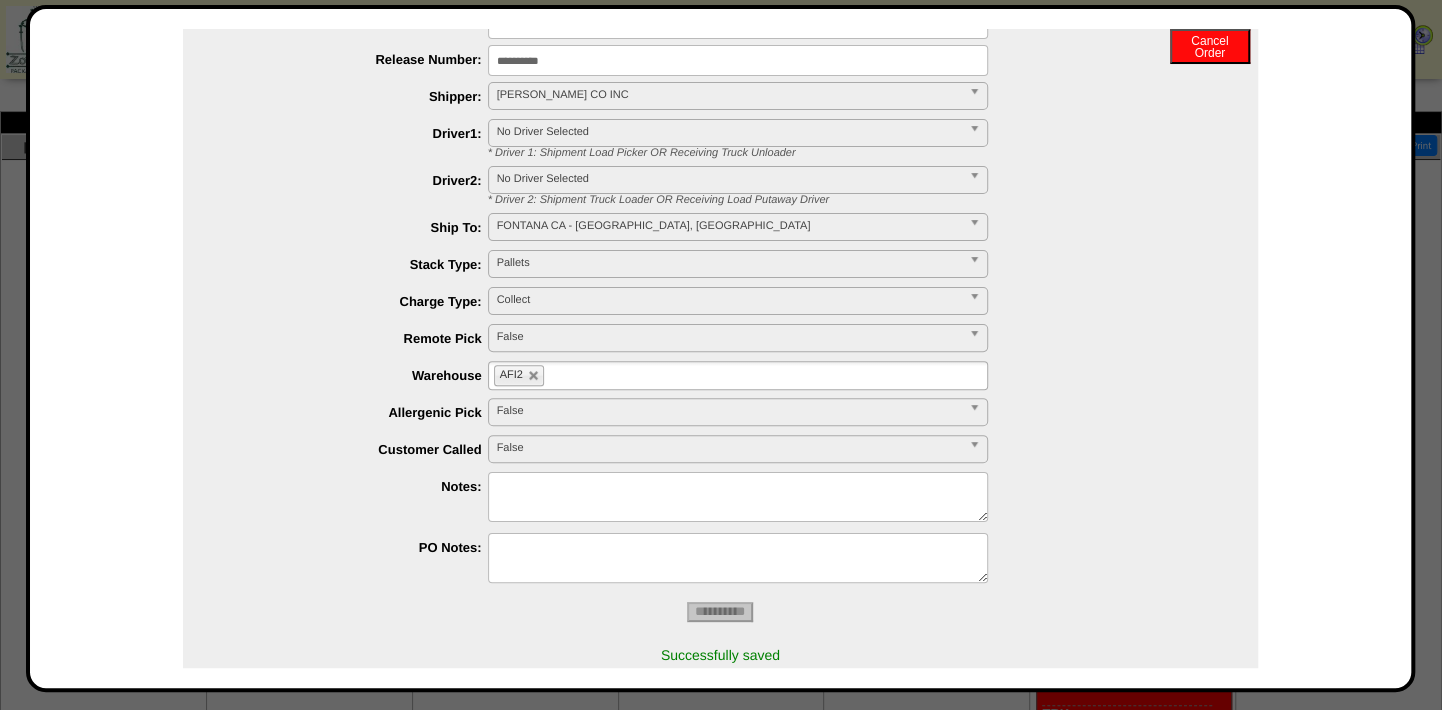 scroll, scrollTop: 0, scrollLeft: 0, axis: both 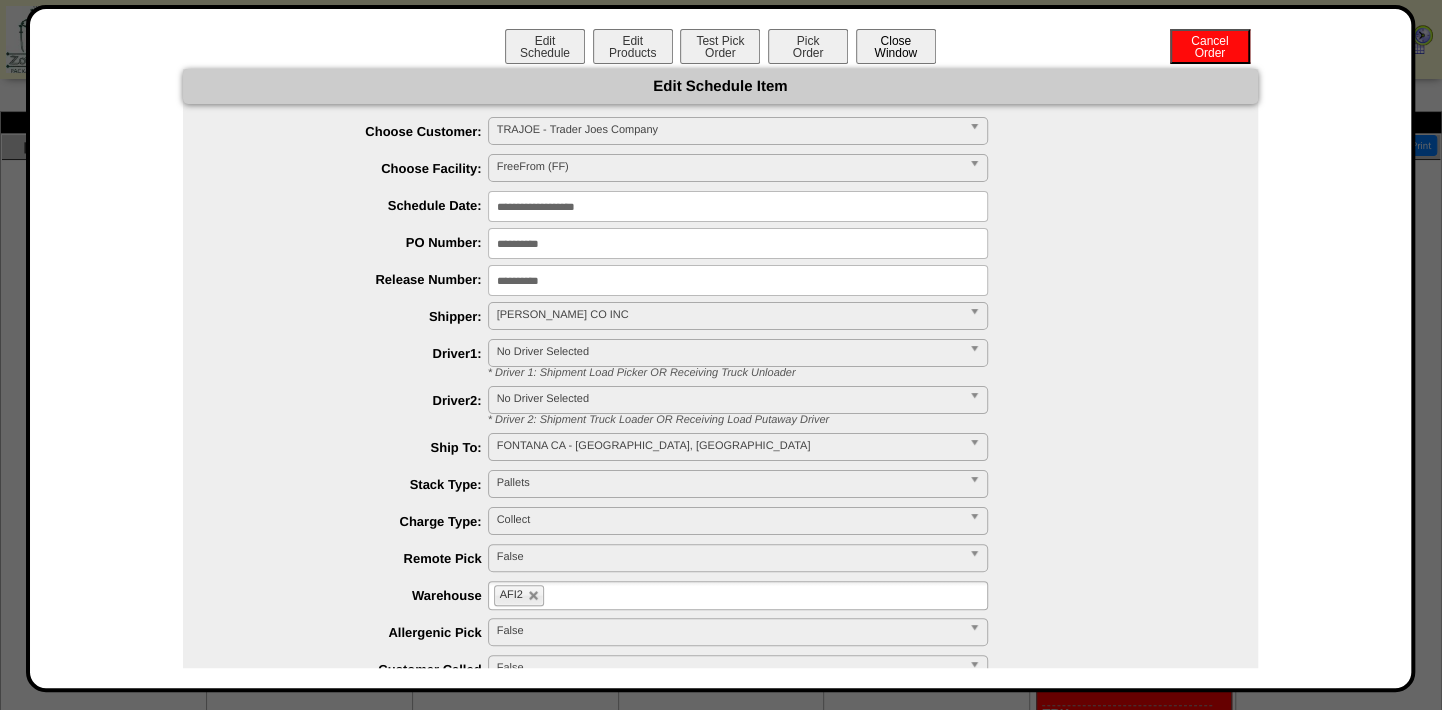click on "Close Window" at bounding box center [896, 46] 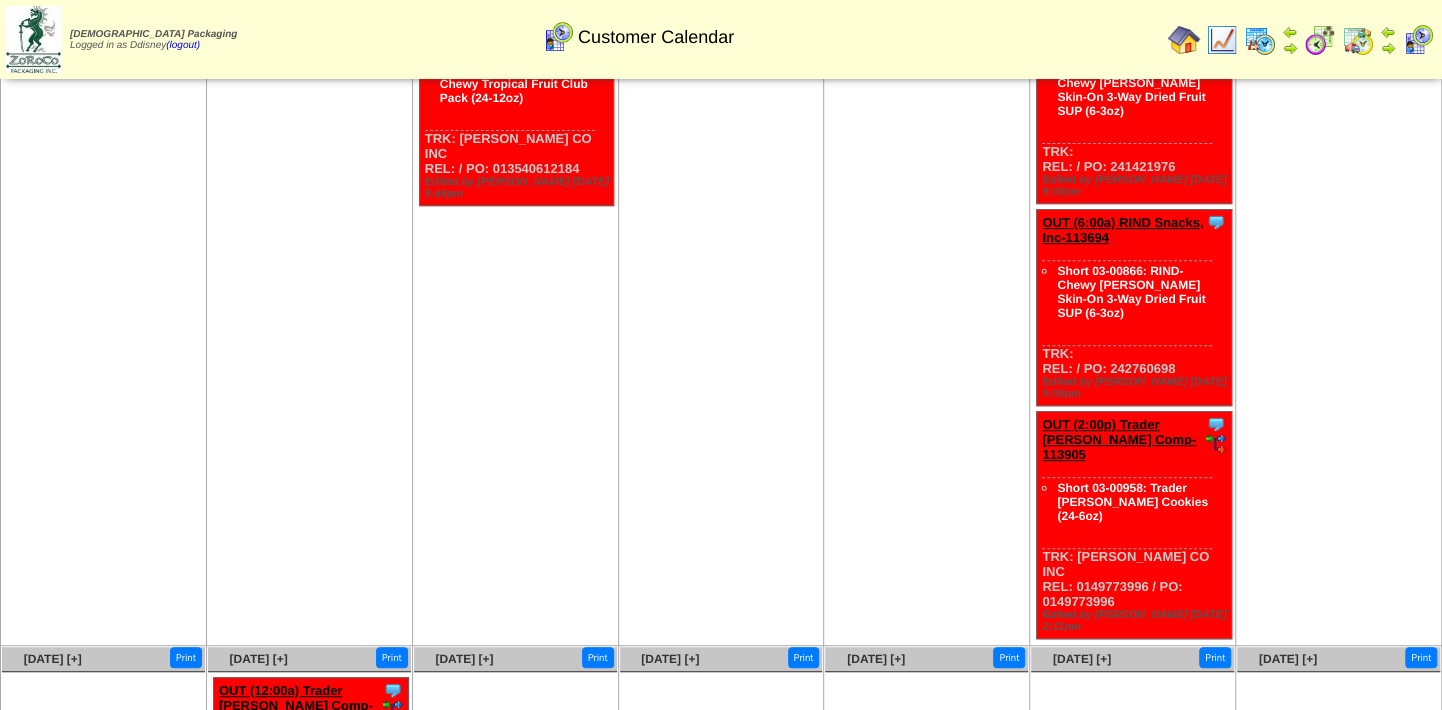 scroll, scrollTop: 363, scrollLeft: 0, axis: vertical 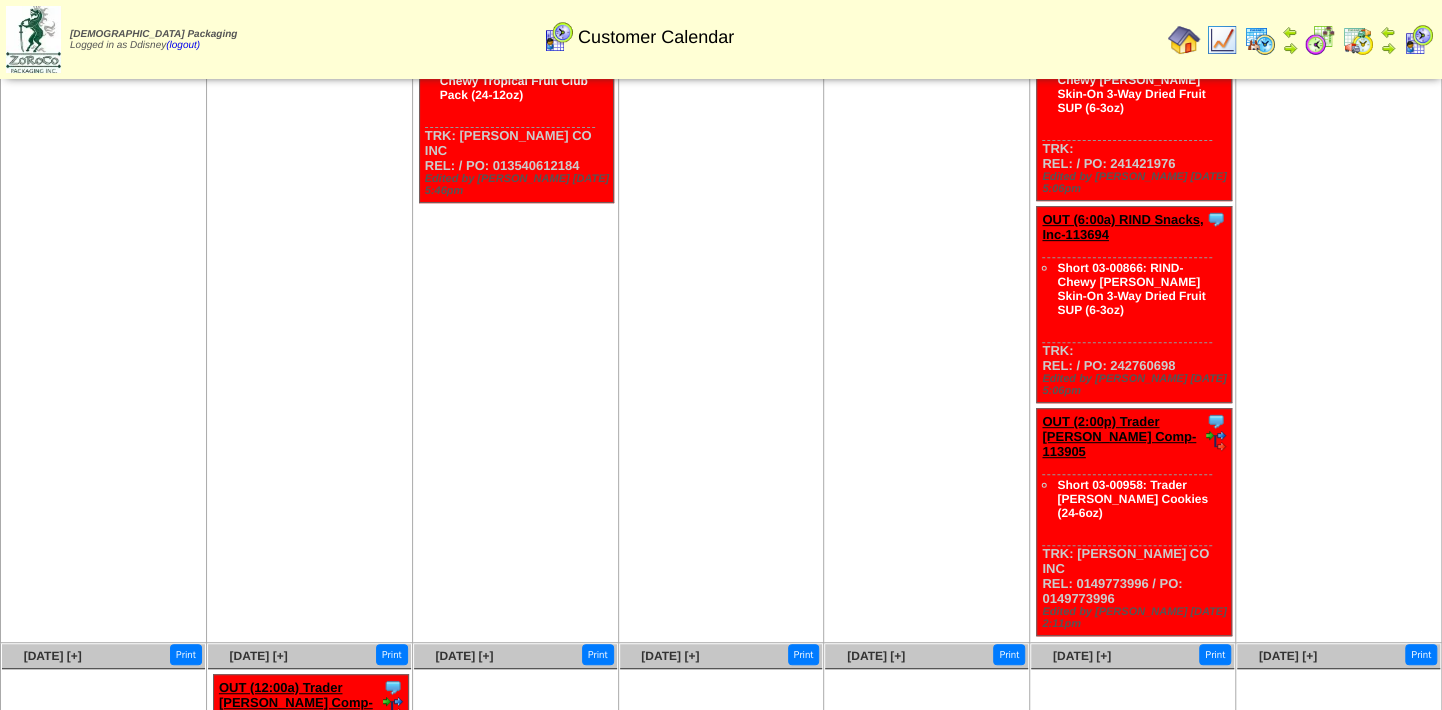 click on "OUT
(2:00p)
Trader [PERSON_NAME] Comp-113905" at bounding box center (1119, 436) 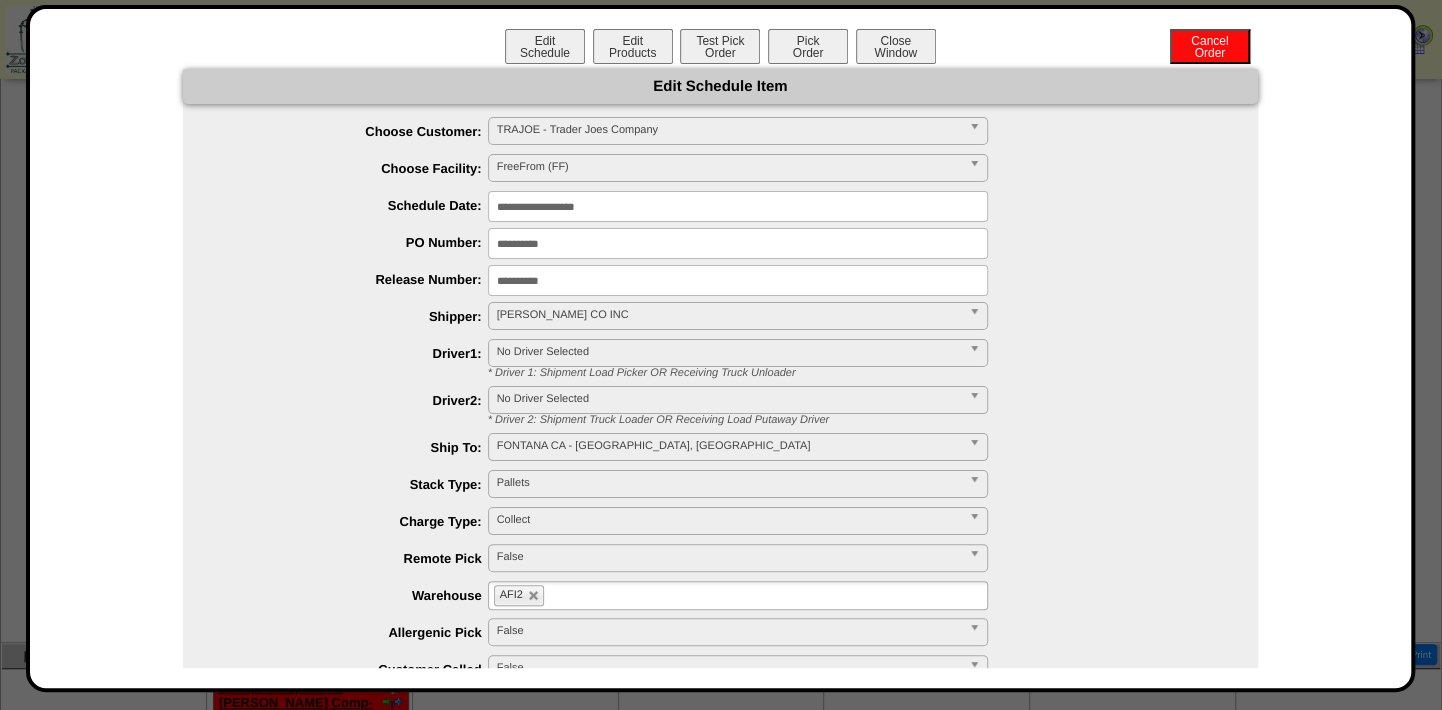 click on "**********" at bounding box center [738, 206] 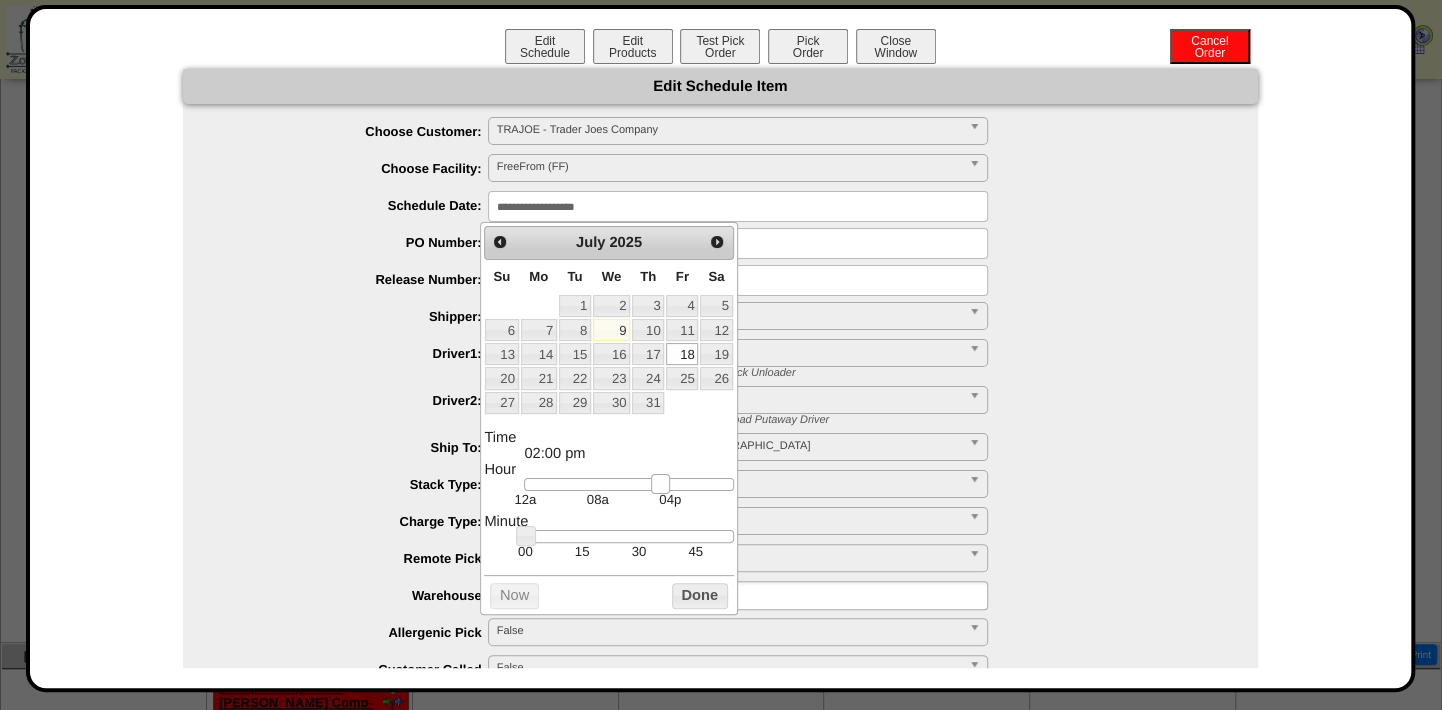 type on "**********" 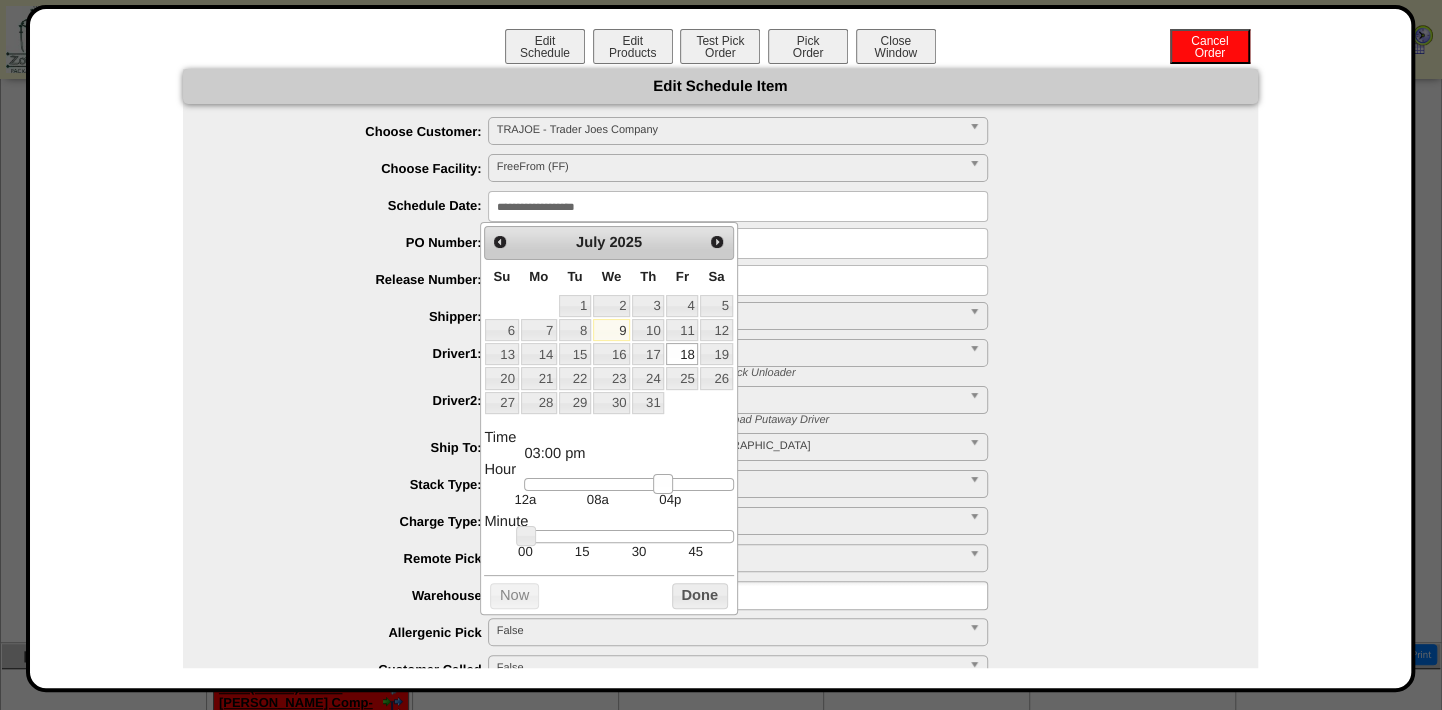 drag, startPoint x: 653, startPoint y: 490, endPoint x: 664, endPoint y: 489, distance: 11.045361 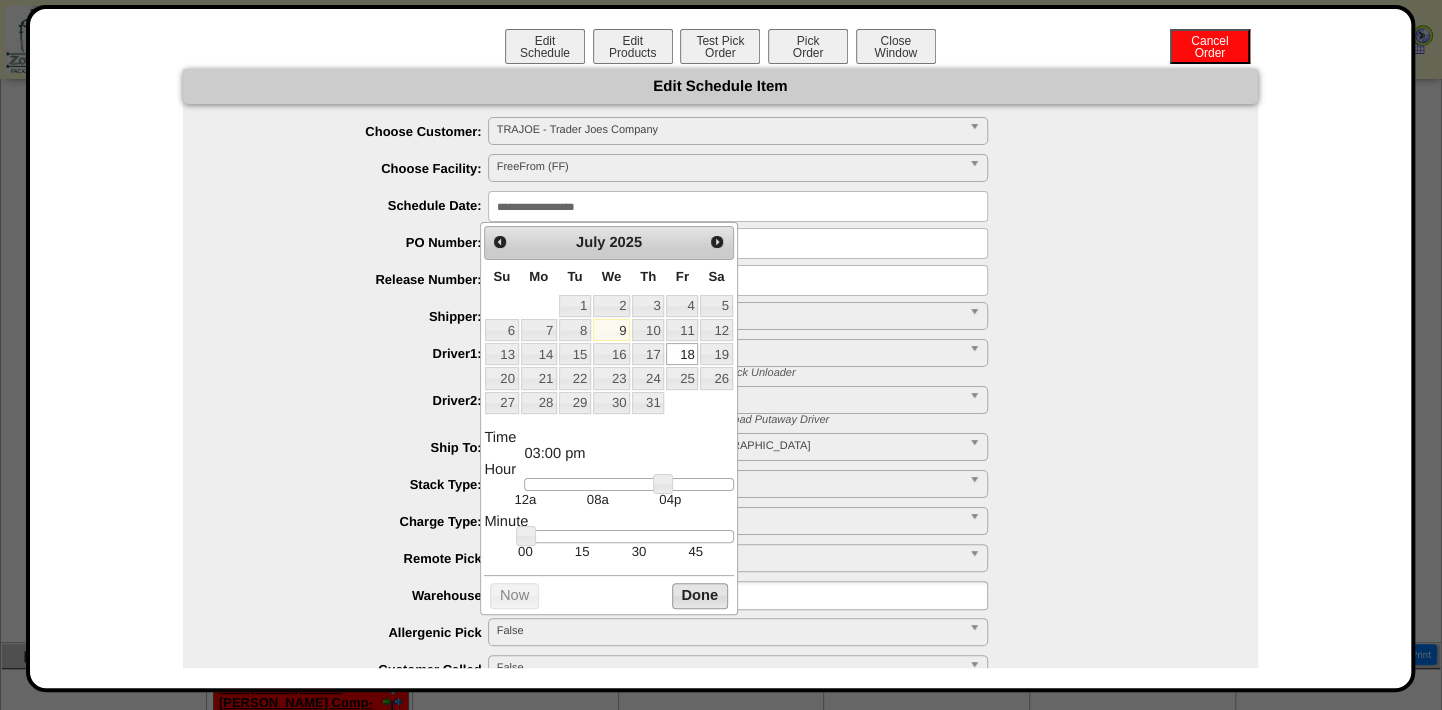 drag, startPoint x: 711, startPoint y: 610, endPoint x: 734, endPoint y: 601, distance: 24.698177 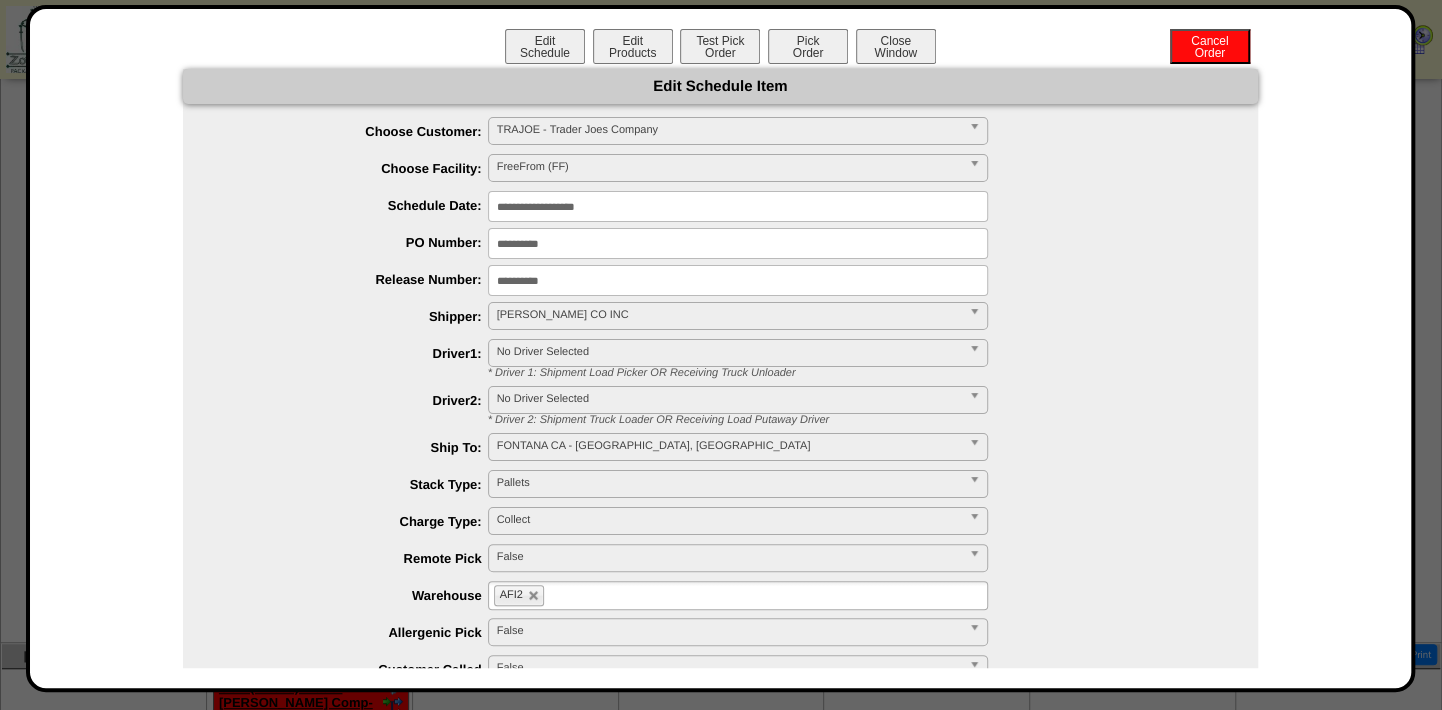 scroll, scrollTop: 220, scrollLeft: 0, axis: vertical 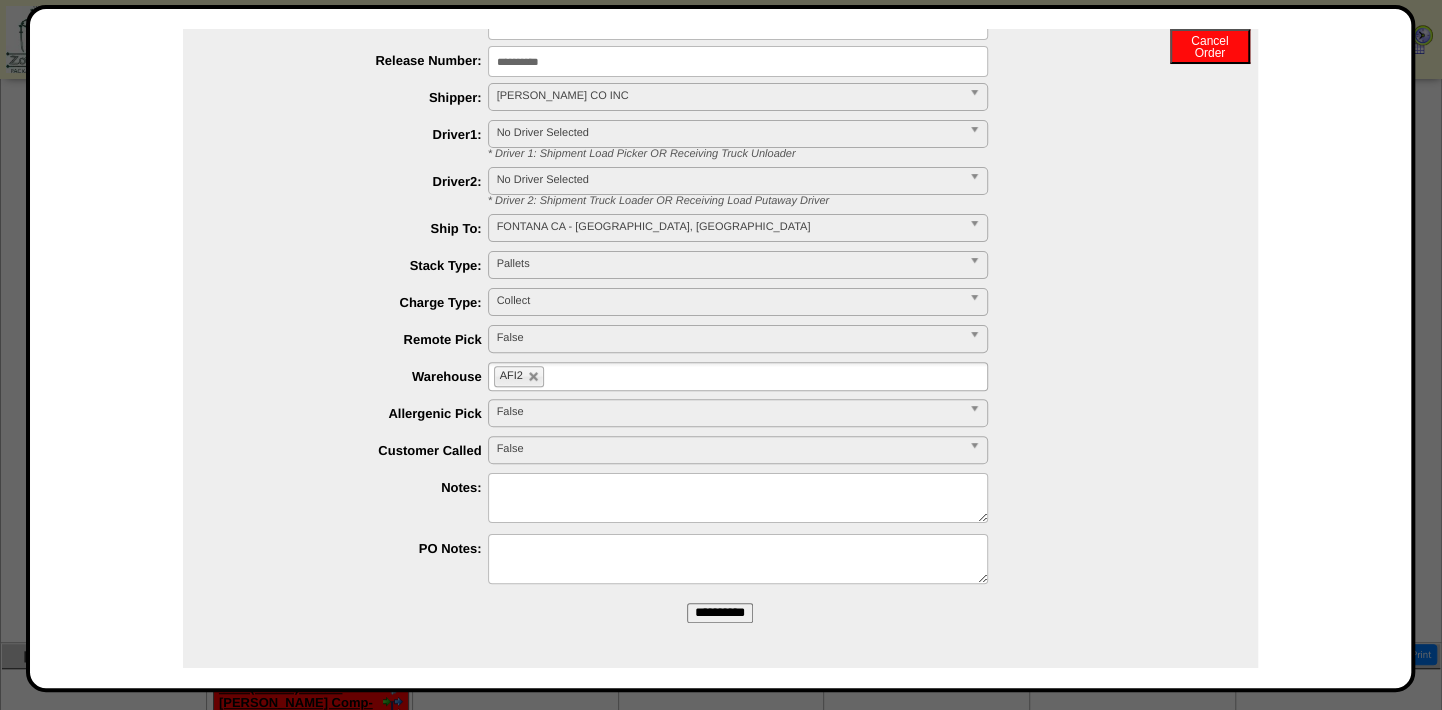 click on "**********" at bounding box center [720, 613] 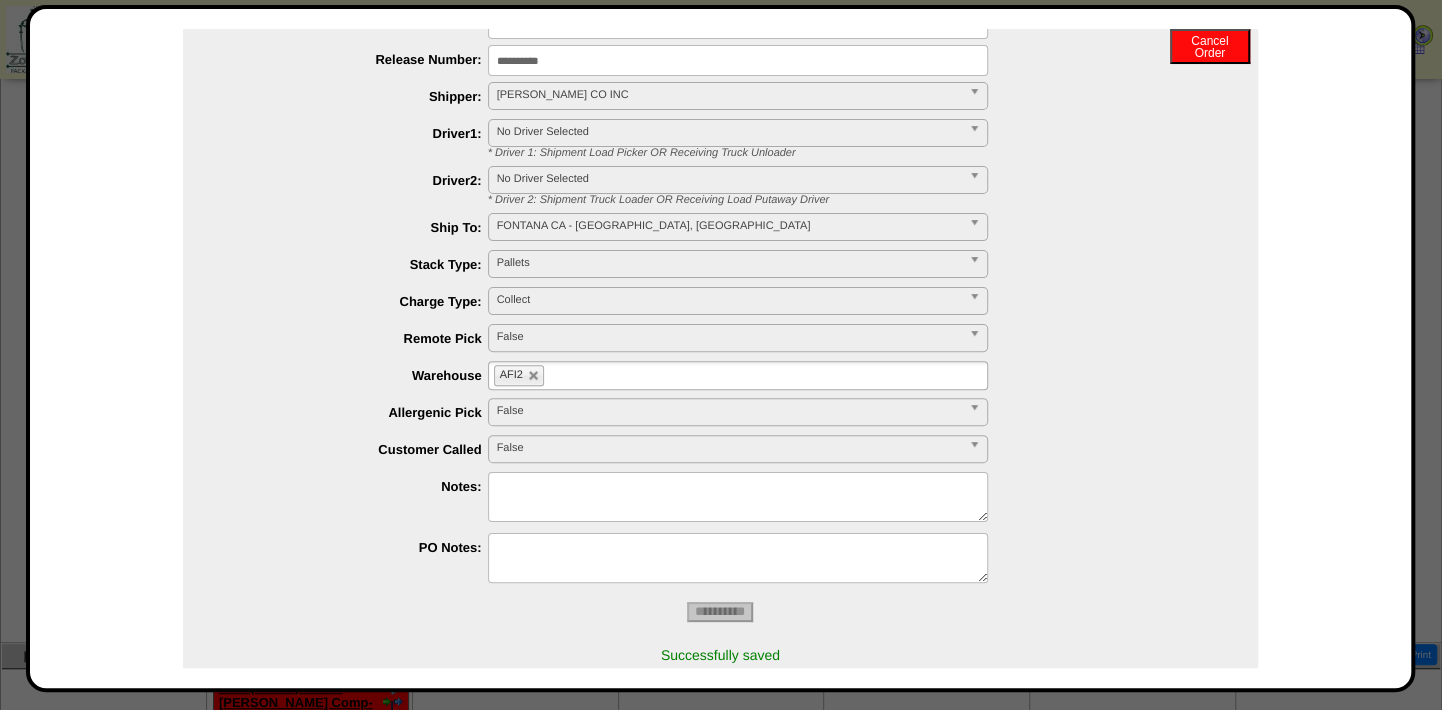 scroll, scrollTop: 0, scrollLeft: 0, axis: both 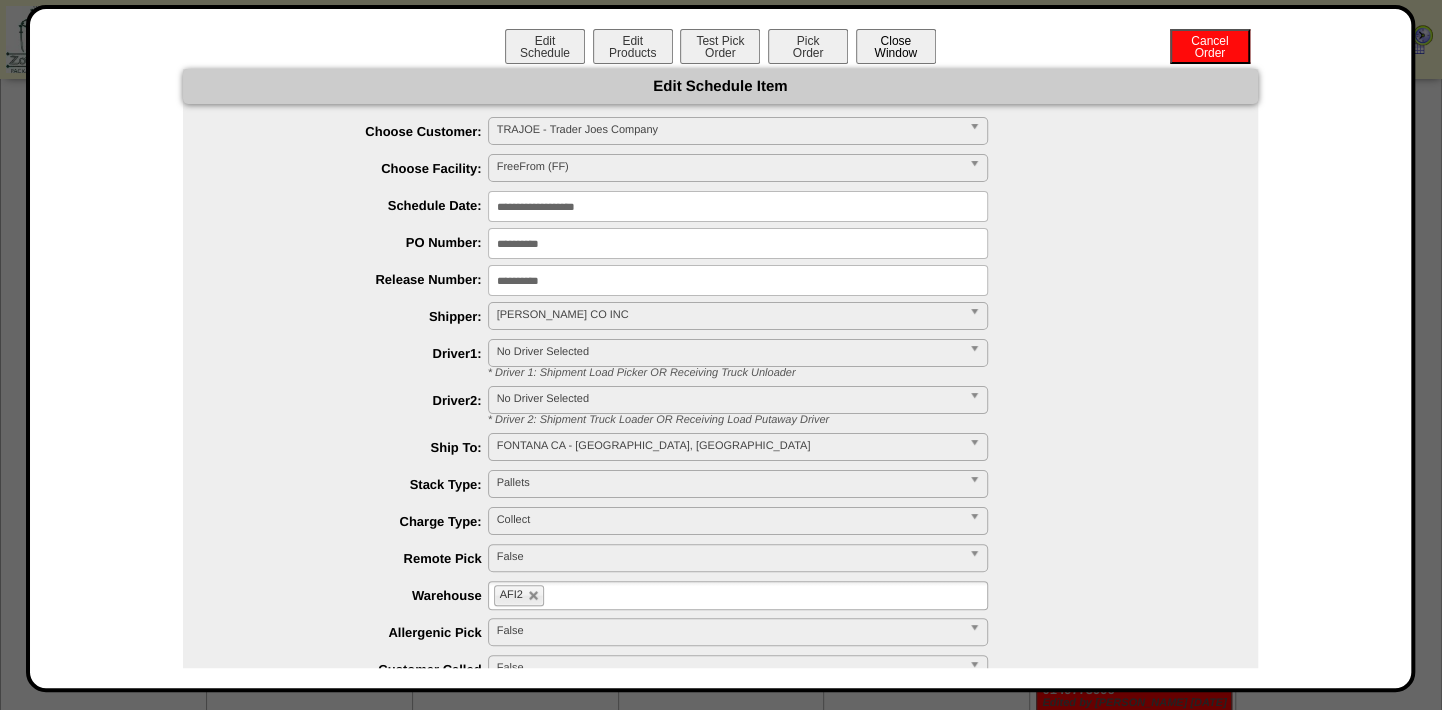 click on "Close Window" at bounding box center [896, 46] 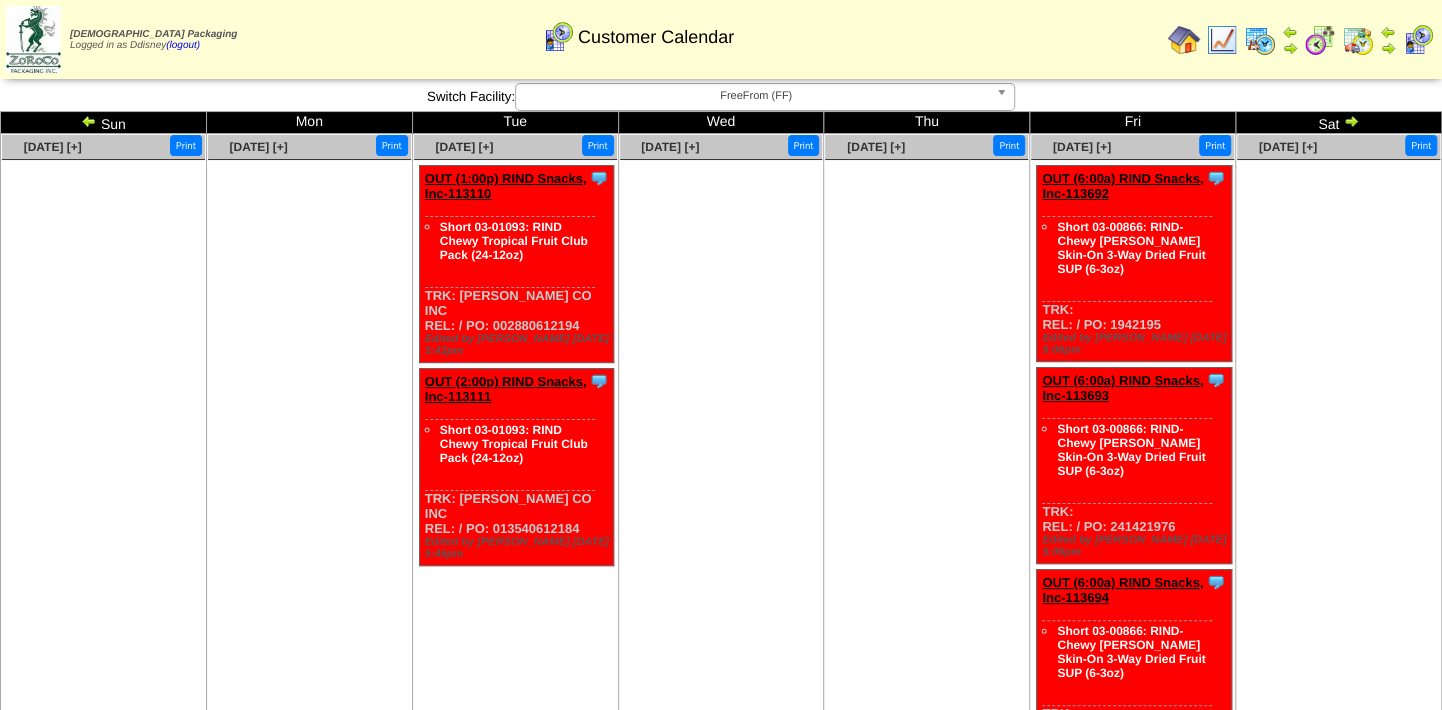 scroll, scrollTop: 0, scrollLeft: 0, axis: both 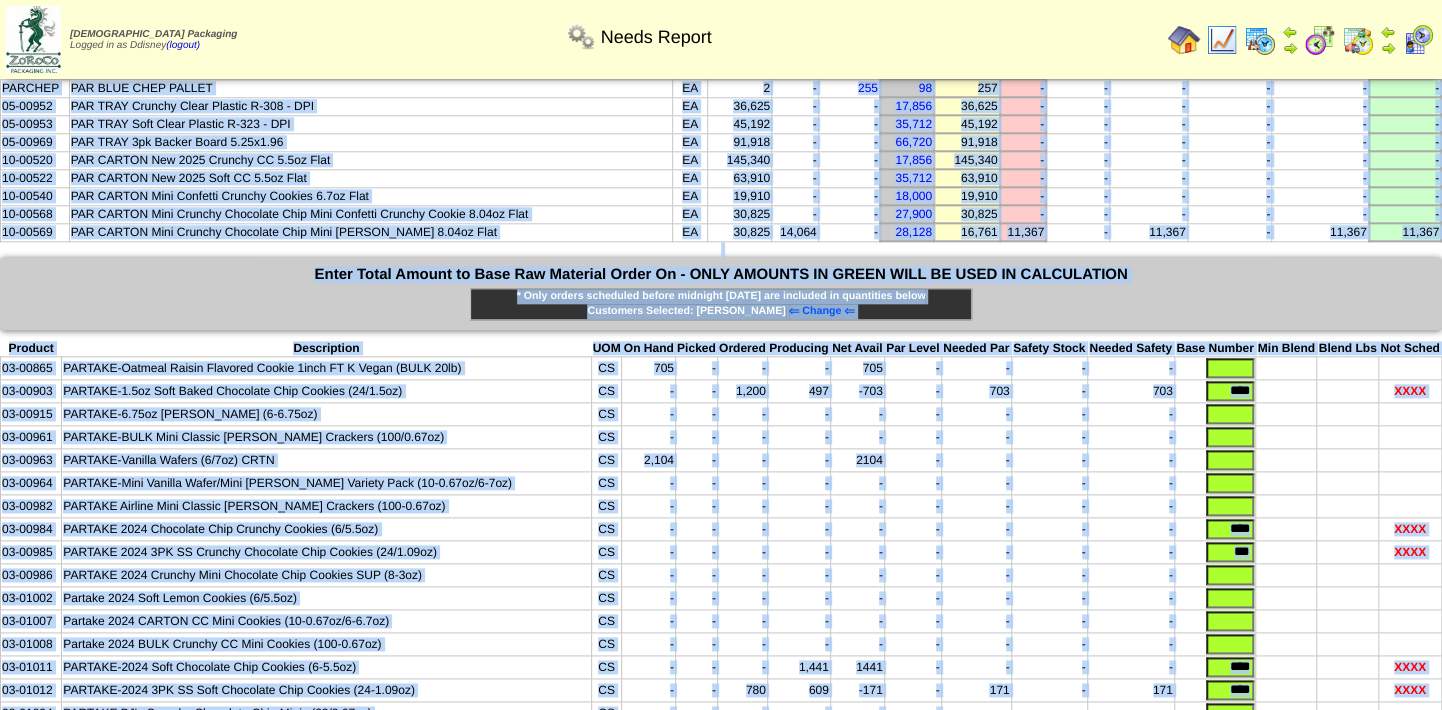 drag, startPoint x: 9, startPoint y: 130, endPoint x: 1437, endPoint y: 165, distance: 1428.4288 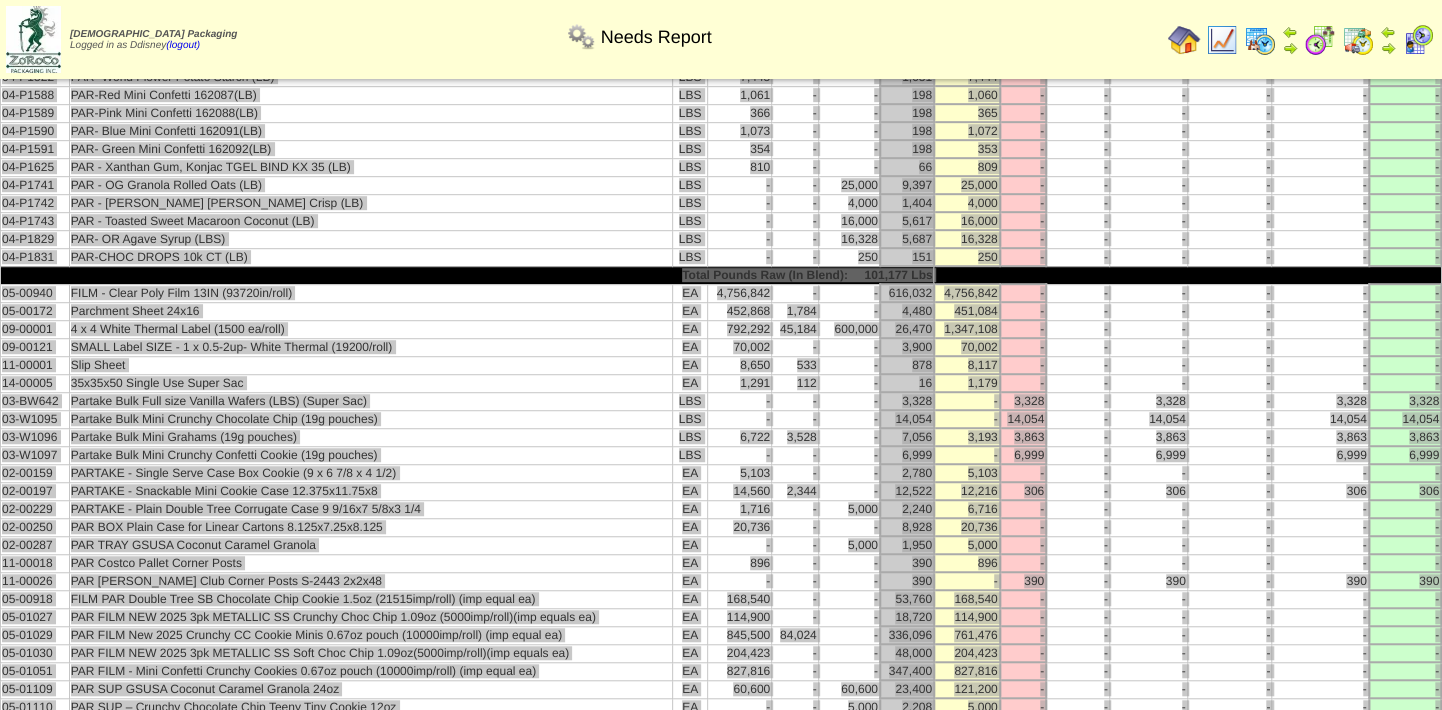 scroll, scrollTop: 582, scrollLeft: 0, axis: vertical 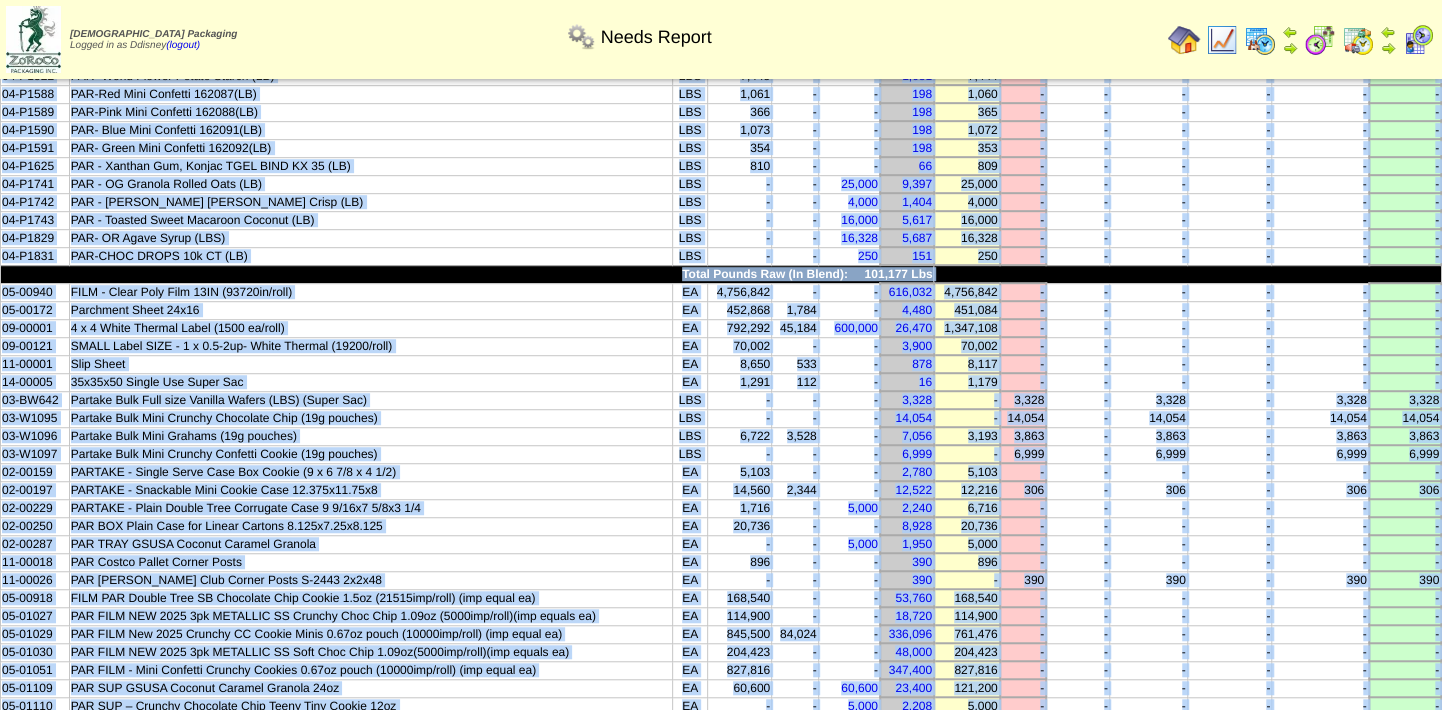 click on "20,736" at bounding box center (739, 526) 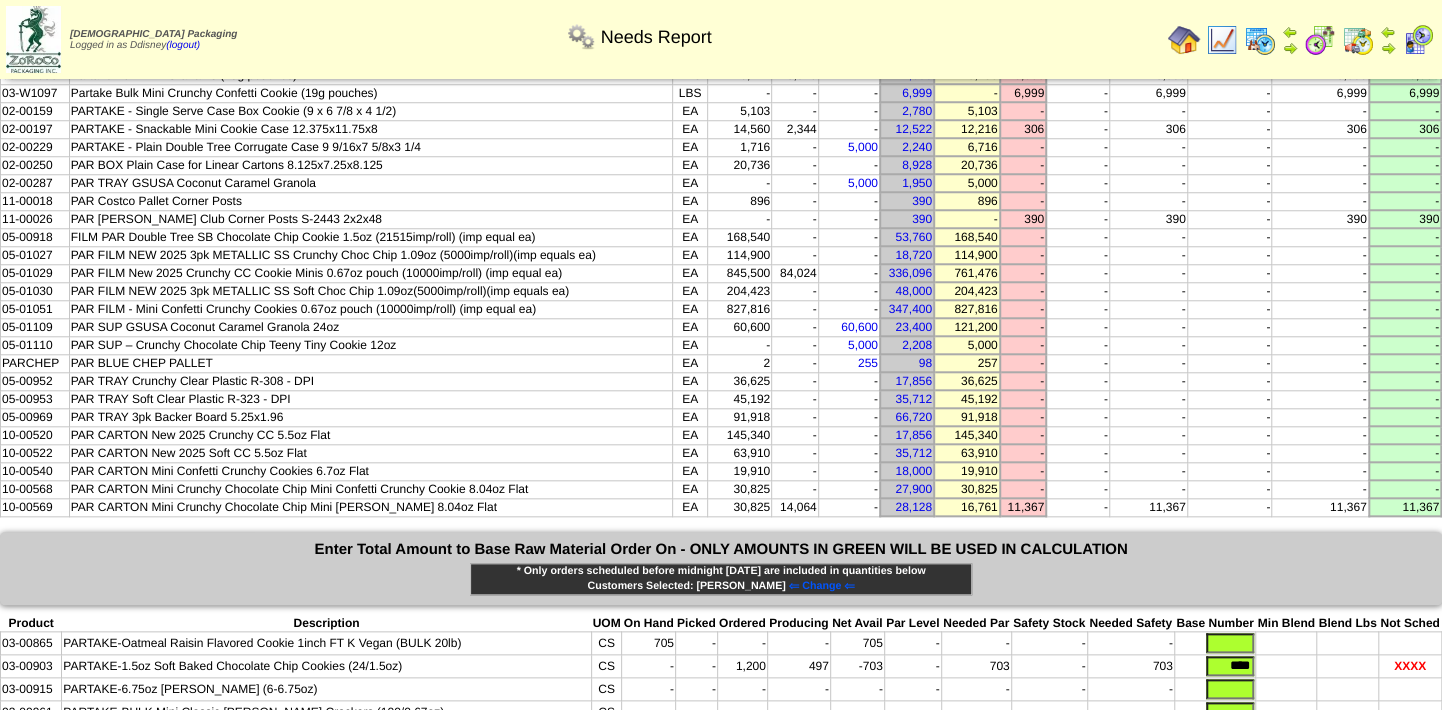 scroll, scrollTop: 946, scrollLeft: 0, axis: vertical 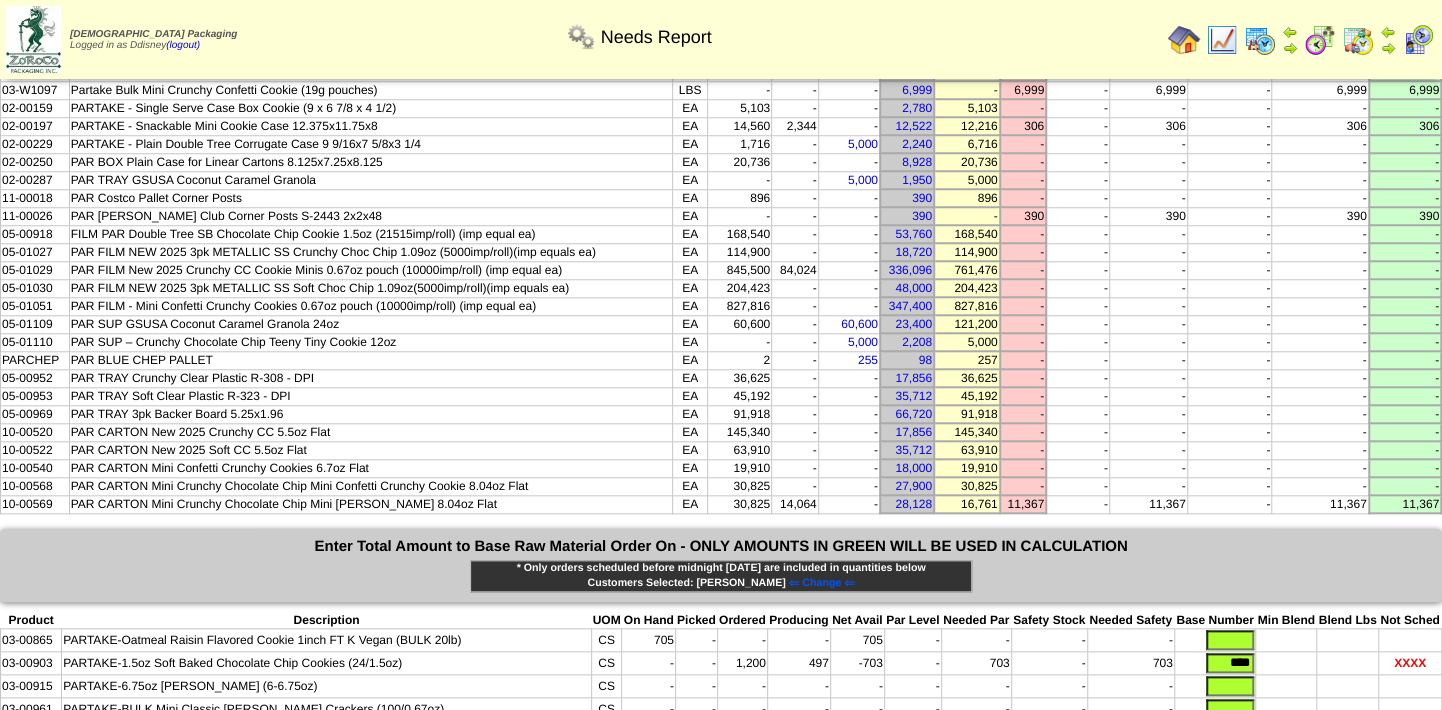 click on "PAR TRAY 3pk Backer Board 5.25x1.96" at bounding box center (371, 414) 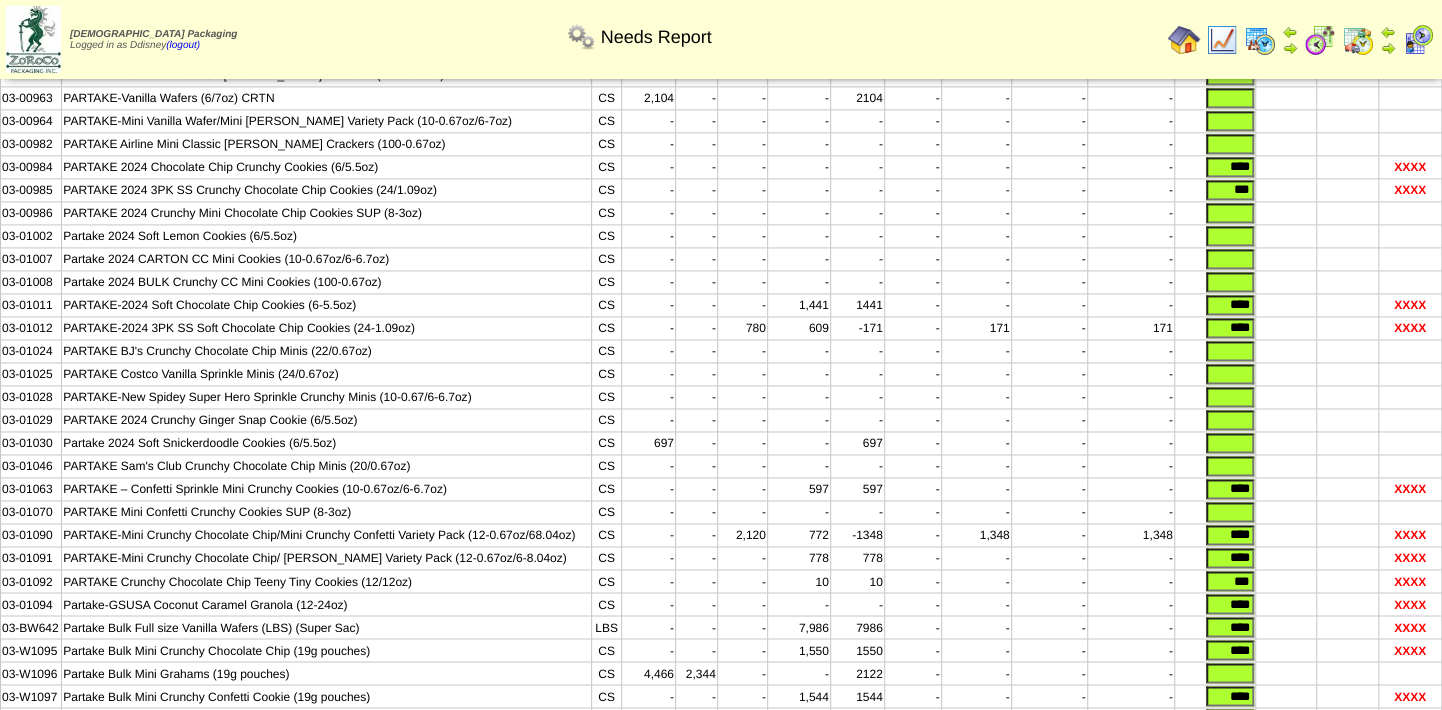 scroll, scrollTop: 1640, scrollLeft: 0, axis: vertical 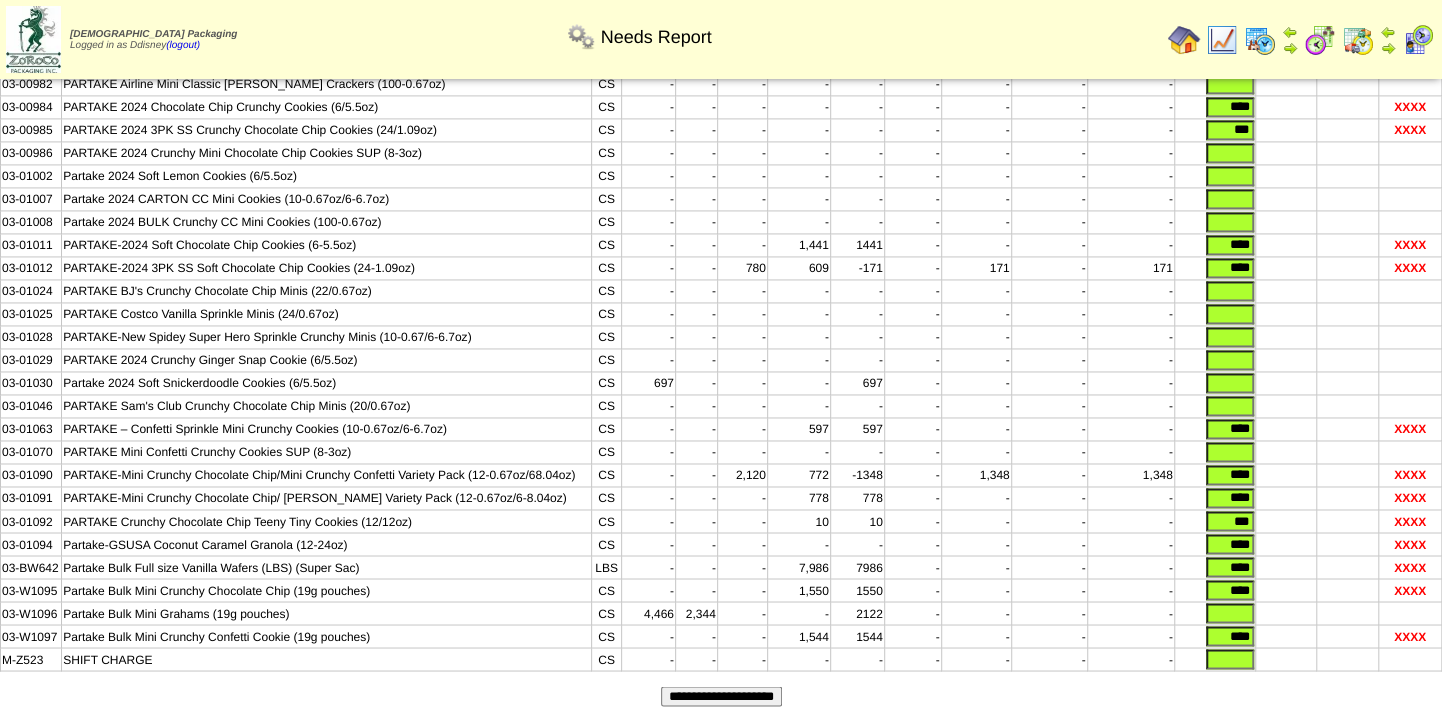 drag, startPoint x: 1213, startPoint y: 496, endPoint x: 1307, endPoint y: 500, distance: 94.08507 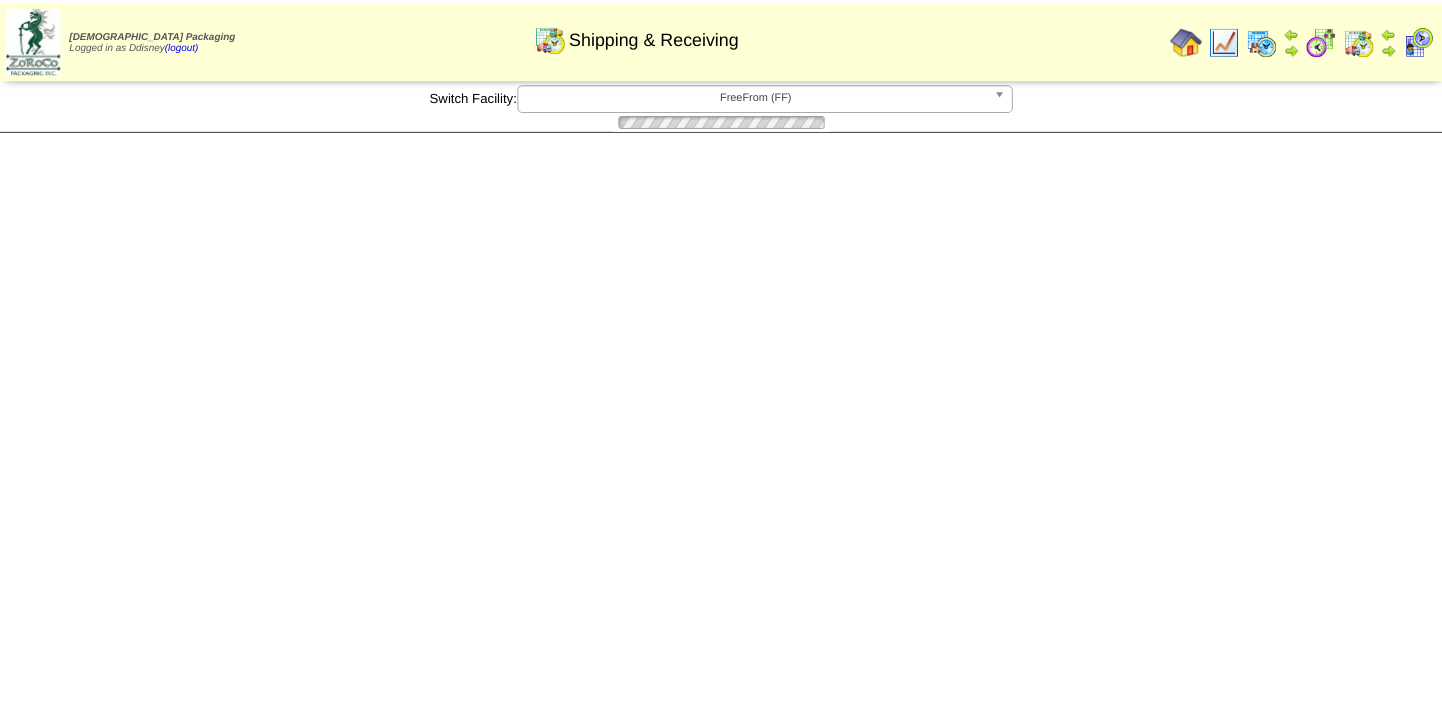 scroll, scrollTop: 0, scrollLeft: 0, axis: both 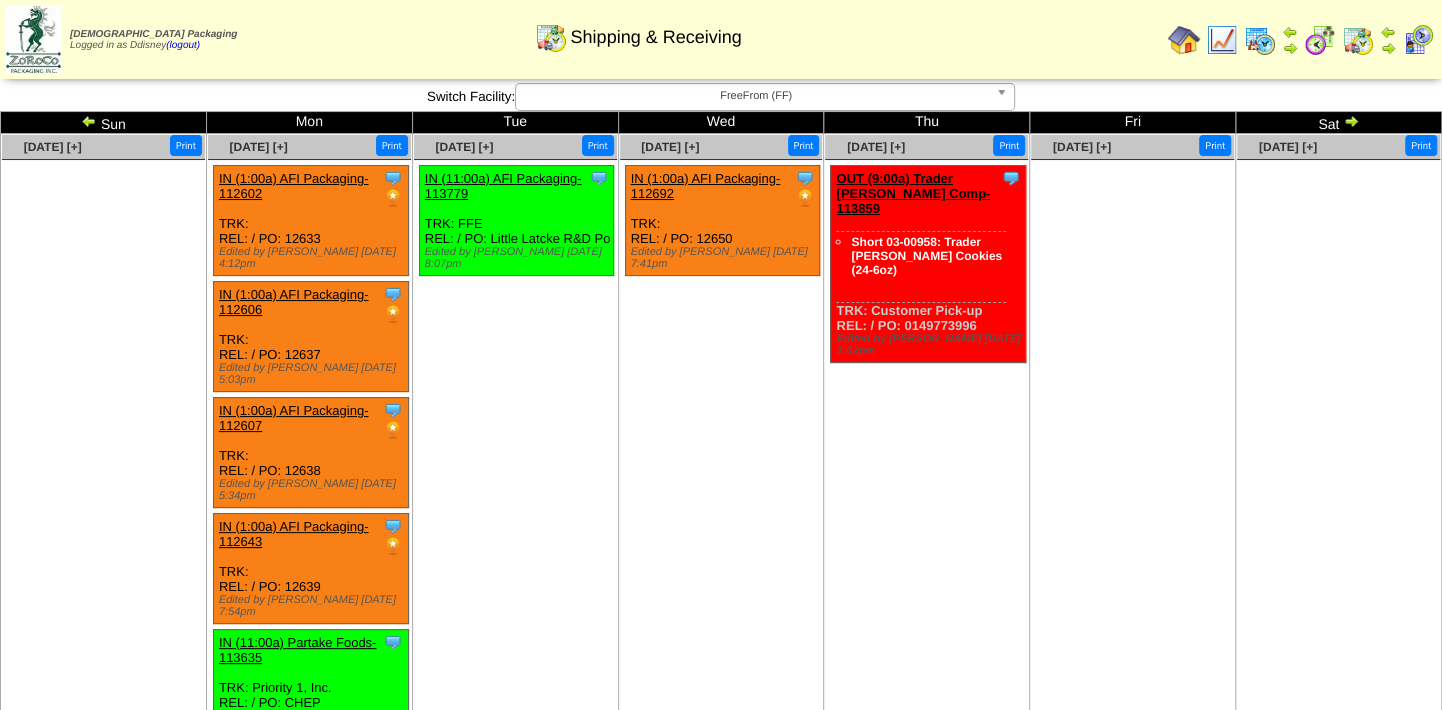 click at bounding box center (89, 121) 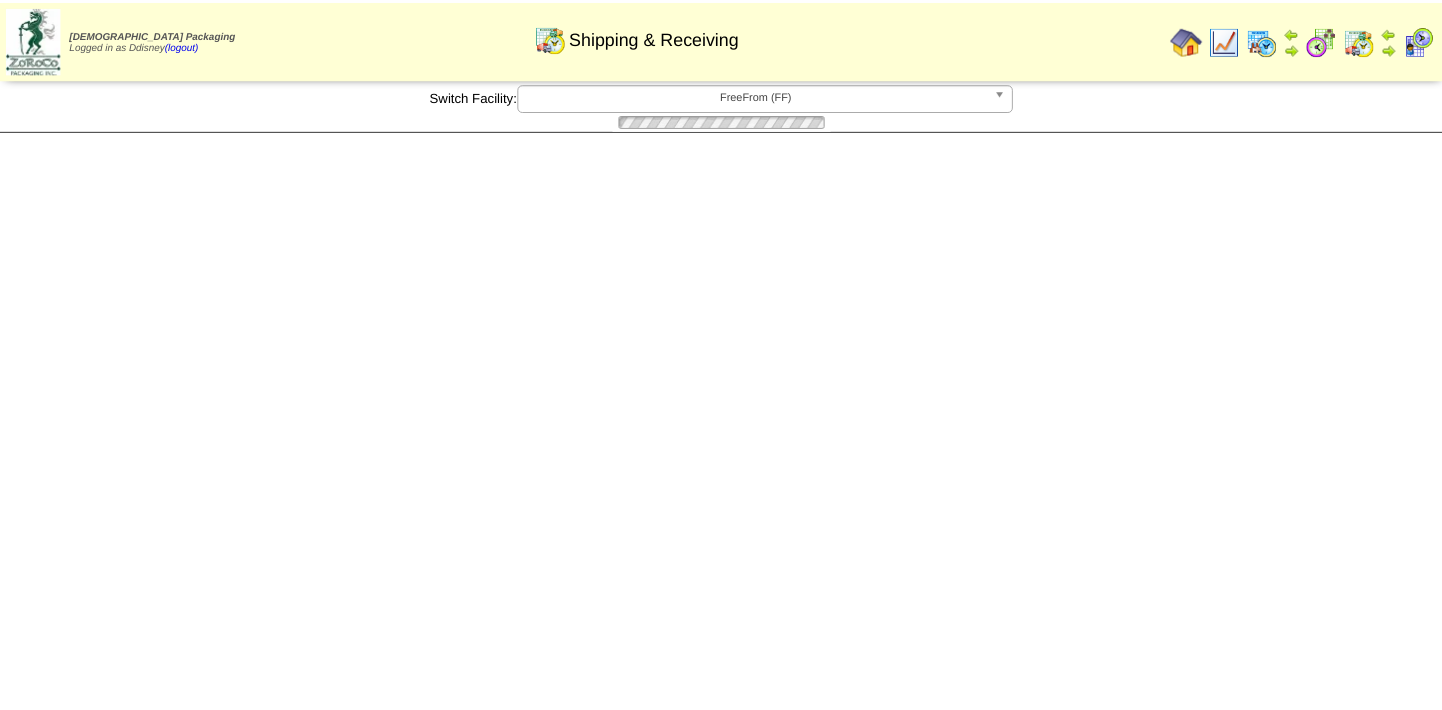 scroll, scrollTop: 0, scrollLeft: 0, axis: both 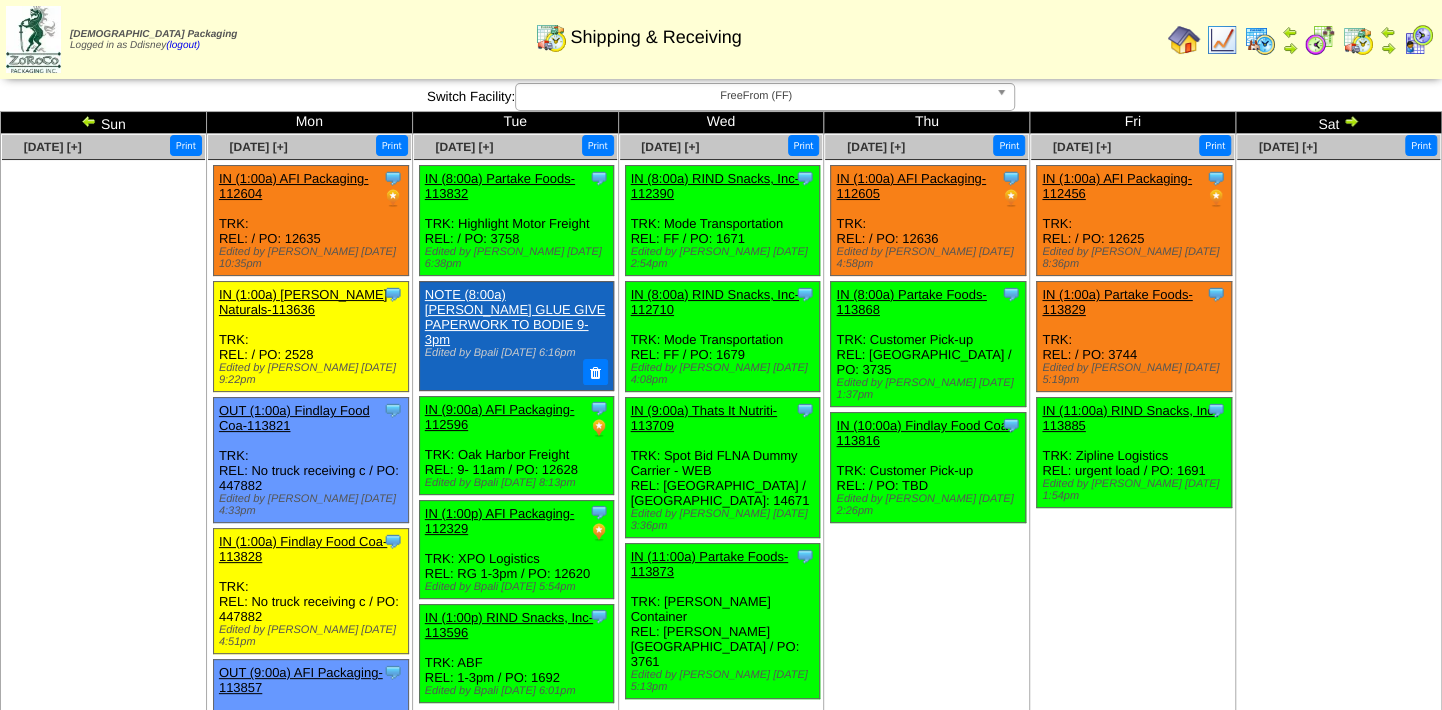 click at bounding box center (89, 121) 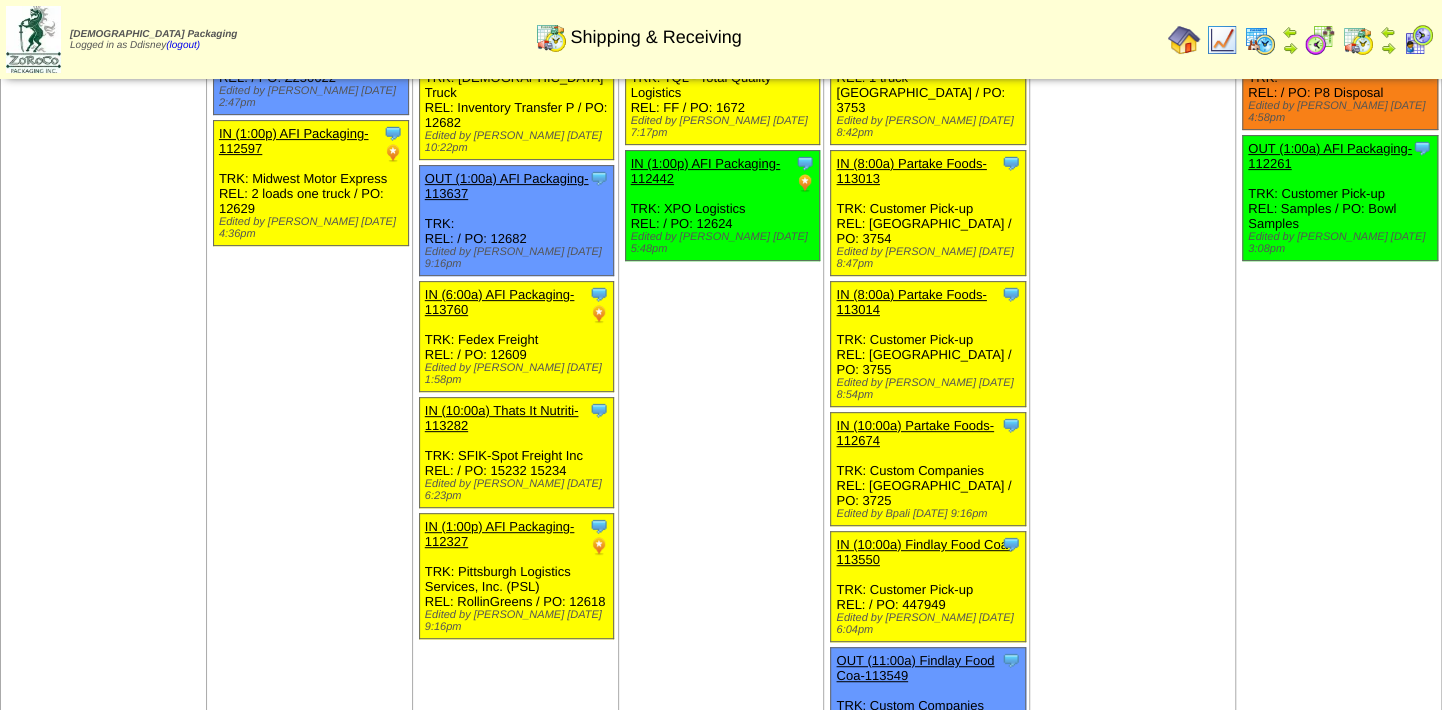 scroll, scrollTop: 272, scrollLeft: 0, axis: vertical 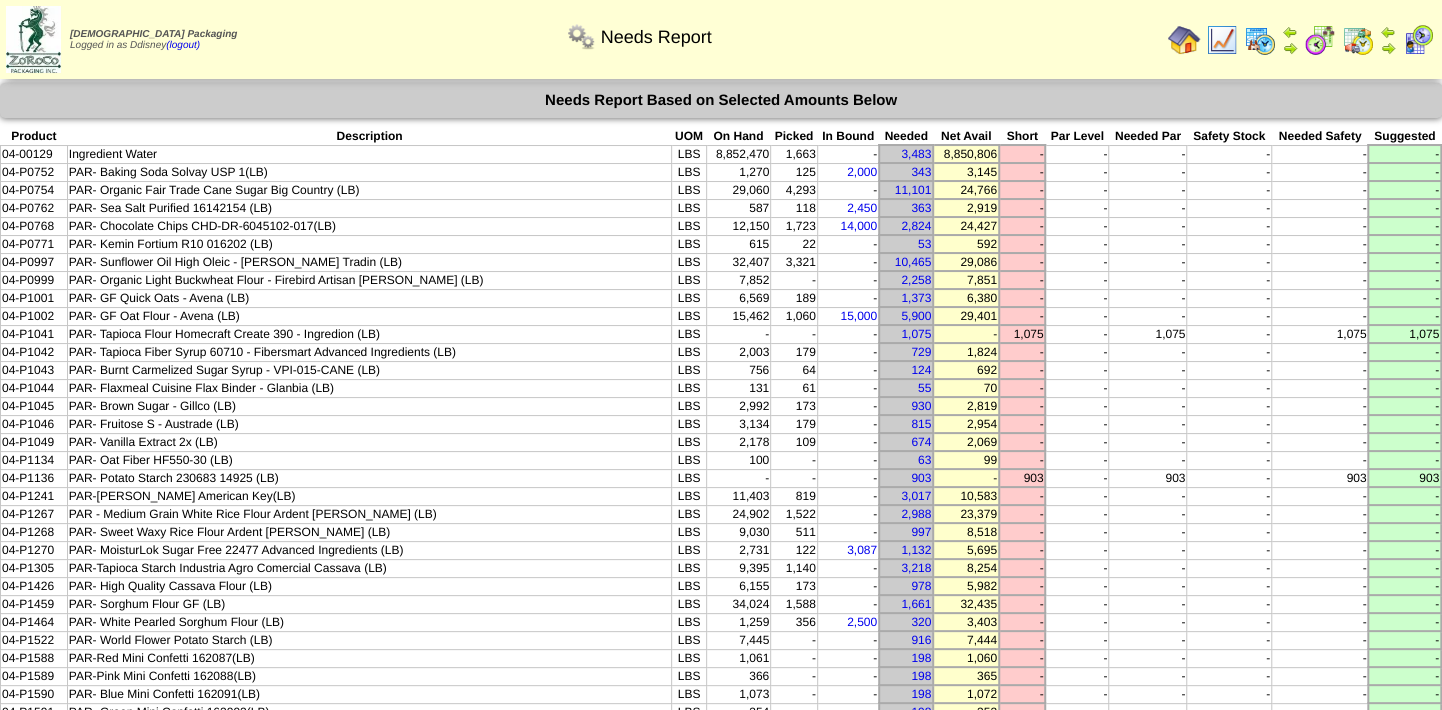 click at bounding box center (1358, 40) 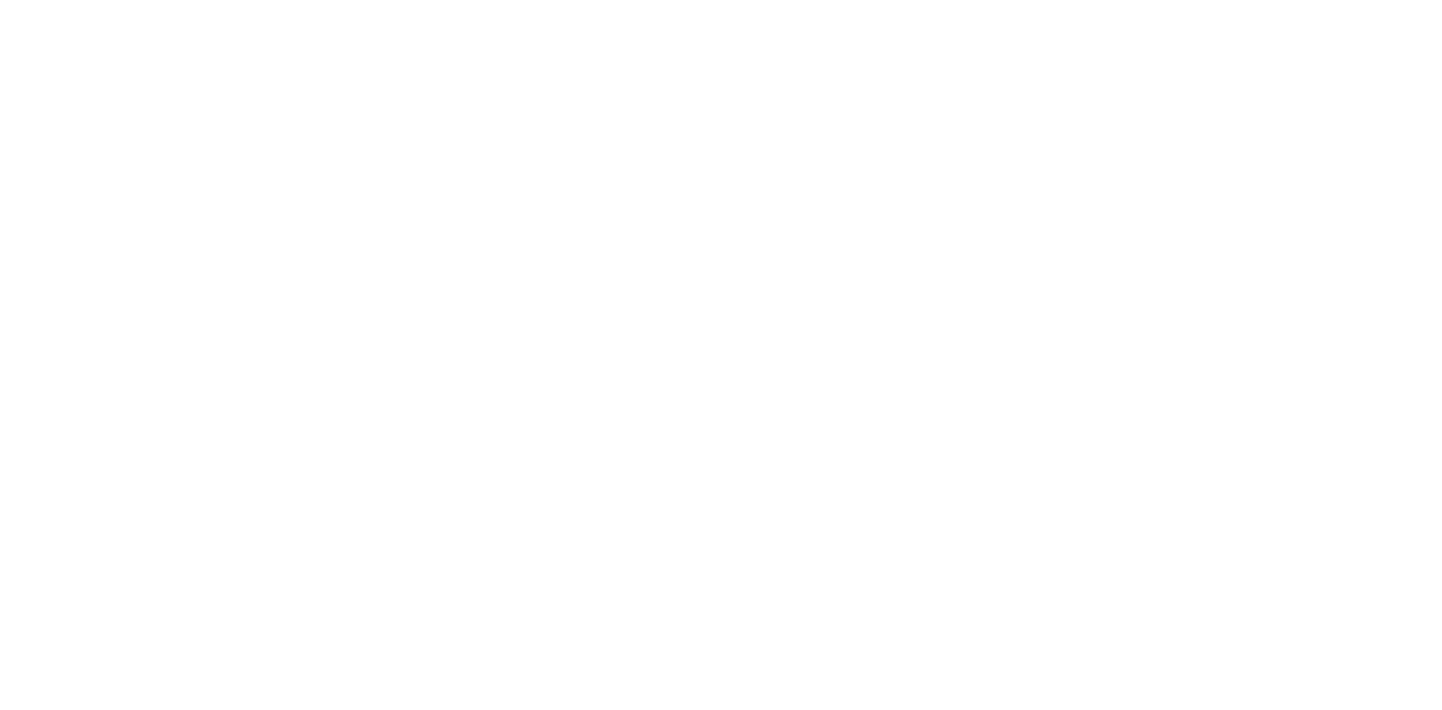 scroll, scrollTop: 0, scrollLeft: 0, axis: both 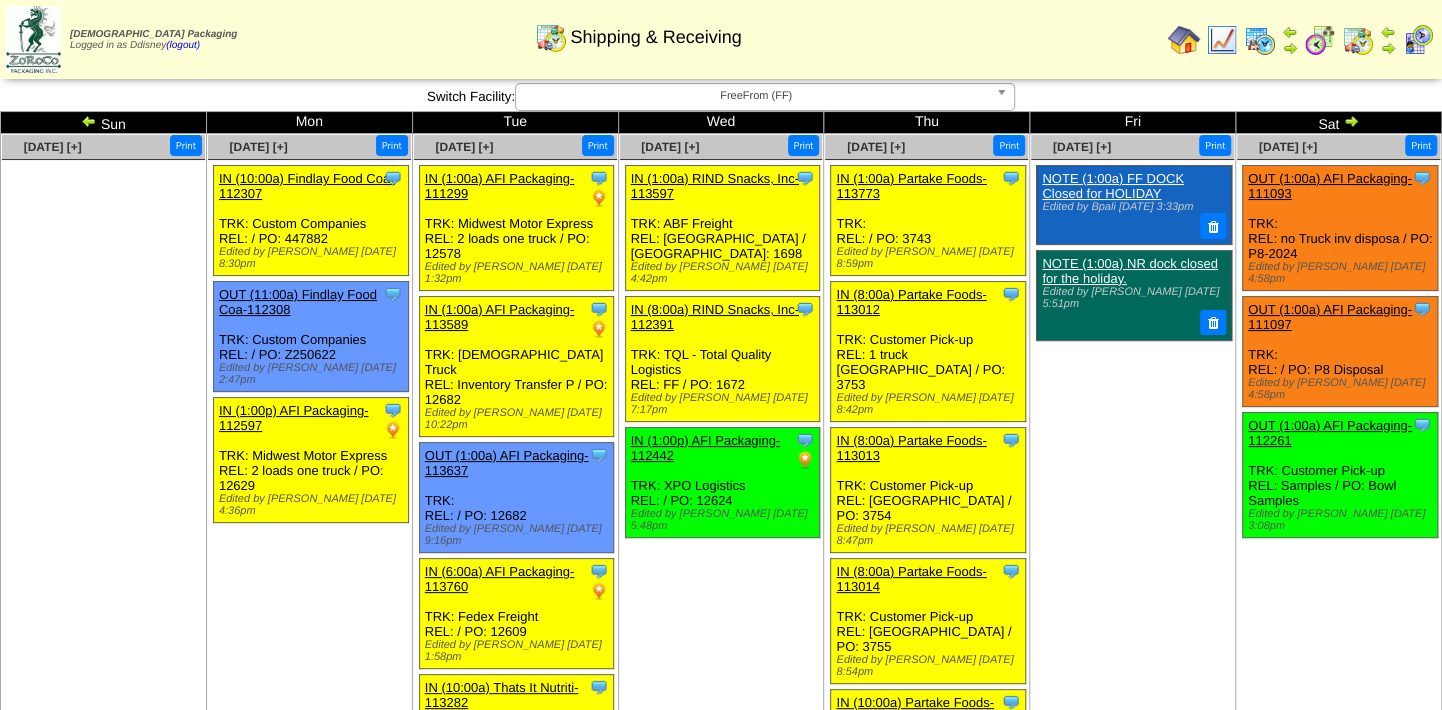 click at bounding box center [1351, 121] 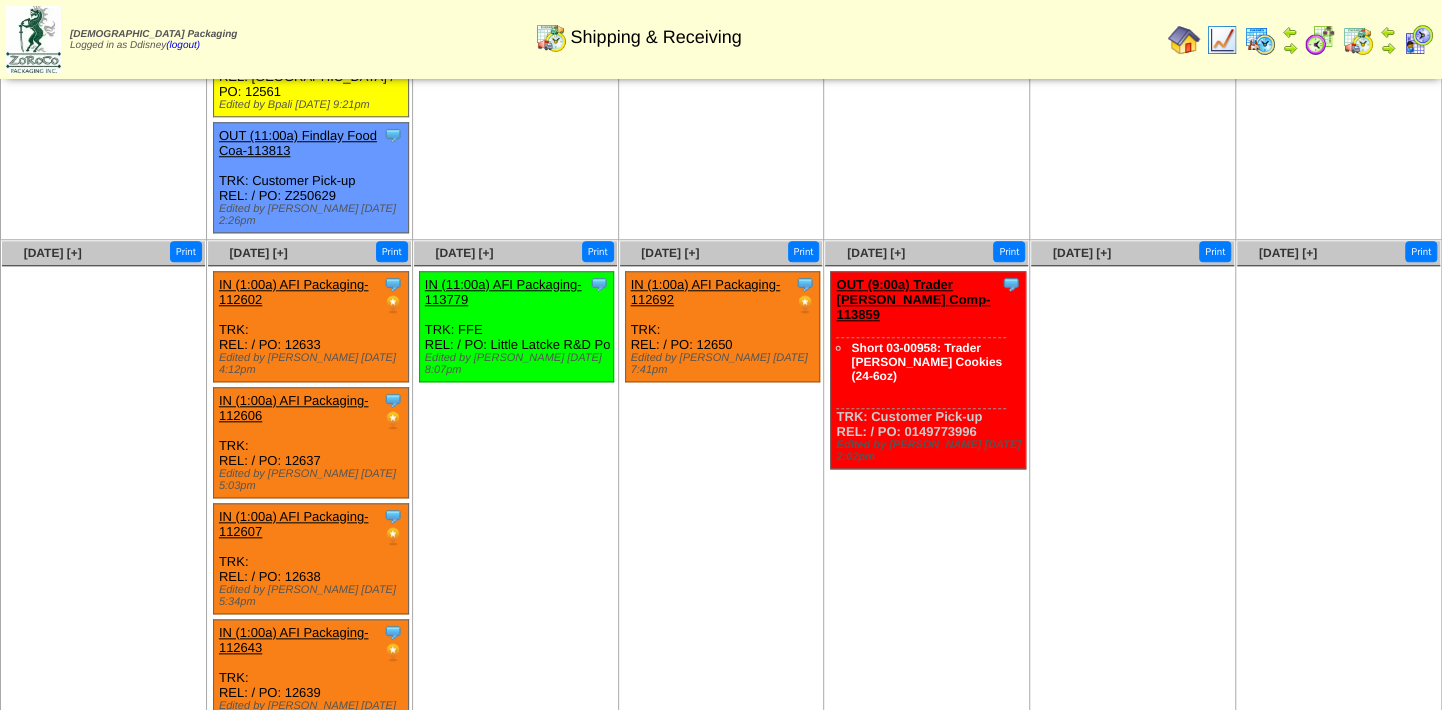 scroll, scrollTop: 971, scrollLeft: 0, axis: vertical 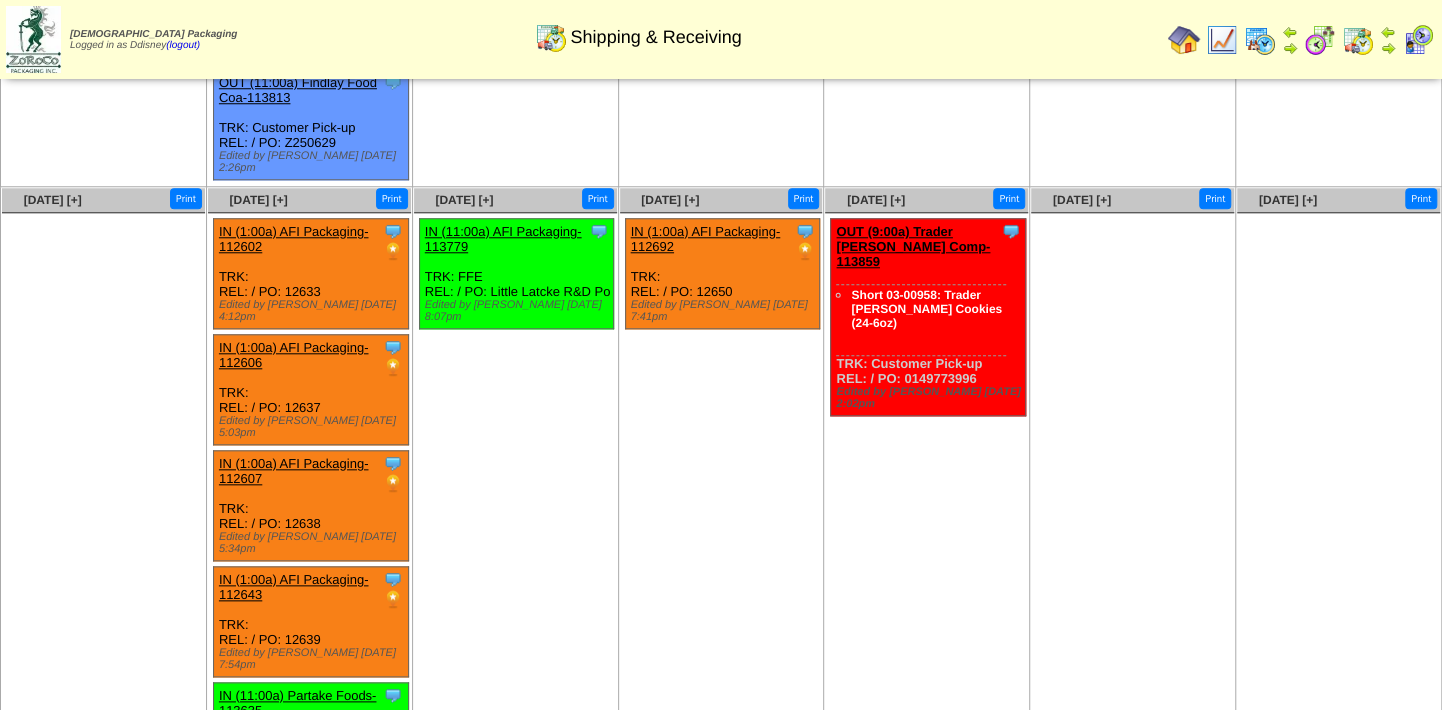 click at bounding box center (103, 363) 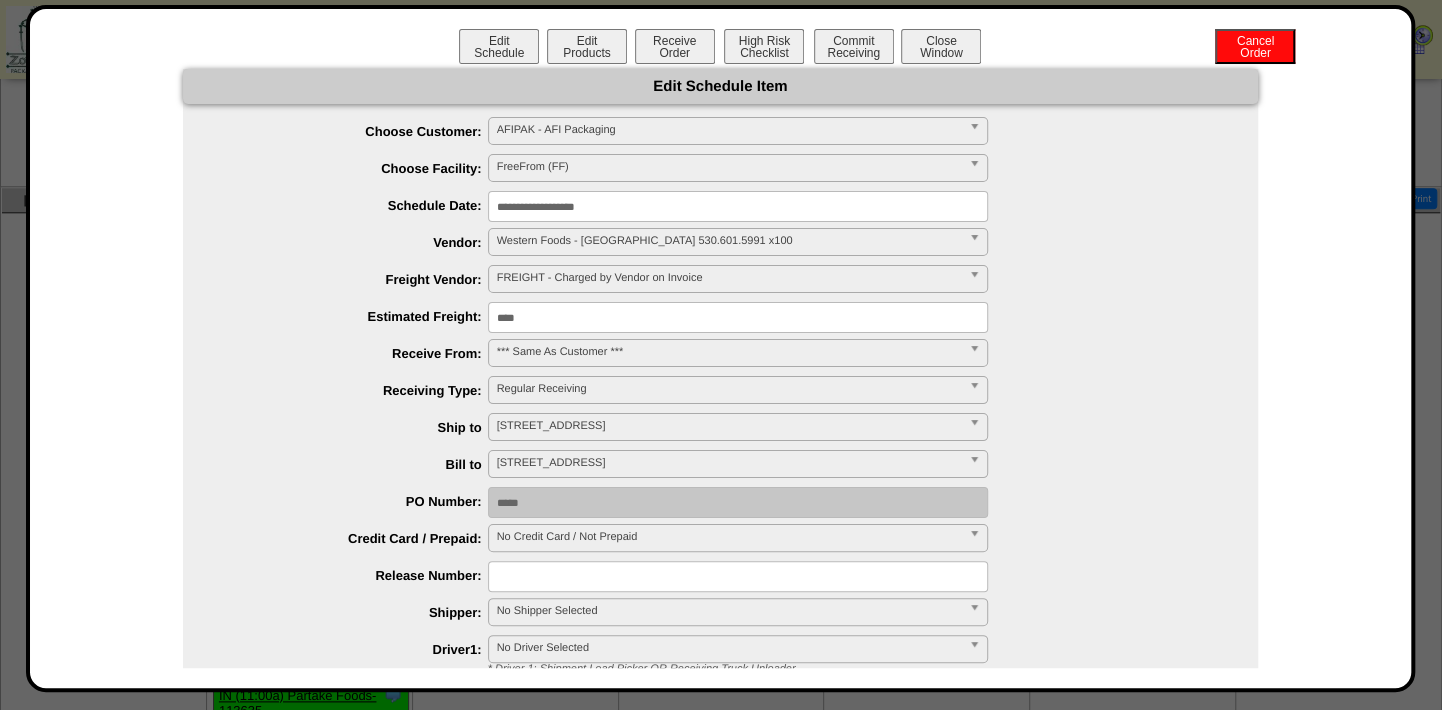 click on "**********" at bounding box center [738, 206] 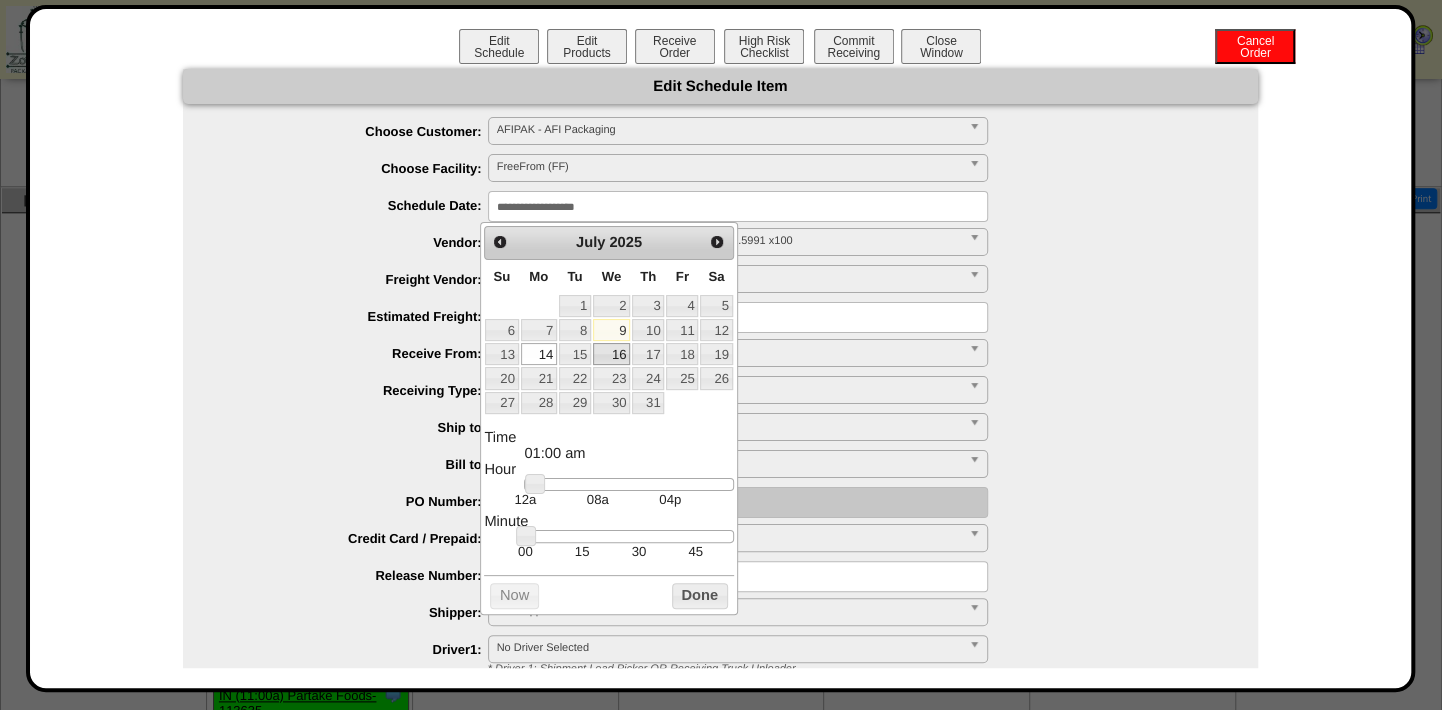 click on "16" at bounding box center (611, 354) 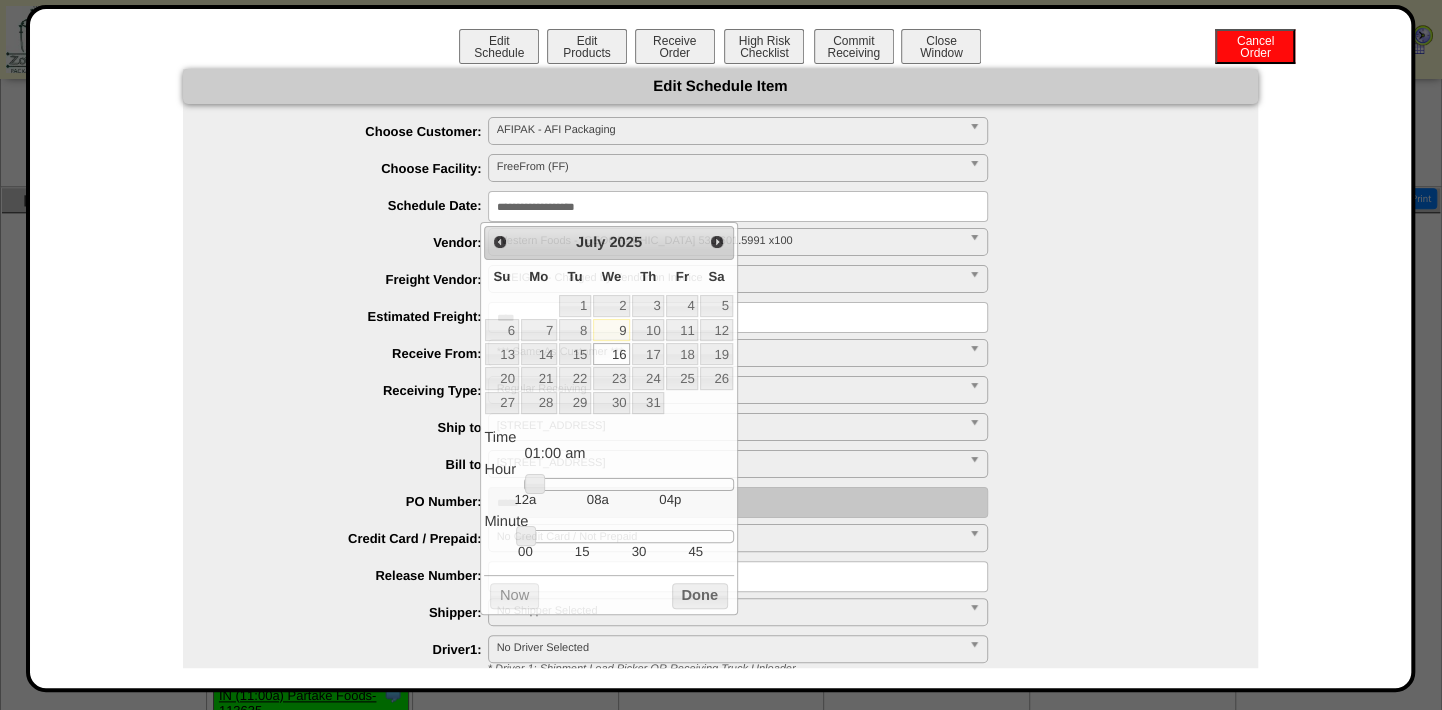 click on "**********" at bounding box center [720, 555] 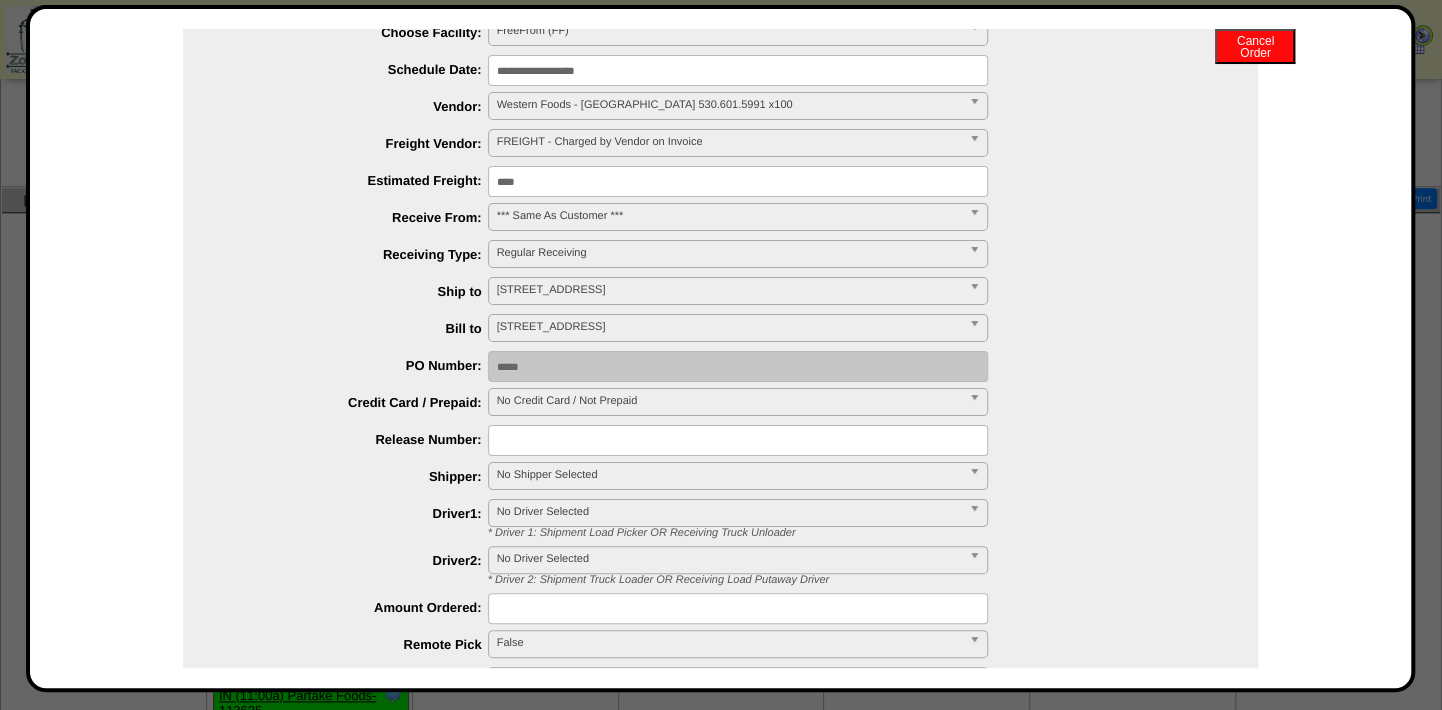 scroll, scrollTop: 405, scrollLeft: 0, axis: vertical 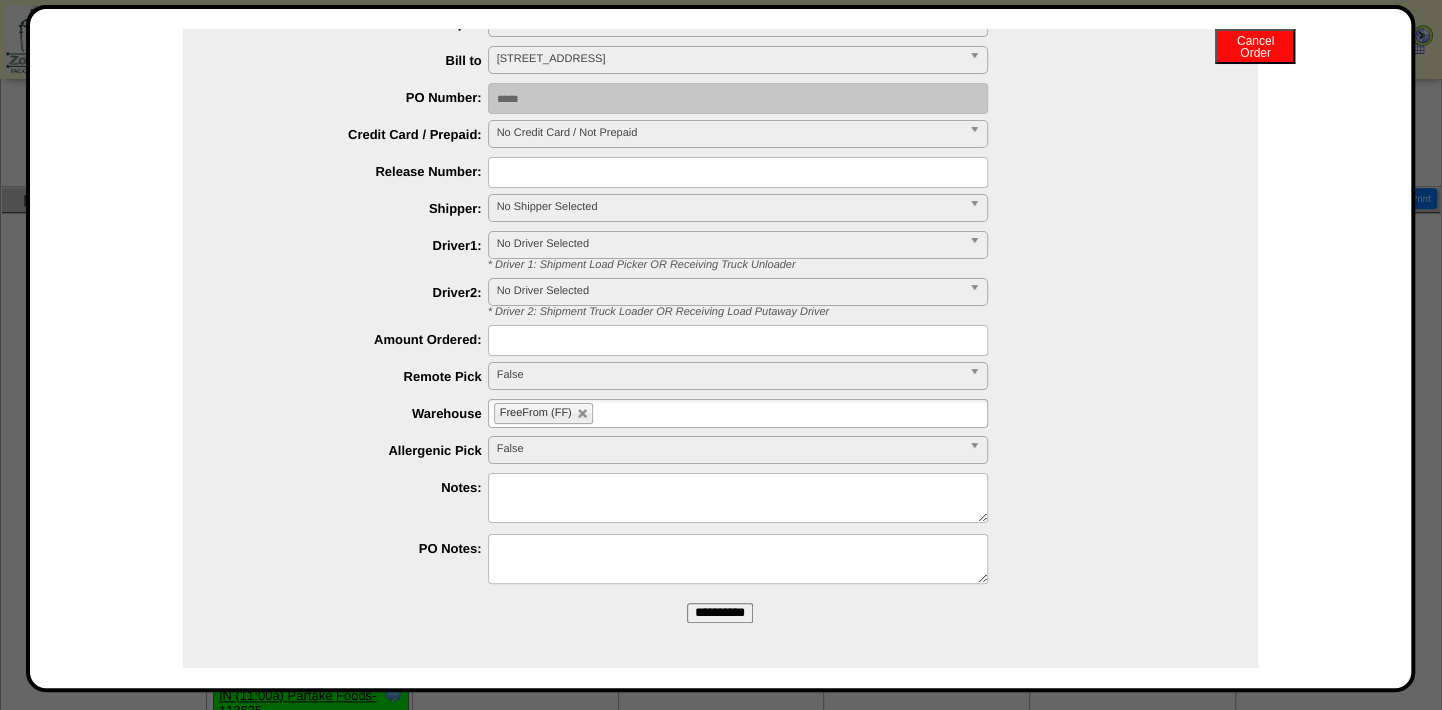 drag, startPoint x: 718, startPoint y: 614, endPoint x: 811, endPoint y: 108, distance: 514.47546 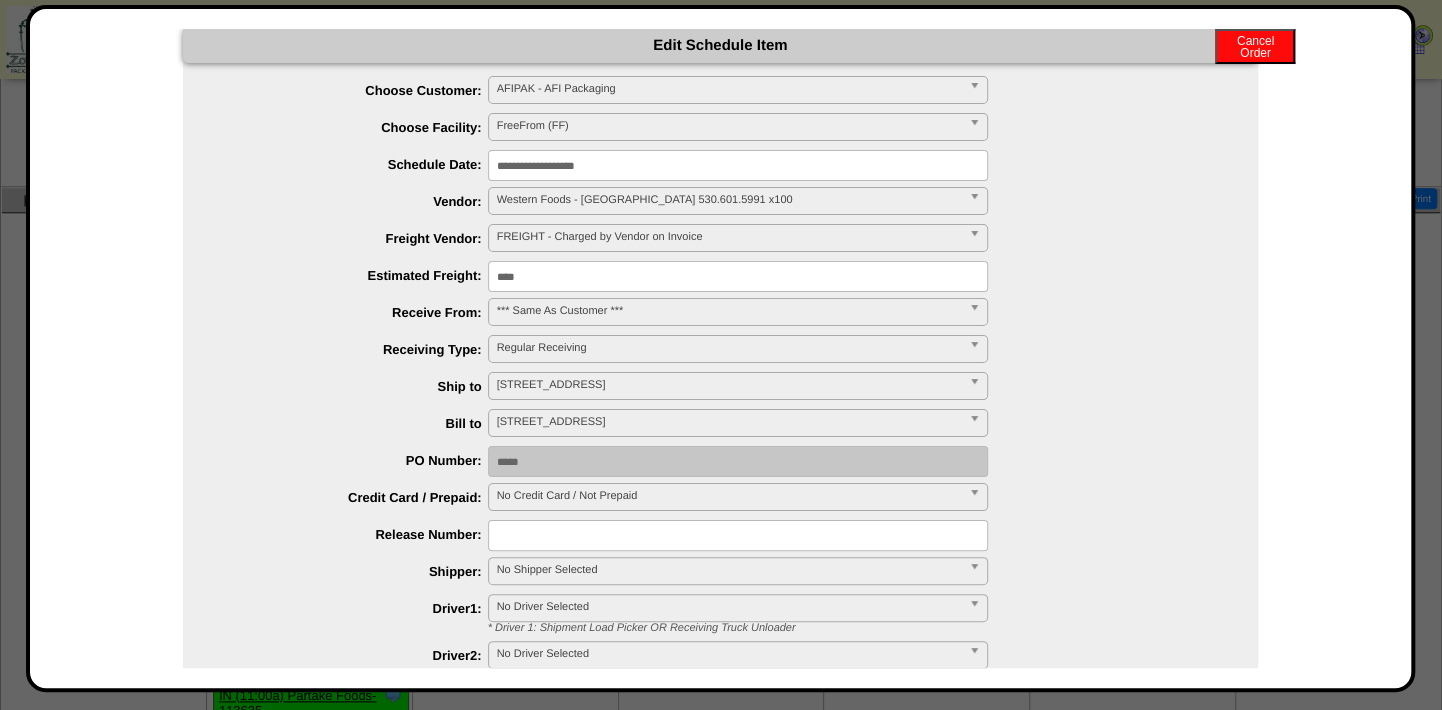 scroll, scrollTop: 0, scrollLeft: 0, axis: both 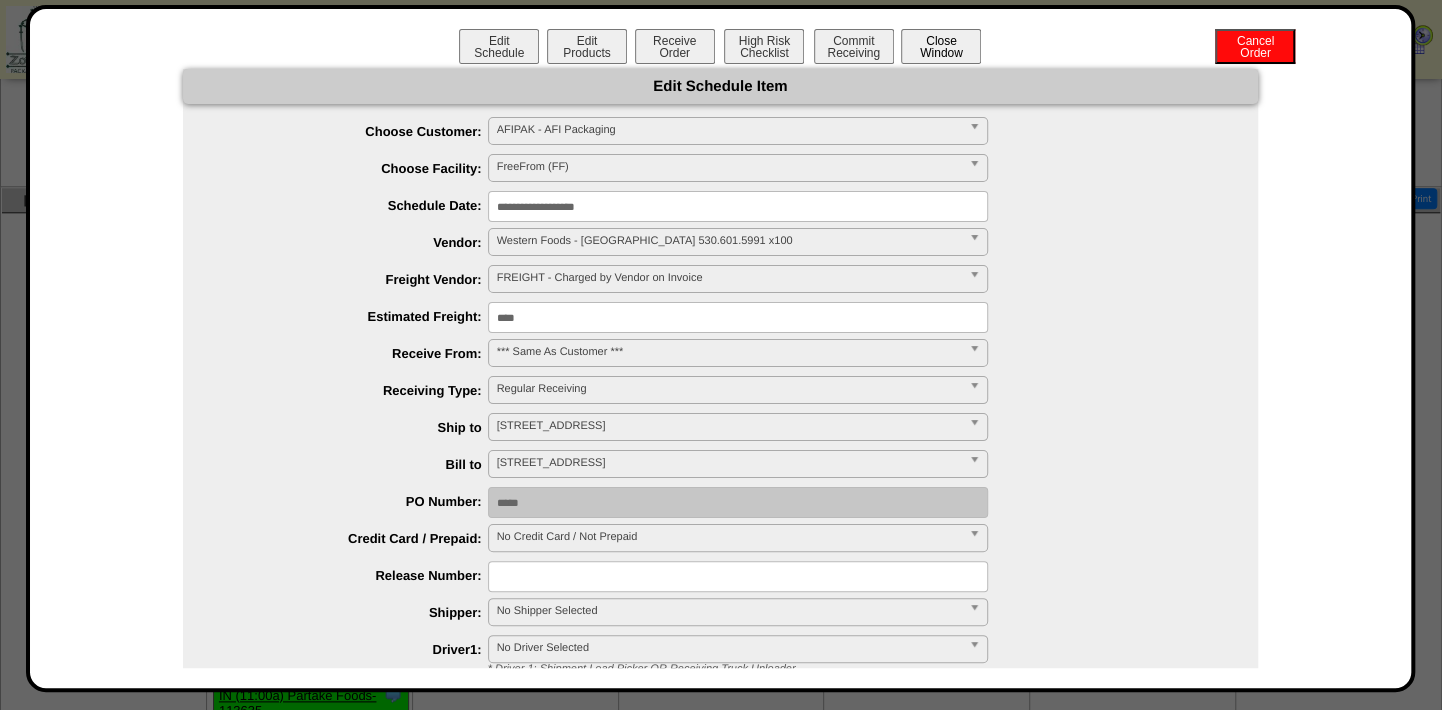 click on "Close Window" at bounding box center (941, 46) 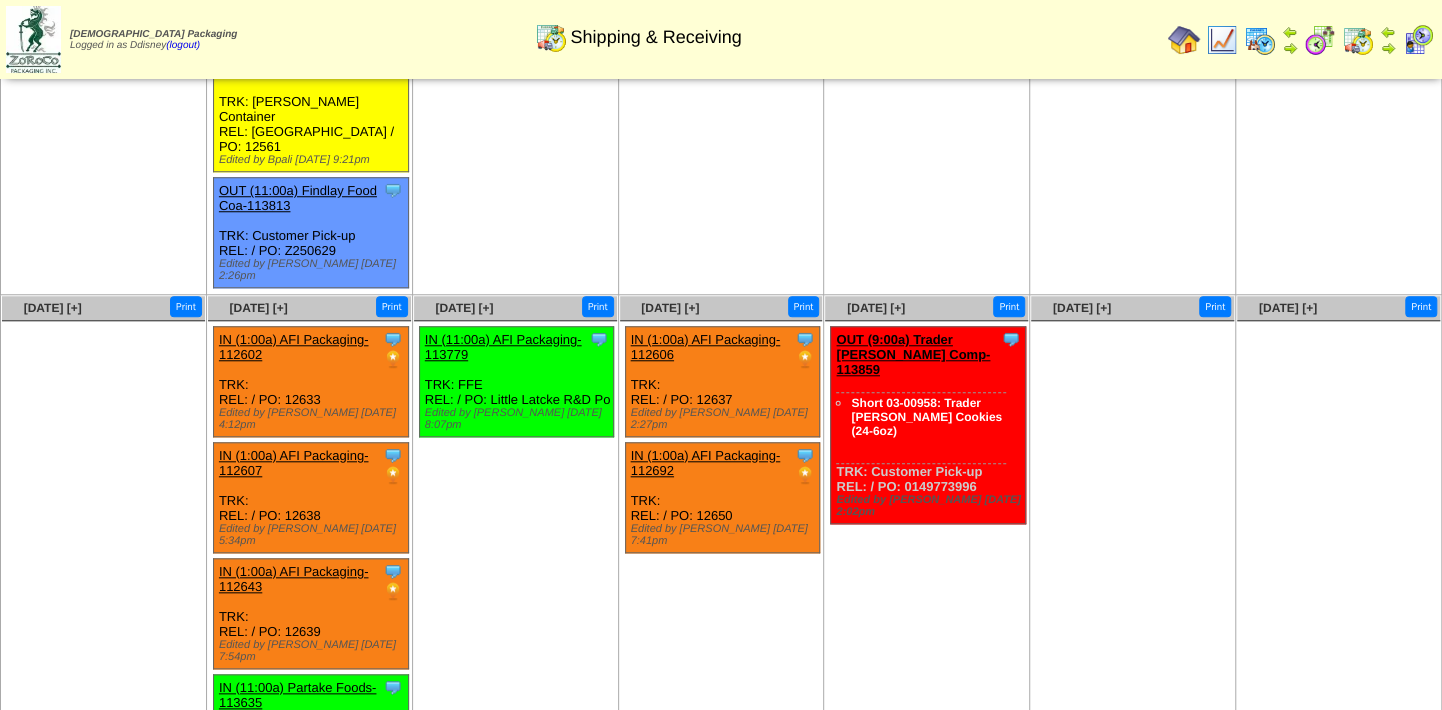 scroll, scrollTop: 772, scrollLeft: 0, axis: vertical 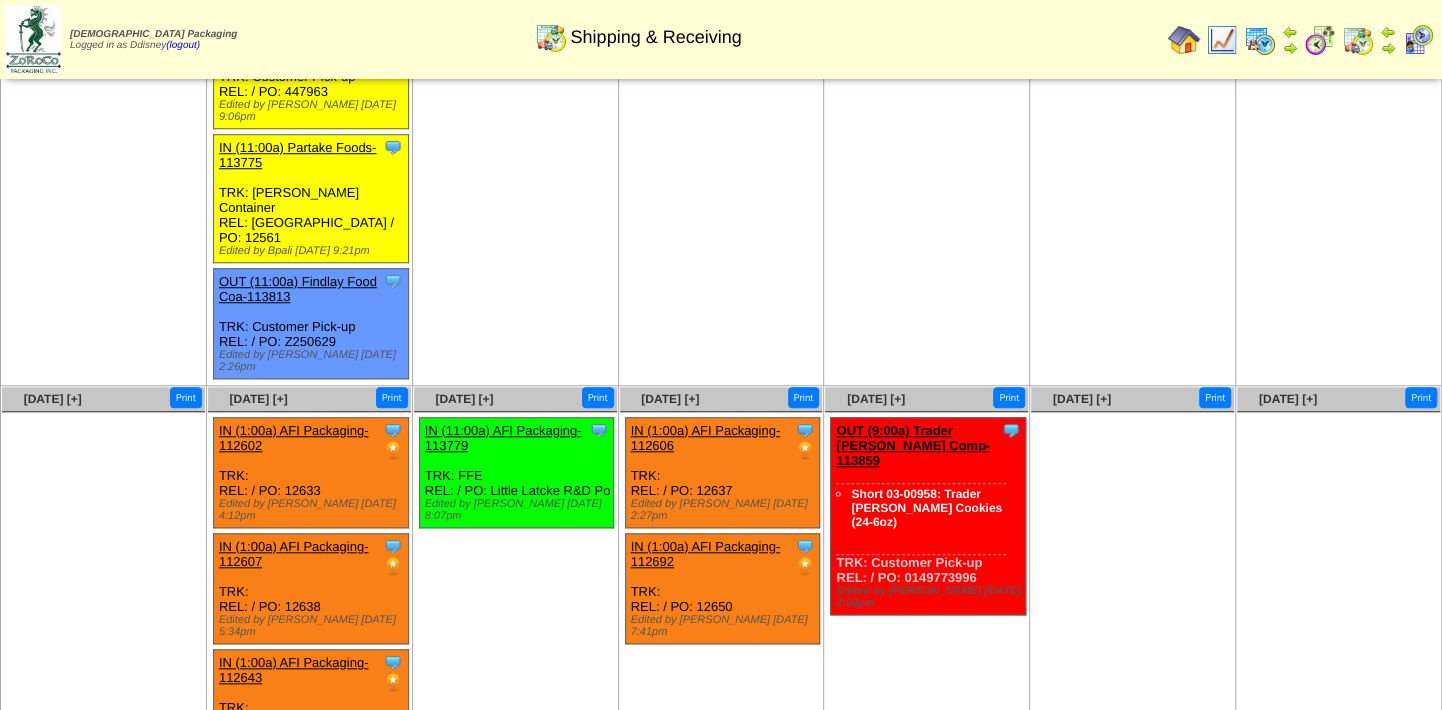 click on "IN
(1:00a)
AFI Packaging-112607" at bounding box center (294, 554) 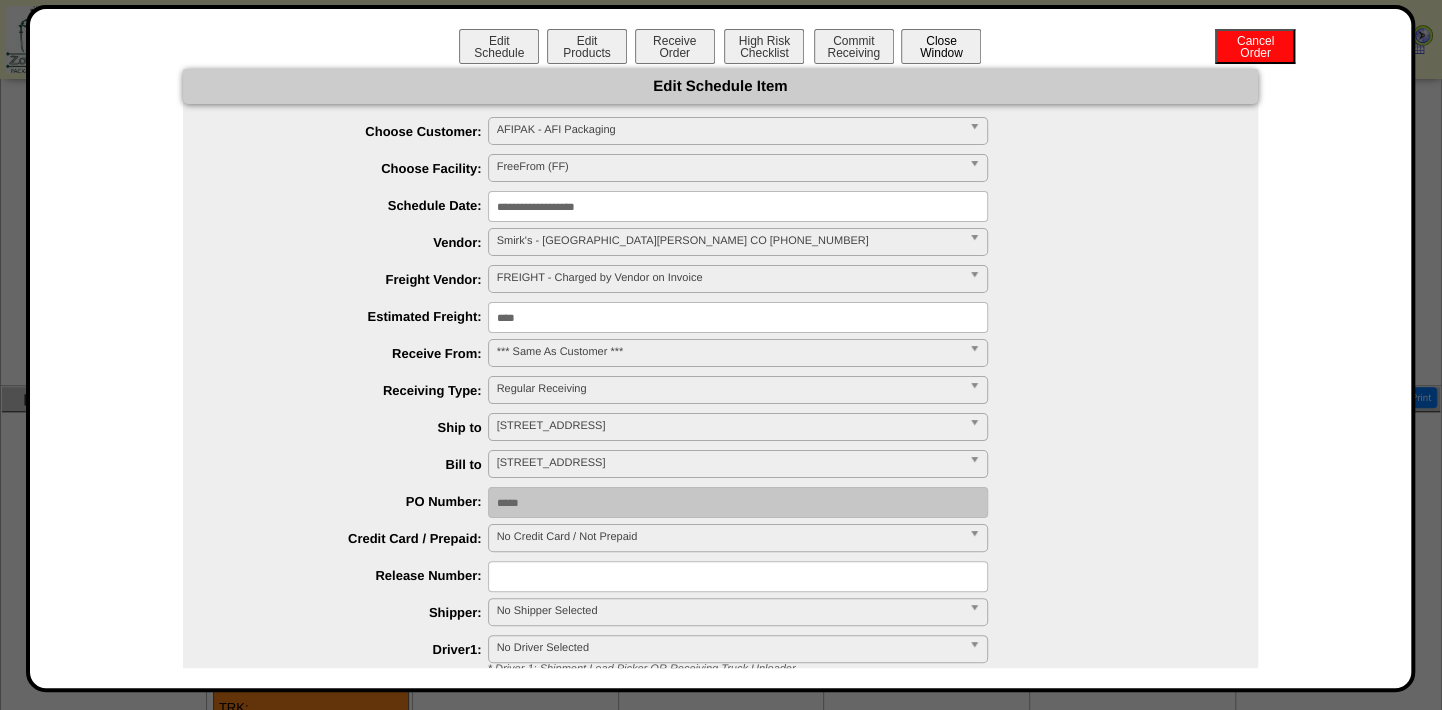 click on "Close Window" at bounding box center (941, 46) 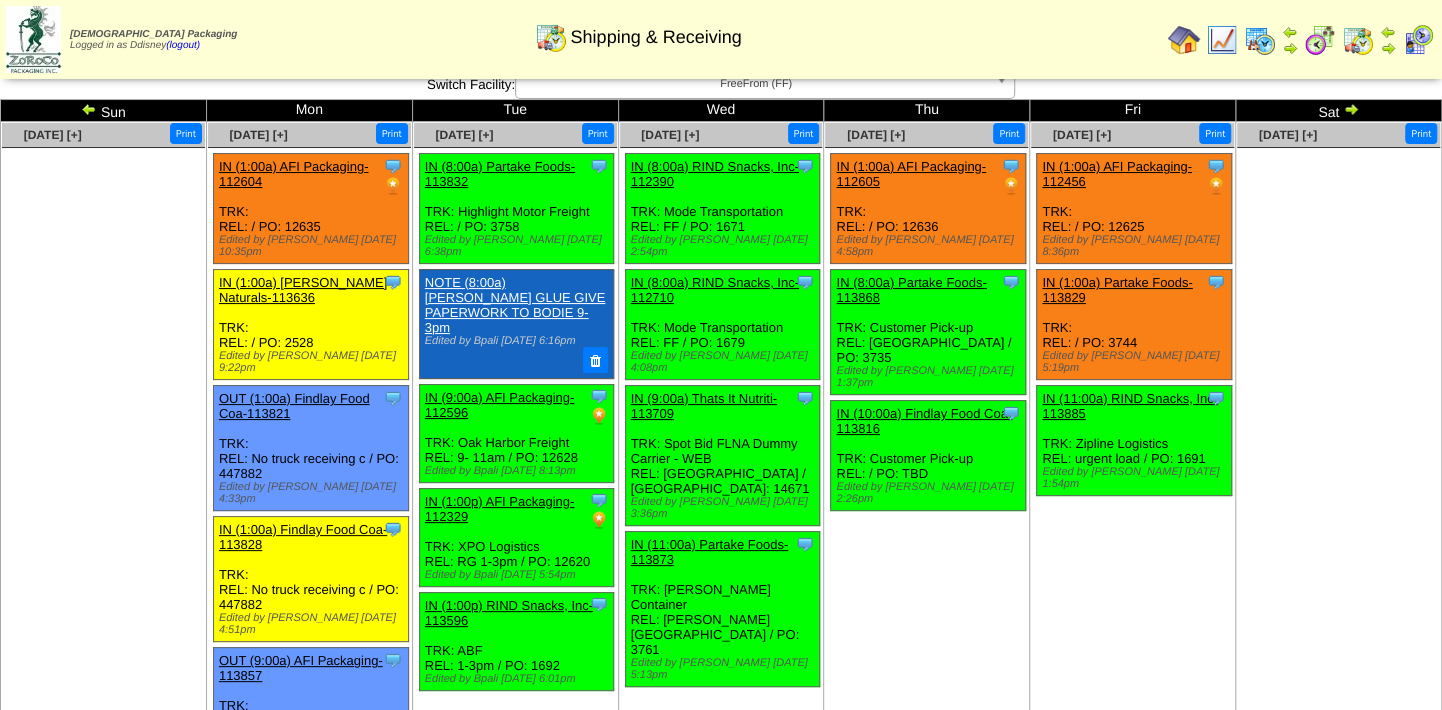 scroll, scrollTop: 0, scrollLeft: 0, axis: both 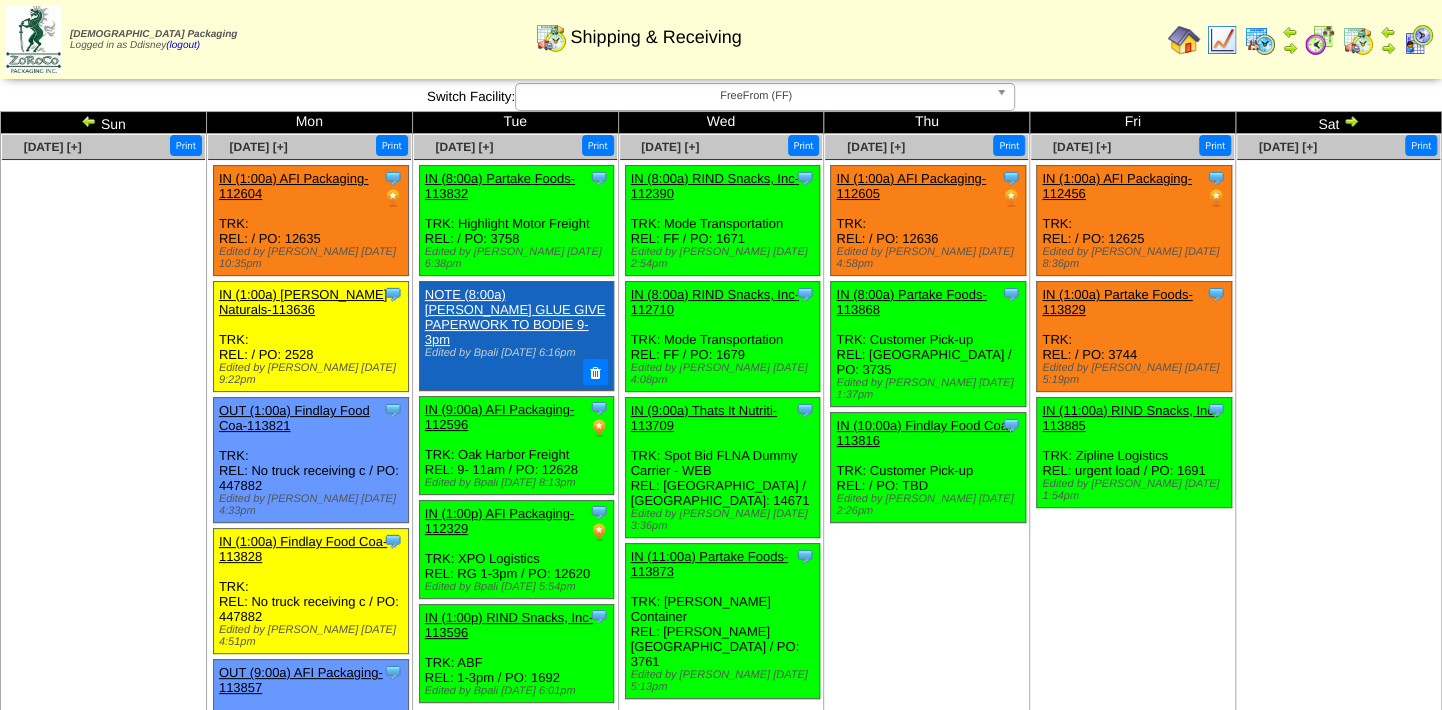 click on "IN
(1:00a)
AFI Packaging-112456" at bounding box center (1117, 186) 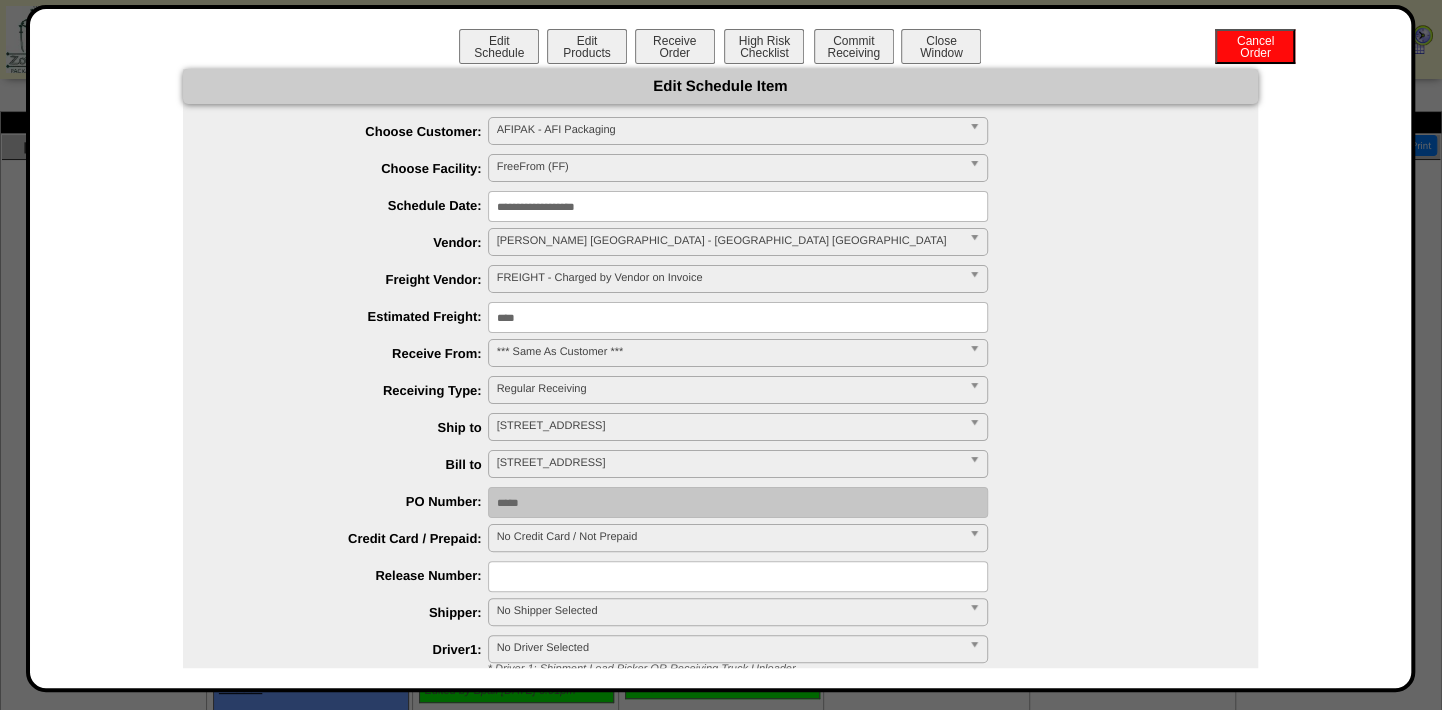 click on "**********" at bounding box center (738, 206) 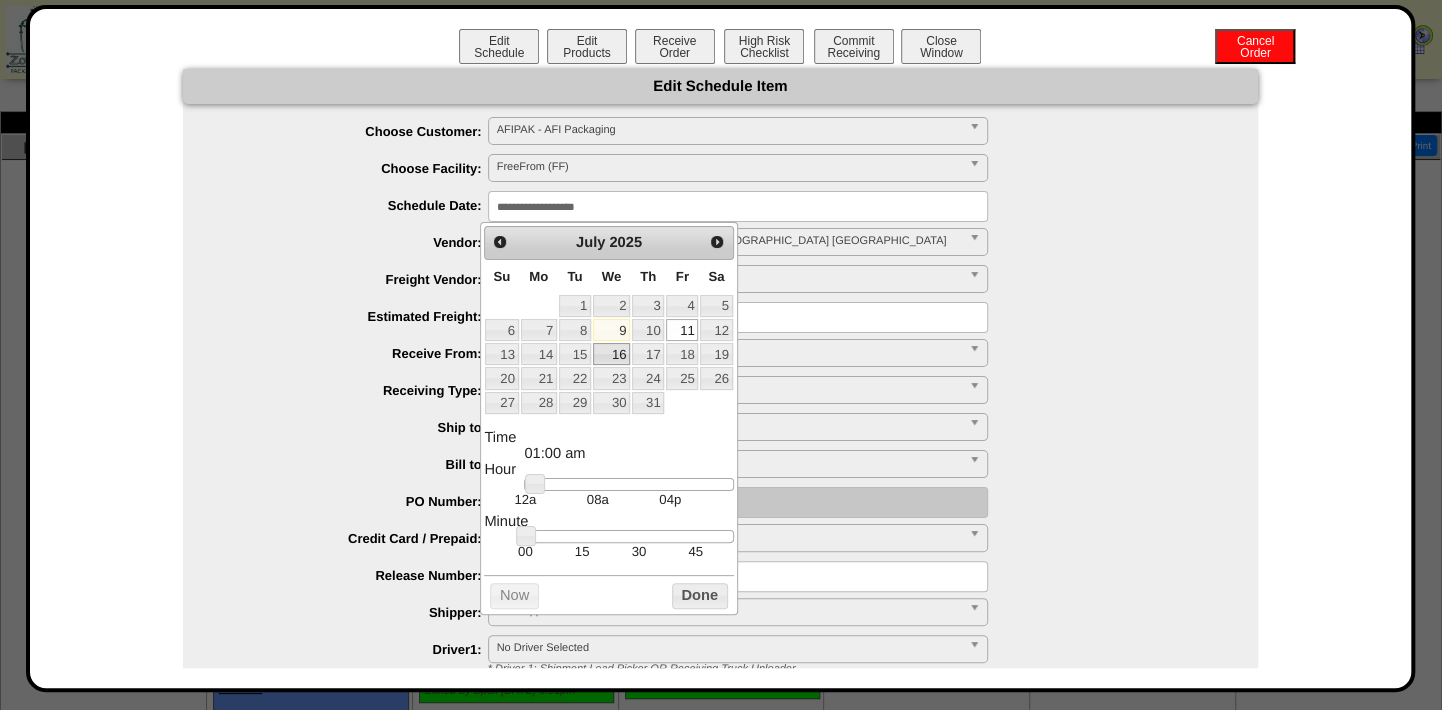 click on "16" at bounding box center (611, 354) 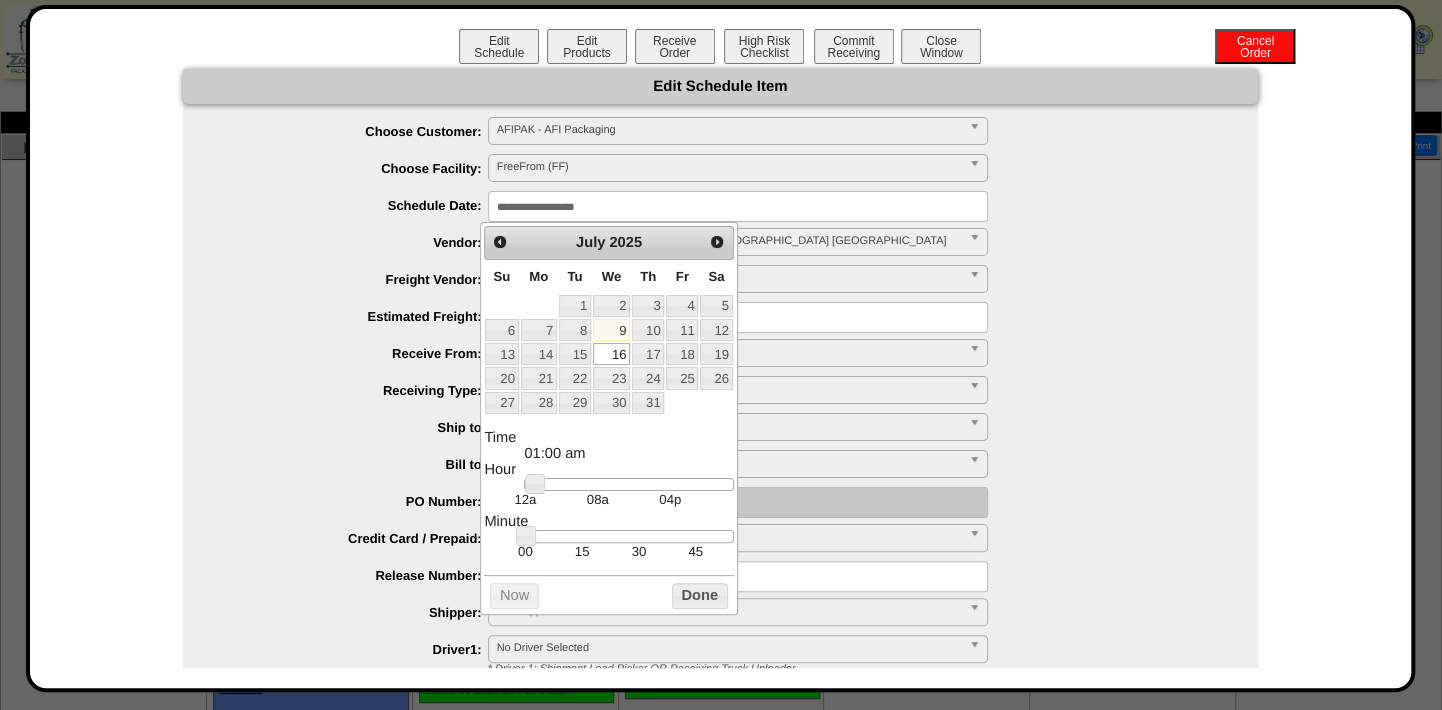 click on "**********" at bounding box center (720, 555) 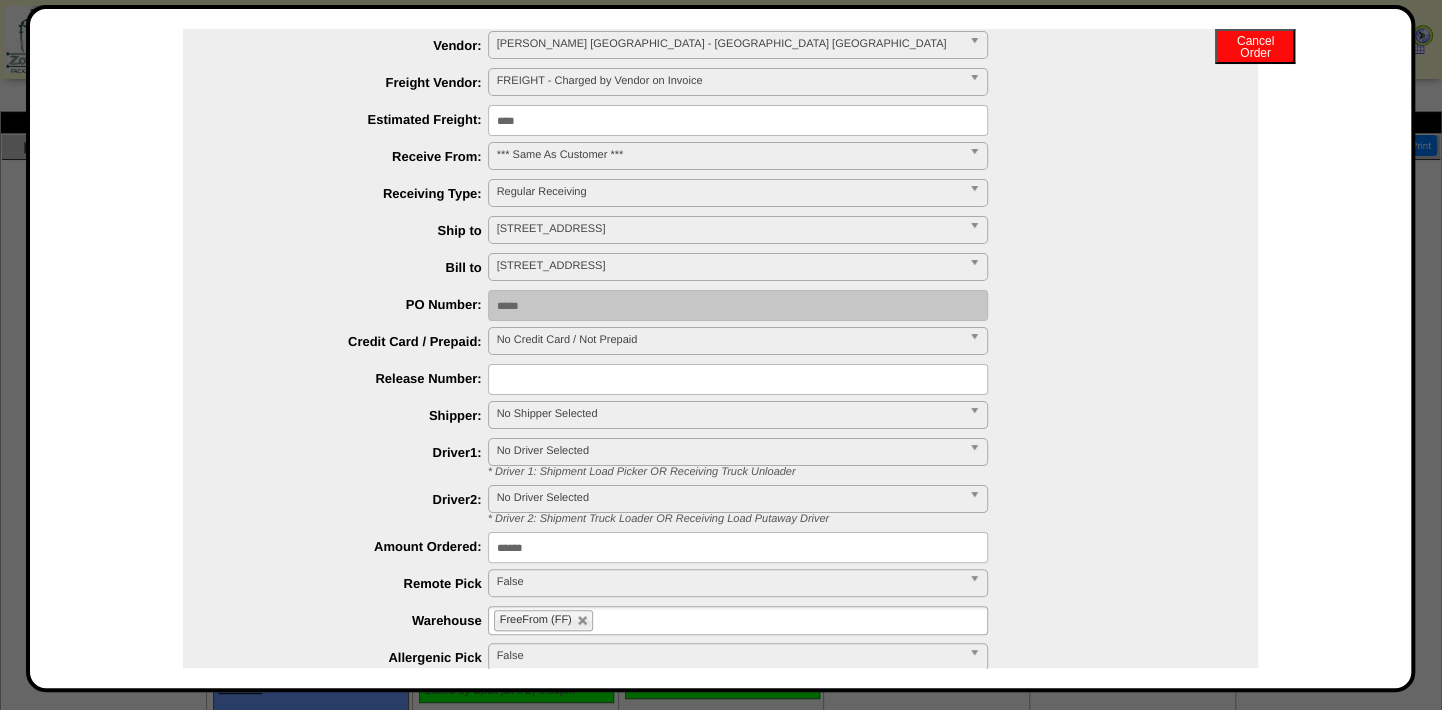 scroll, scrollTop: 405, scrollLeft: 0, axis: vertical 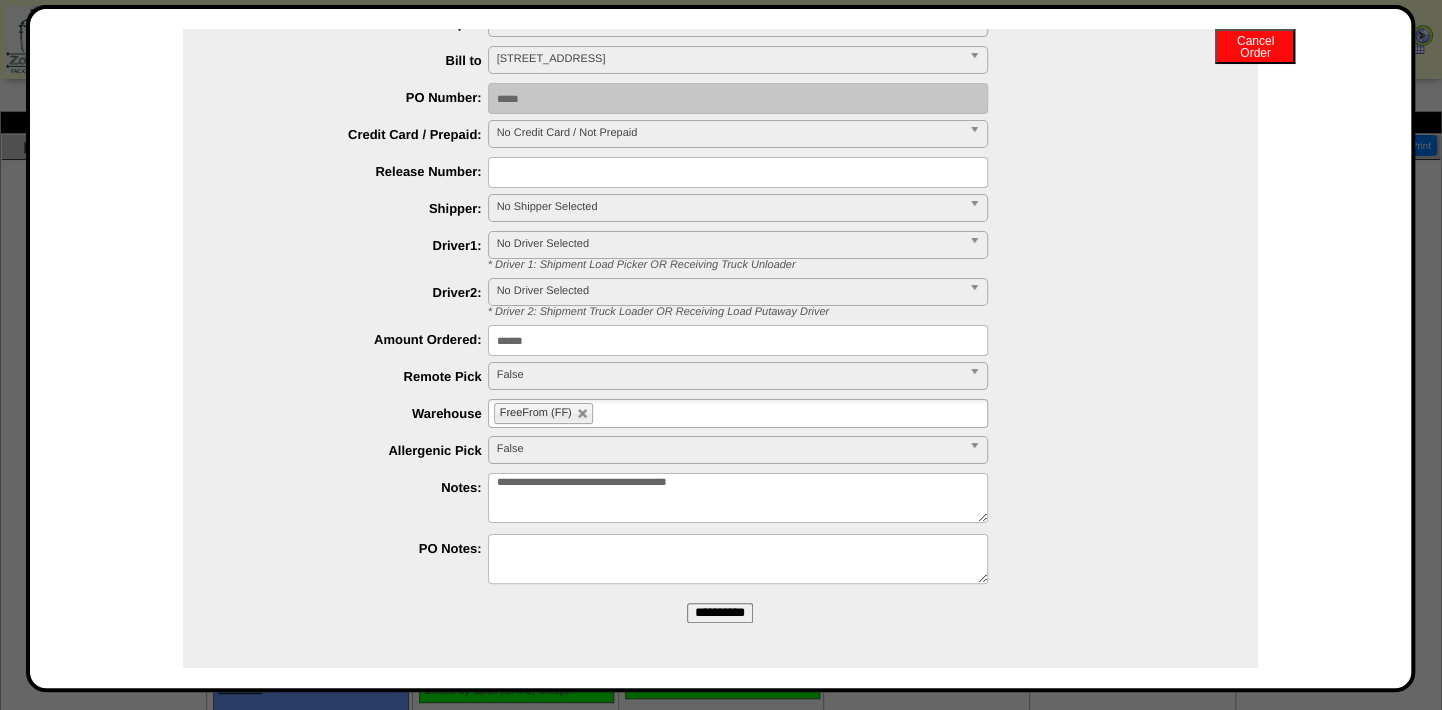 click on "**********" at bounding box center (720, 613) 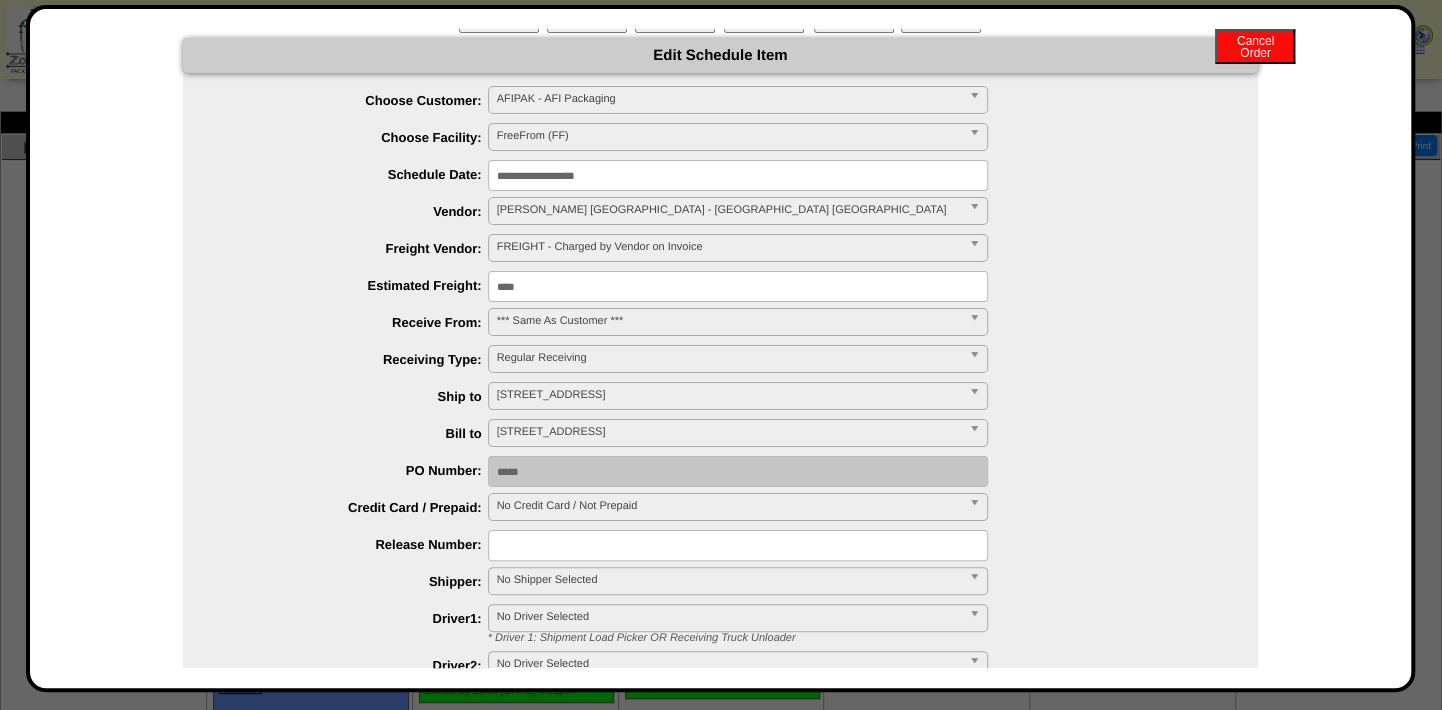 scroll, scrollTop: 0, scrollLeft: 0, axis: both 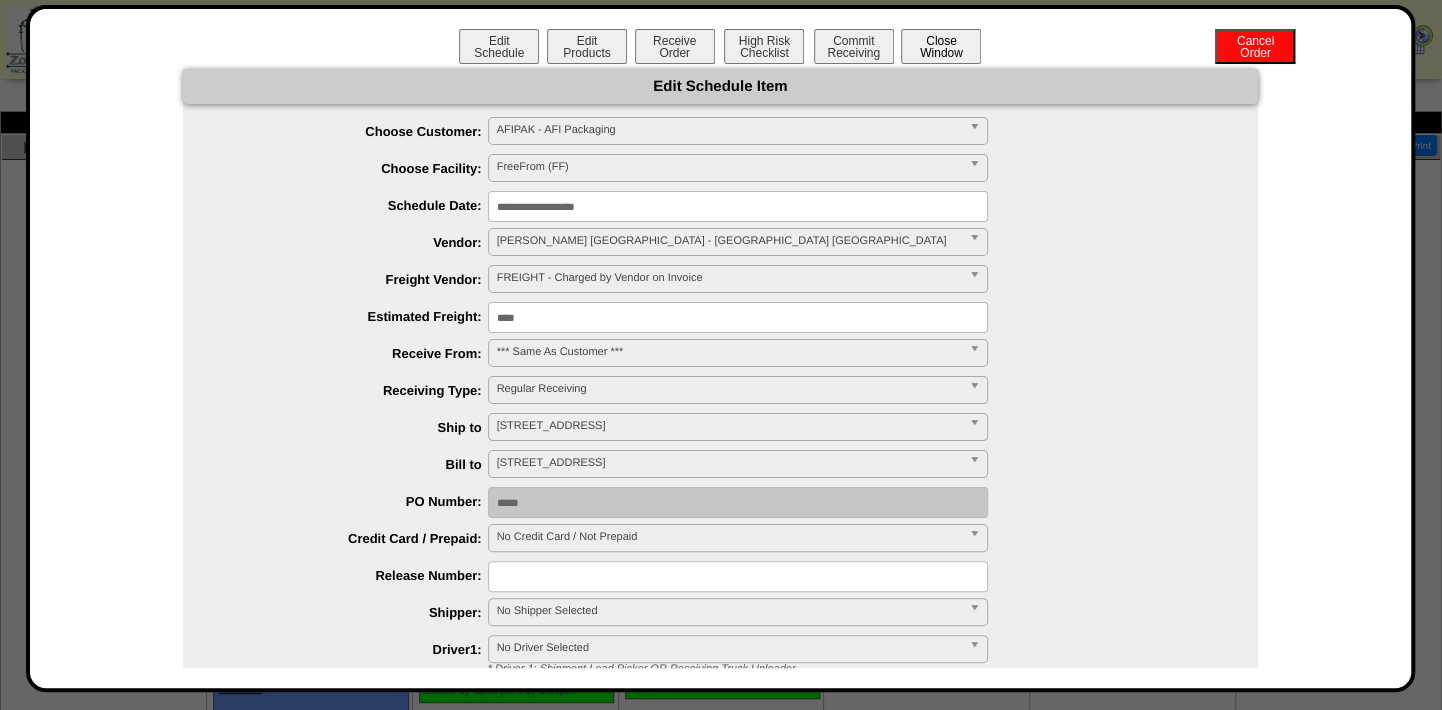click on "Close Window" at bounding box center (941, 46) 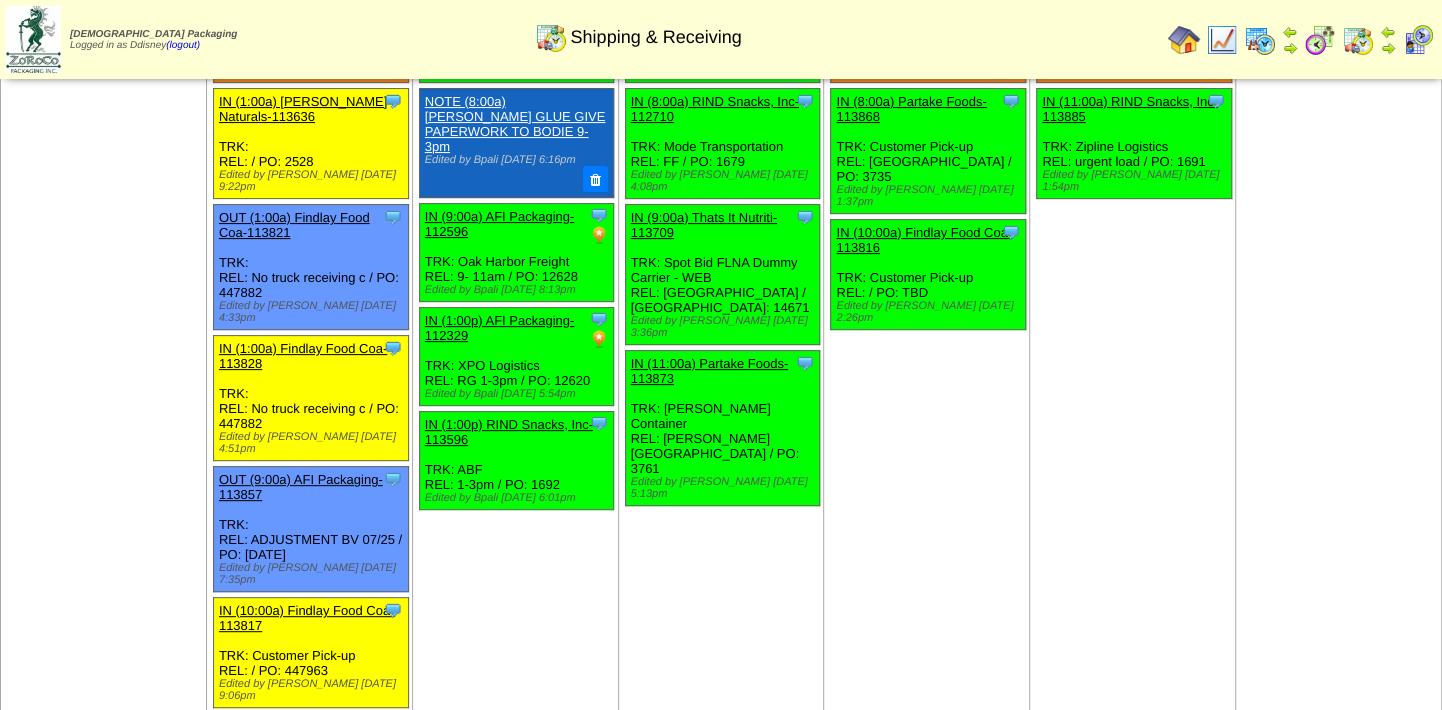 scroll, scrollTop: 0, scrollLeft: 0, axis: both 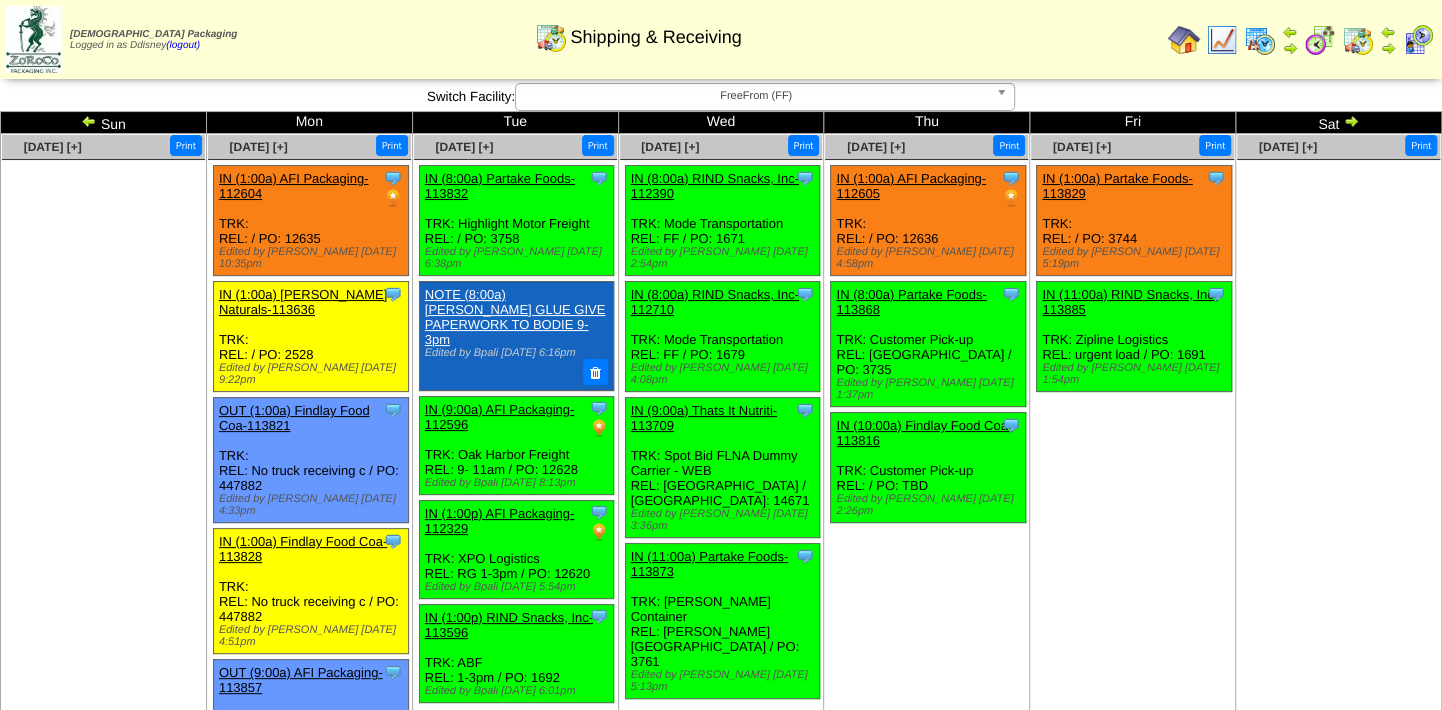 click on "IN
(1:00a)
AFI Packaging-112605" at bounding box center (911, 186) 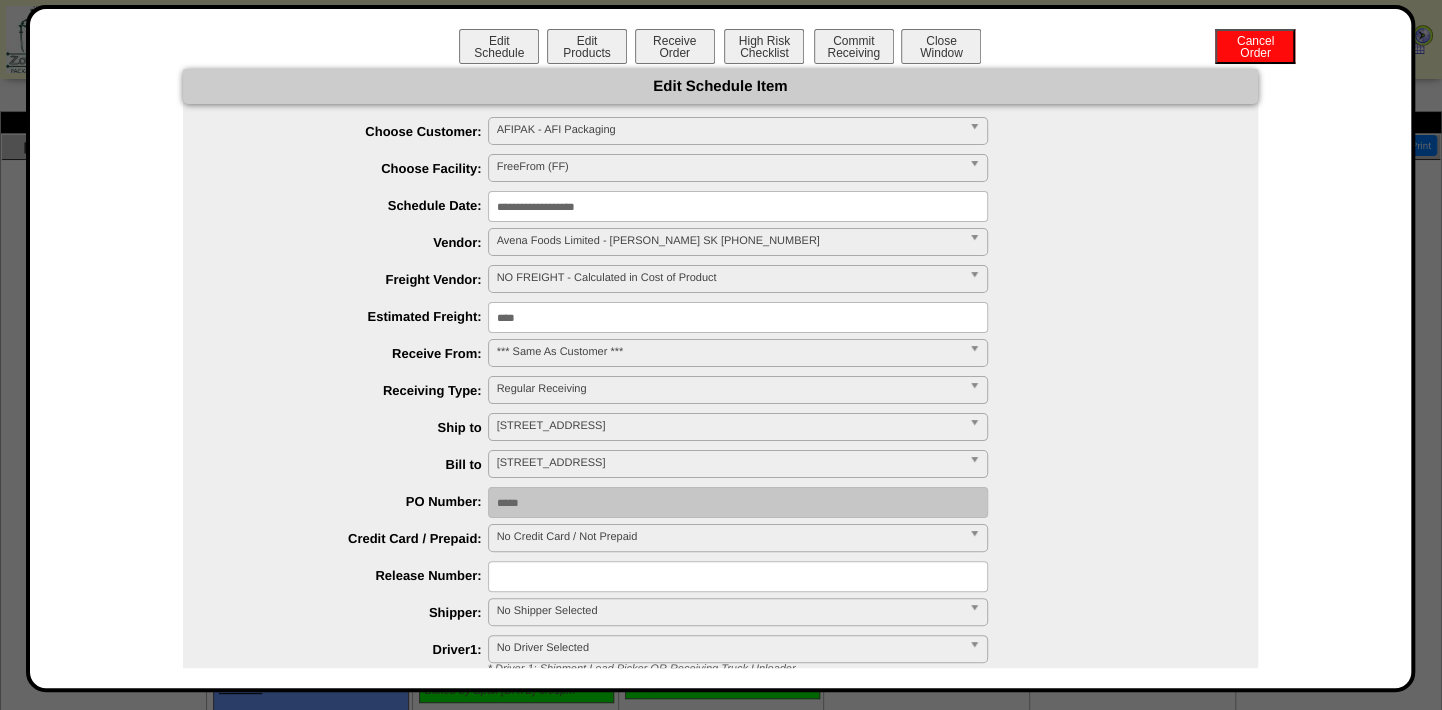 click on "**********" at bounding box center [738, 206] 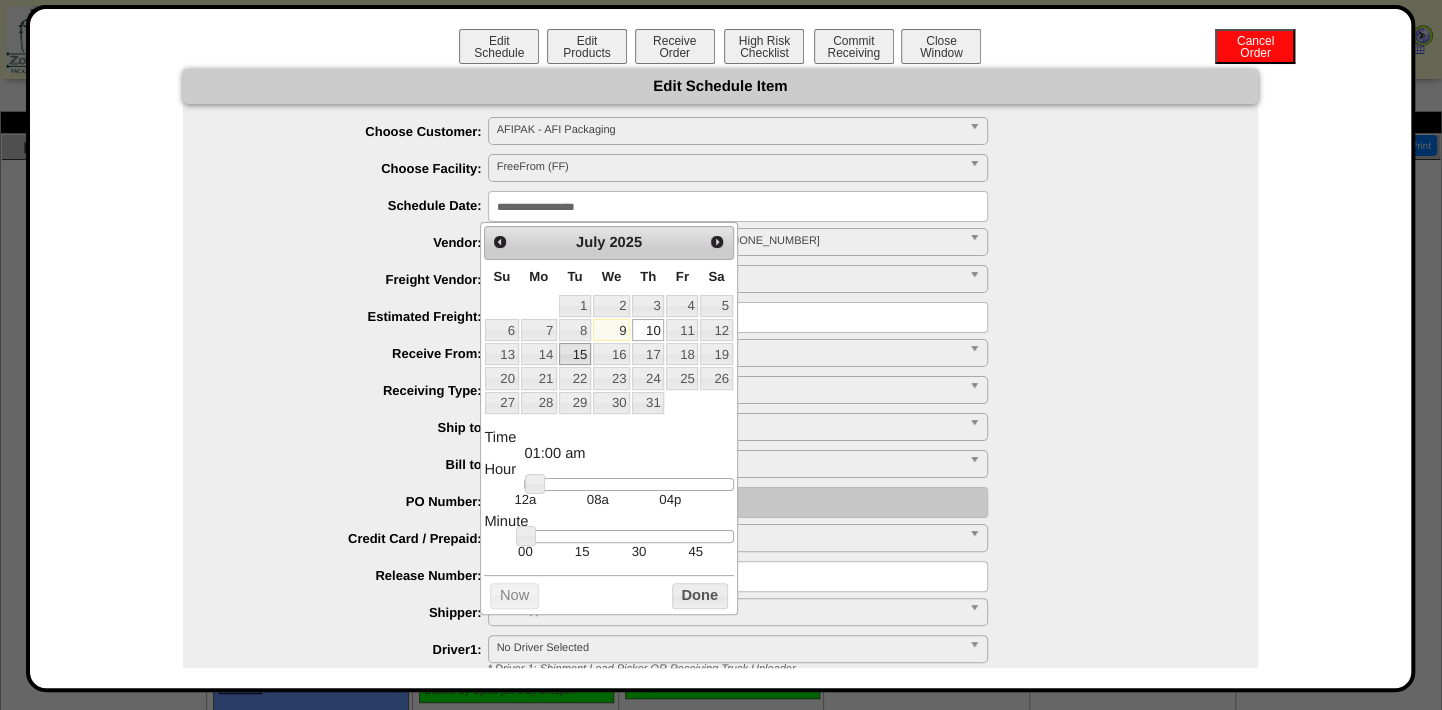 click on "15" at bounding box center [575, 354] 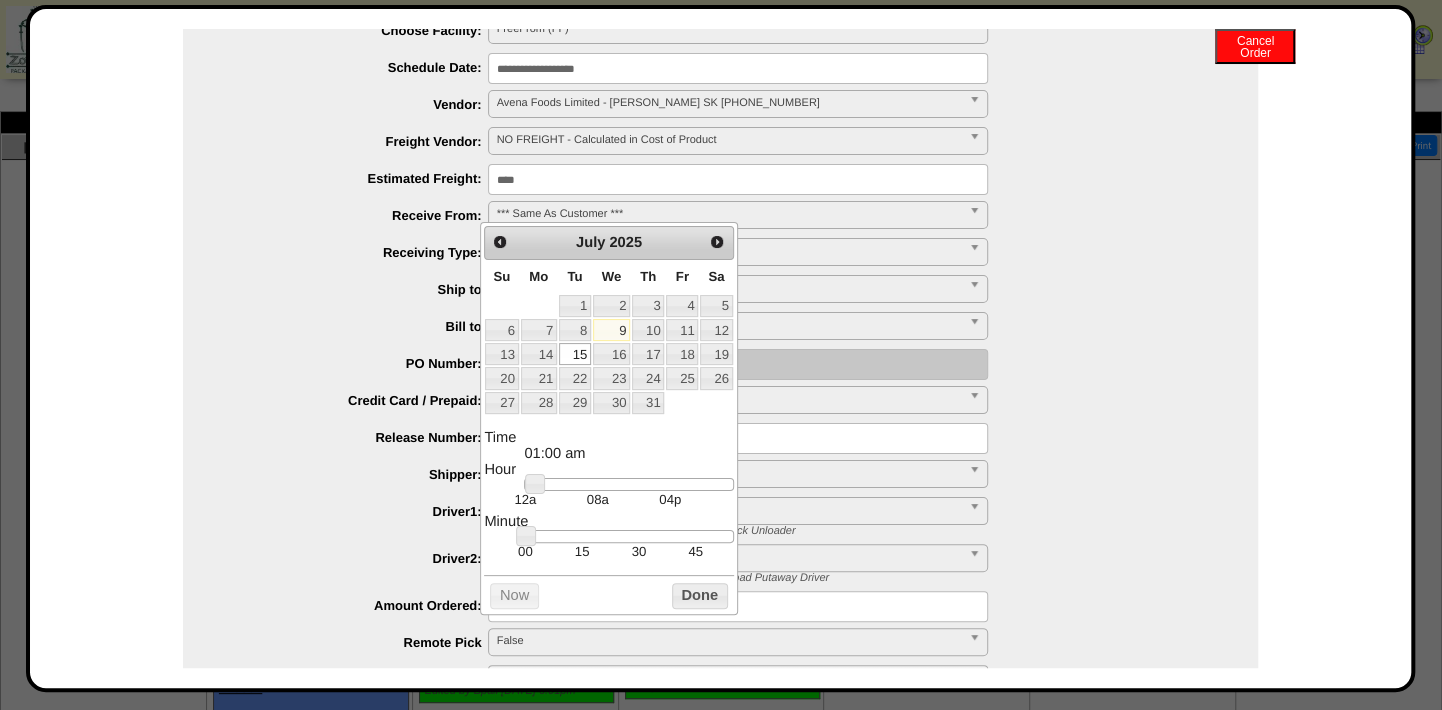 scroll, scrollTop: 363, scrollLeft: 0, axis: vertical 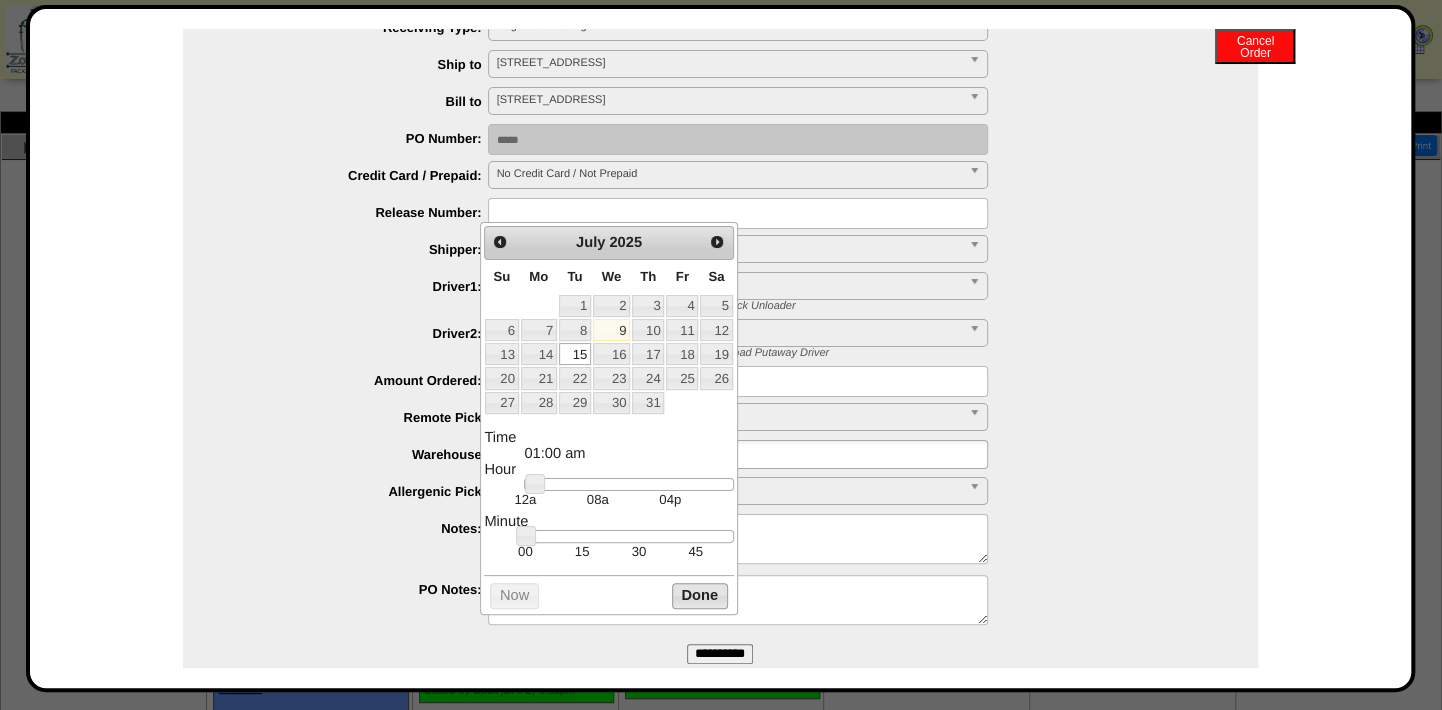click on "Done" at bounding box center [700, 595] 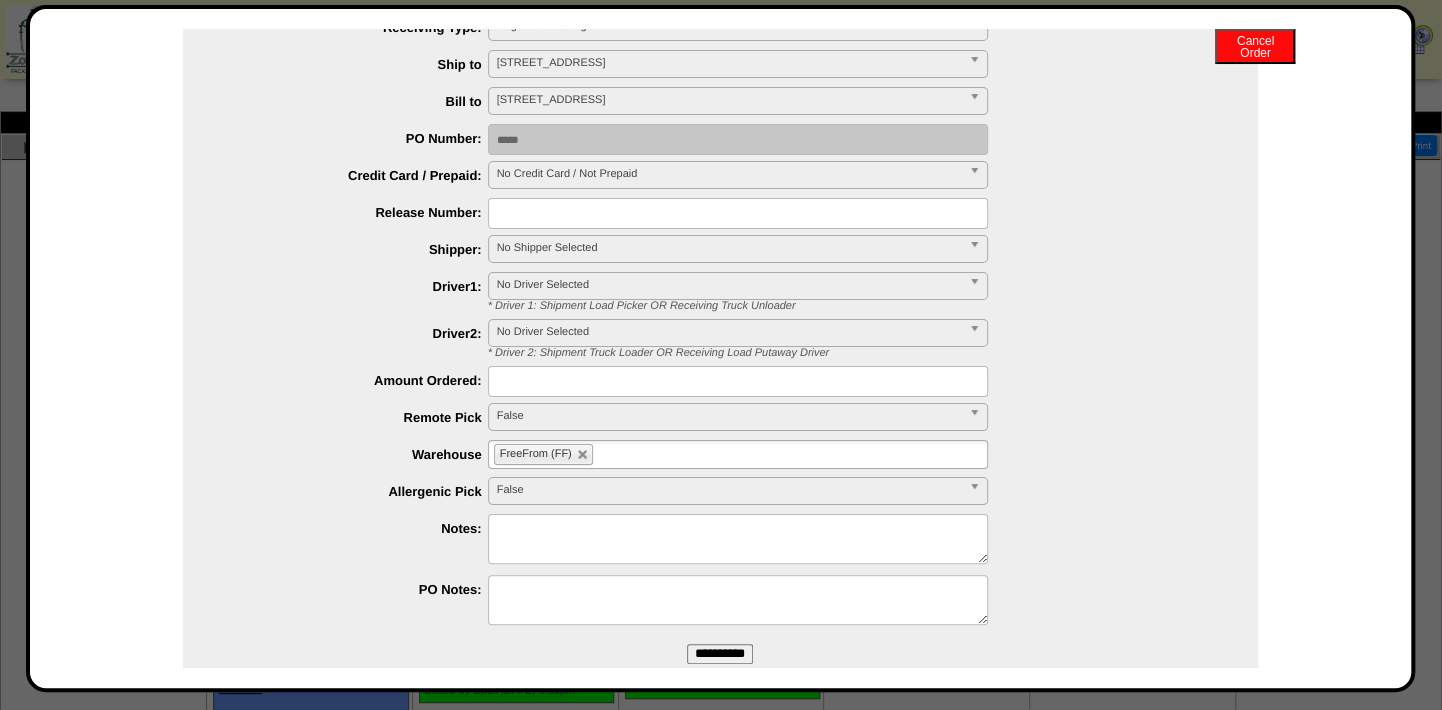 drag, startPoint x: 713, startPoint y: 648, endPoint x: 822, endPoint y: 125, distance: 534.2378 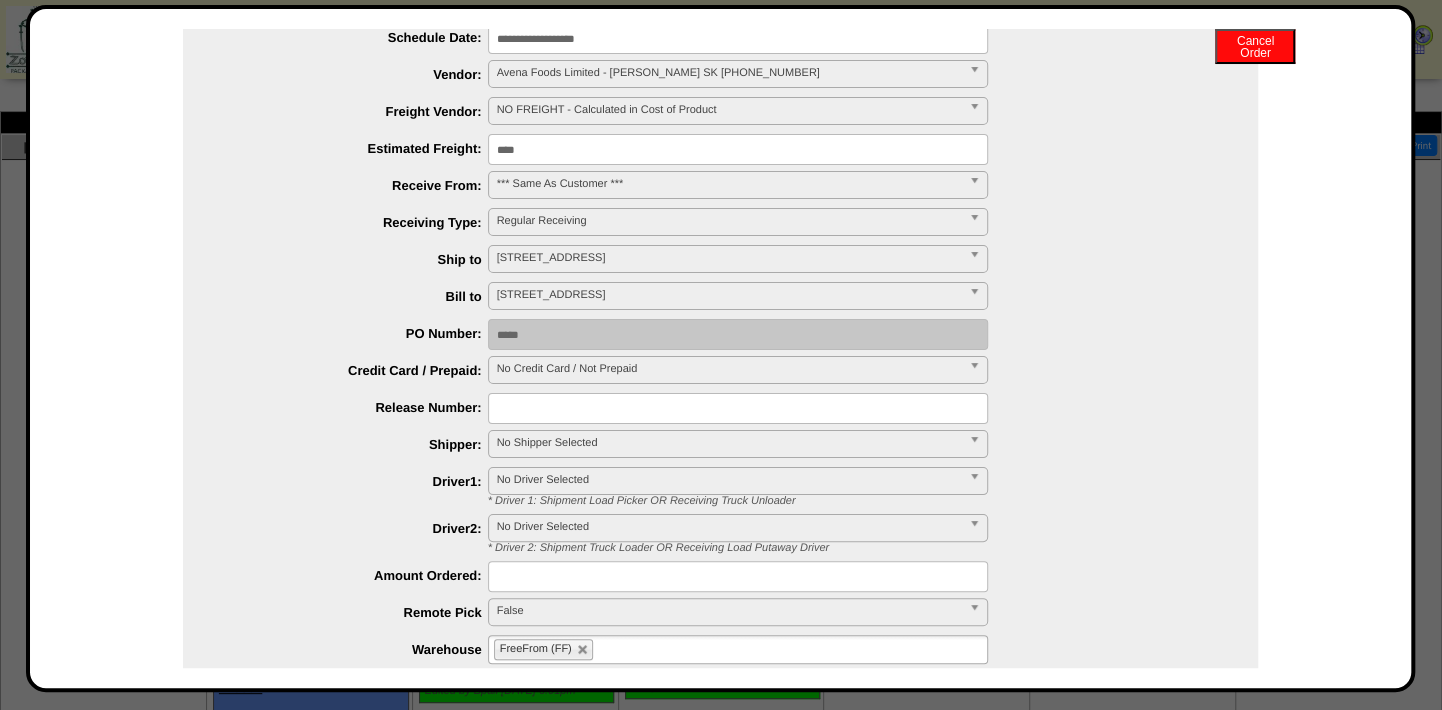 scroll, scrollTop: 0, scrollLeft: 0, axis: both 